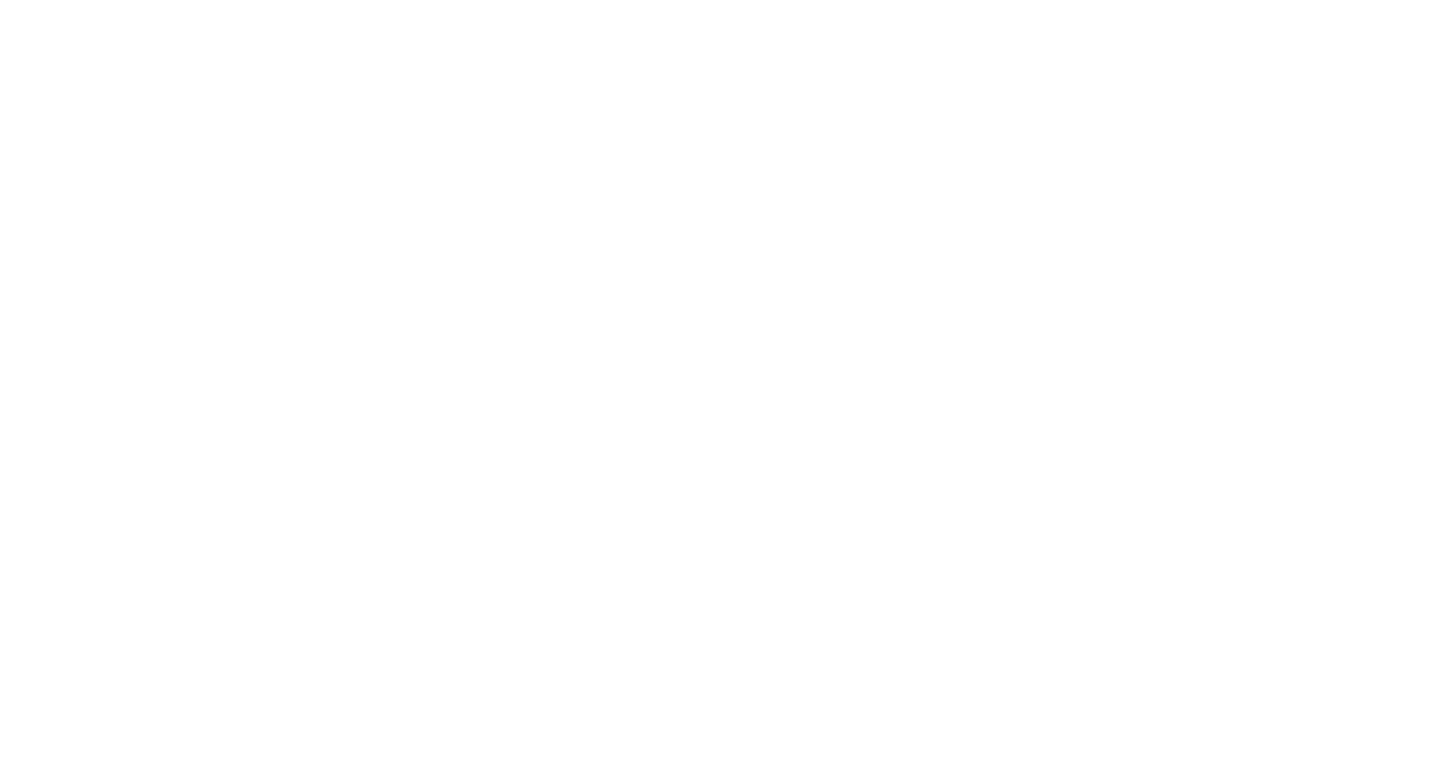 scroll, scrollTop: 0, scrollLeft: 0, axis: both 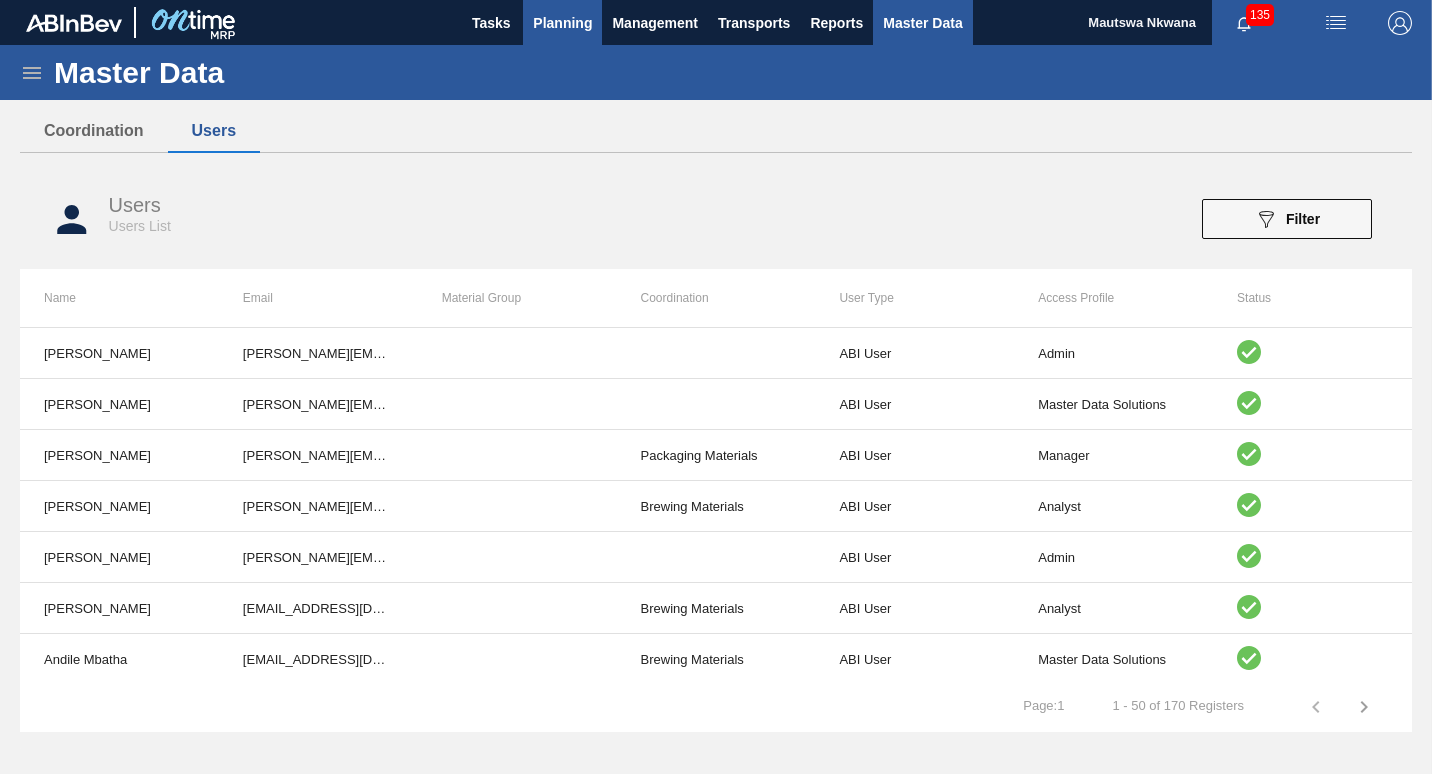 click on "Planning" at bounding box center (562, 23) 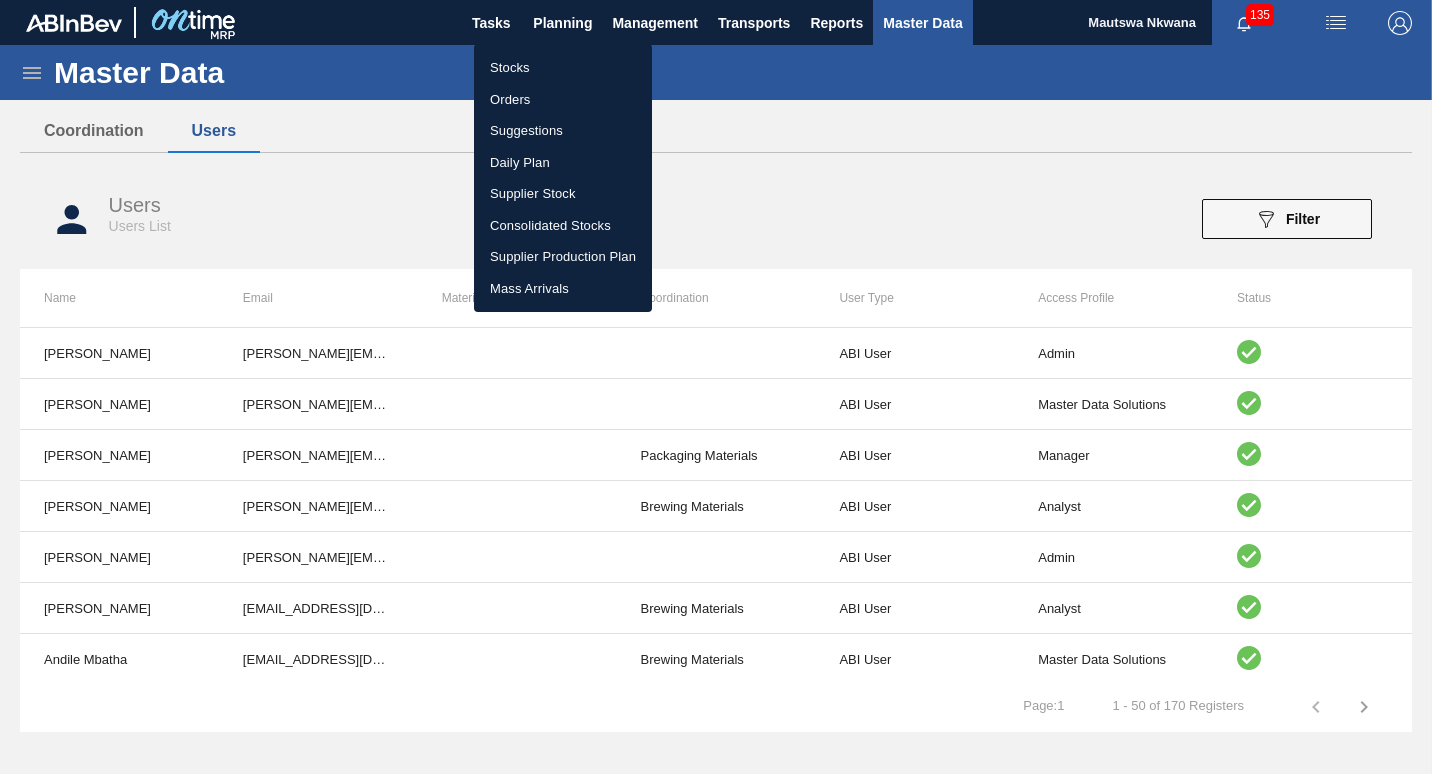 click on "Suggestions" at bounding box center (563, 131) 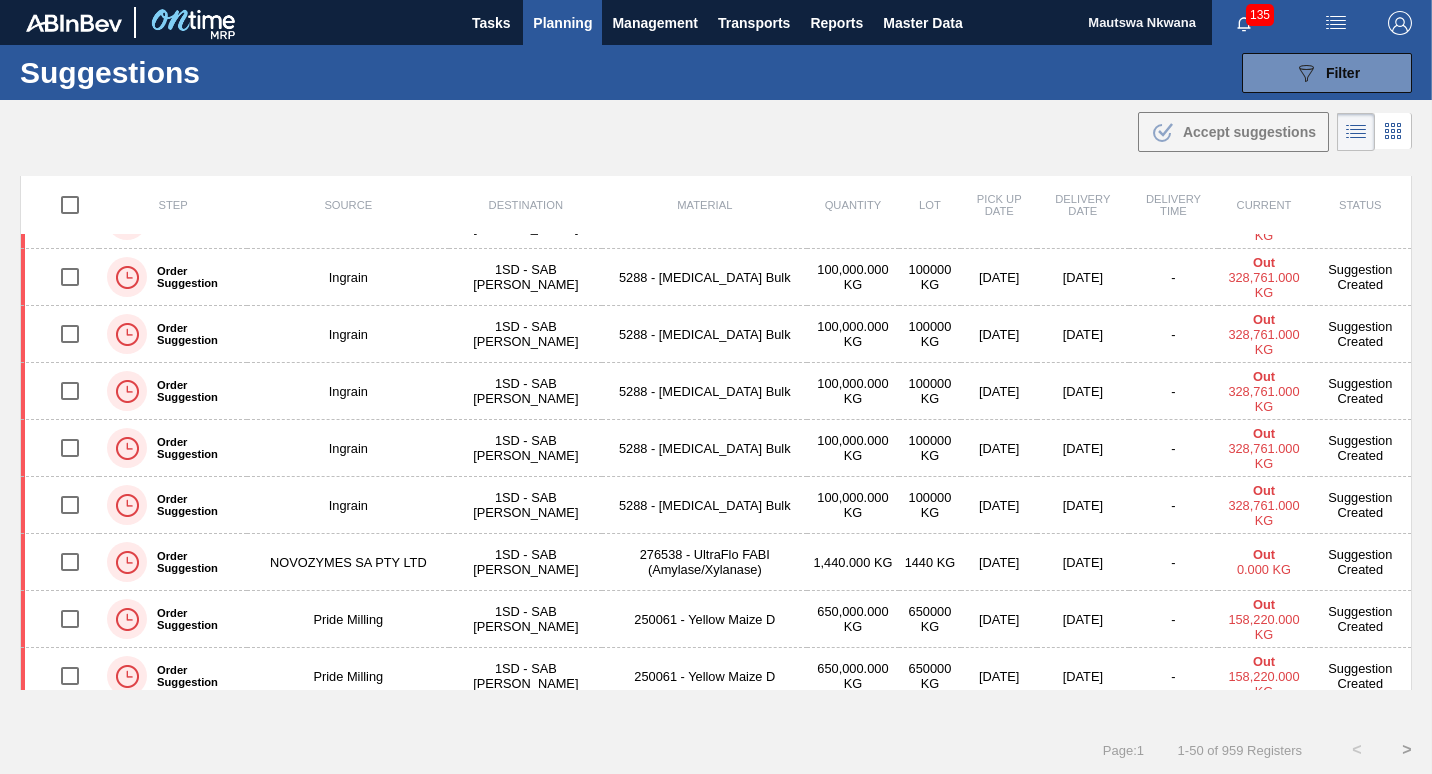 scroll, scrollTop: 0, scrollLeft: 0, axis: both 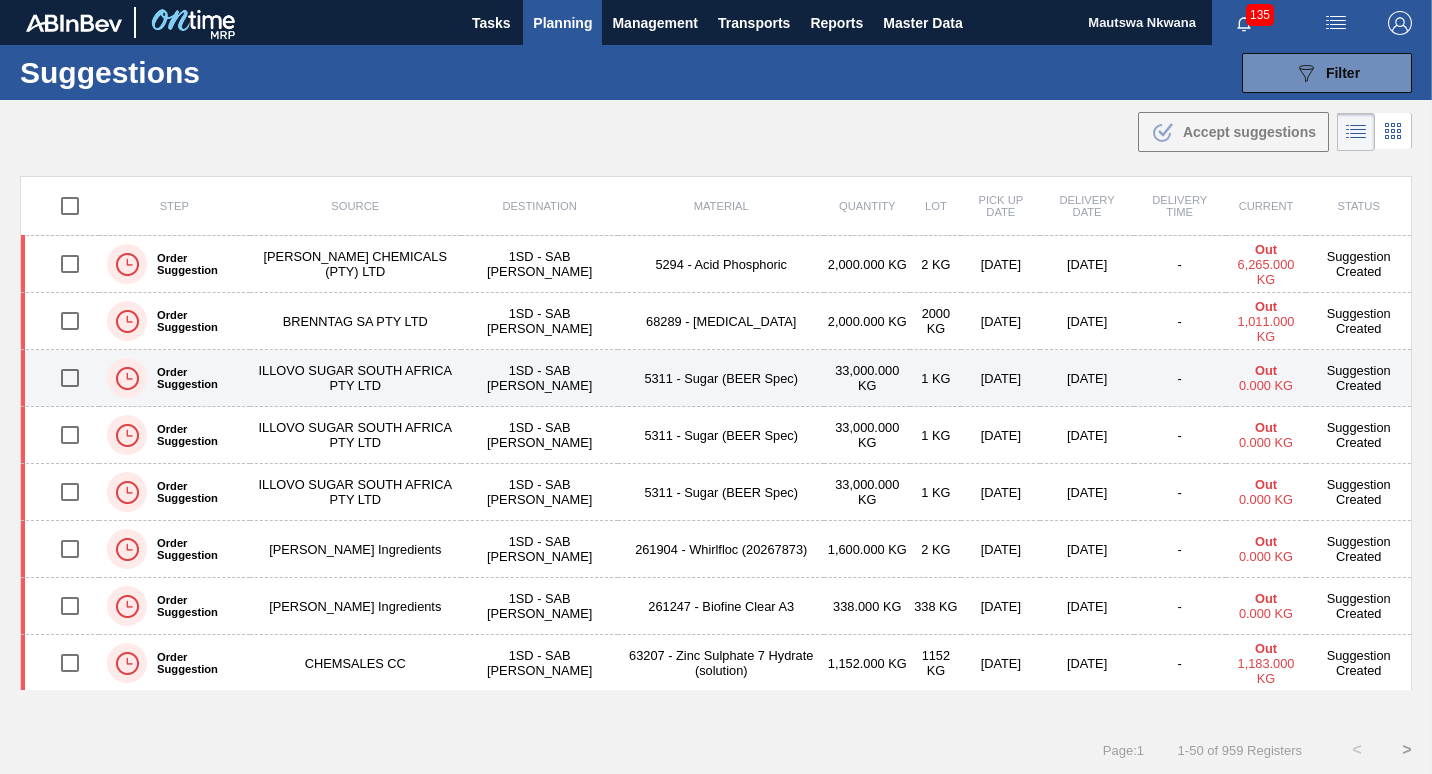click at bounding box center (70, 378) 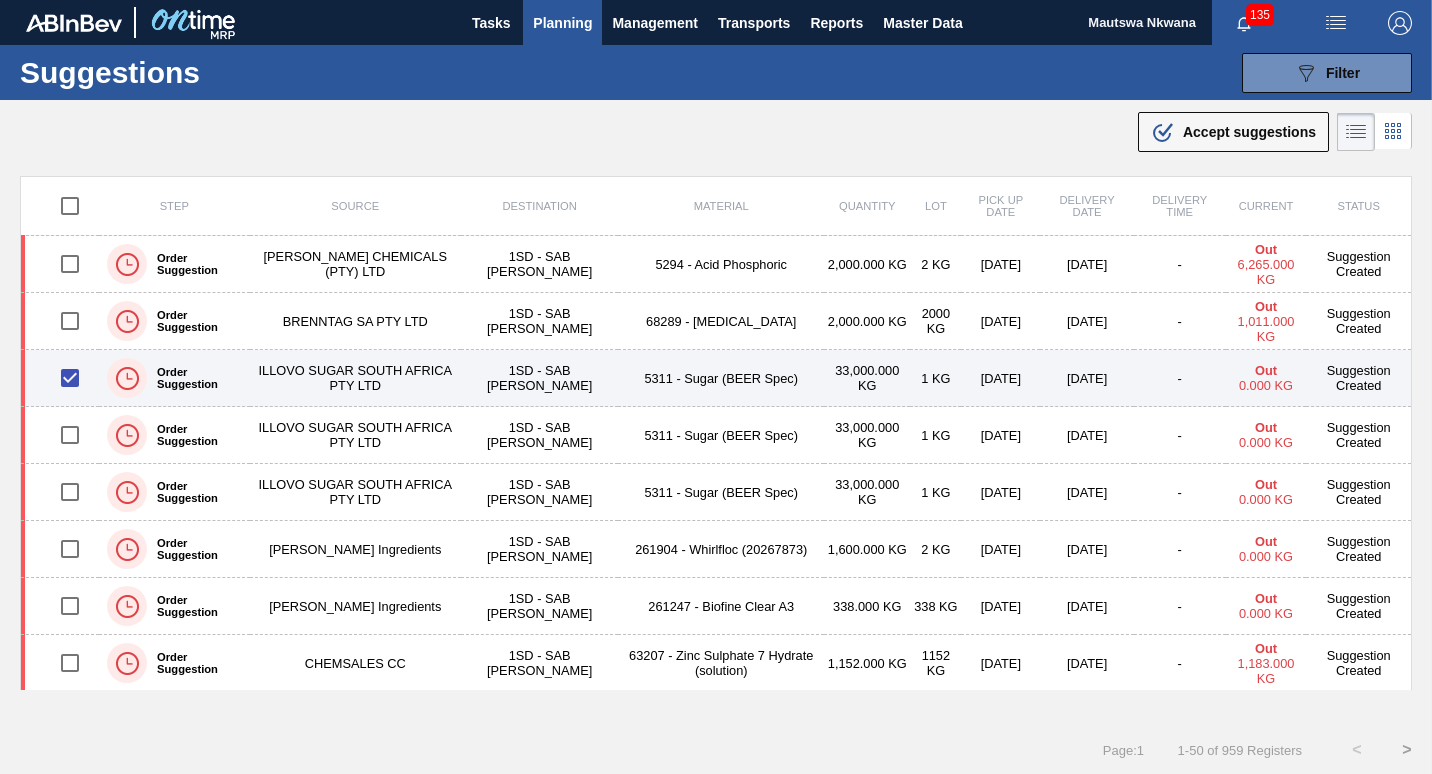 click on "Suggestion Created" at bounding box center [1358, 378] 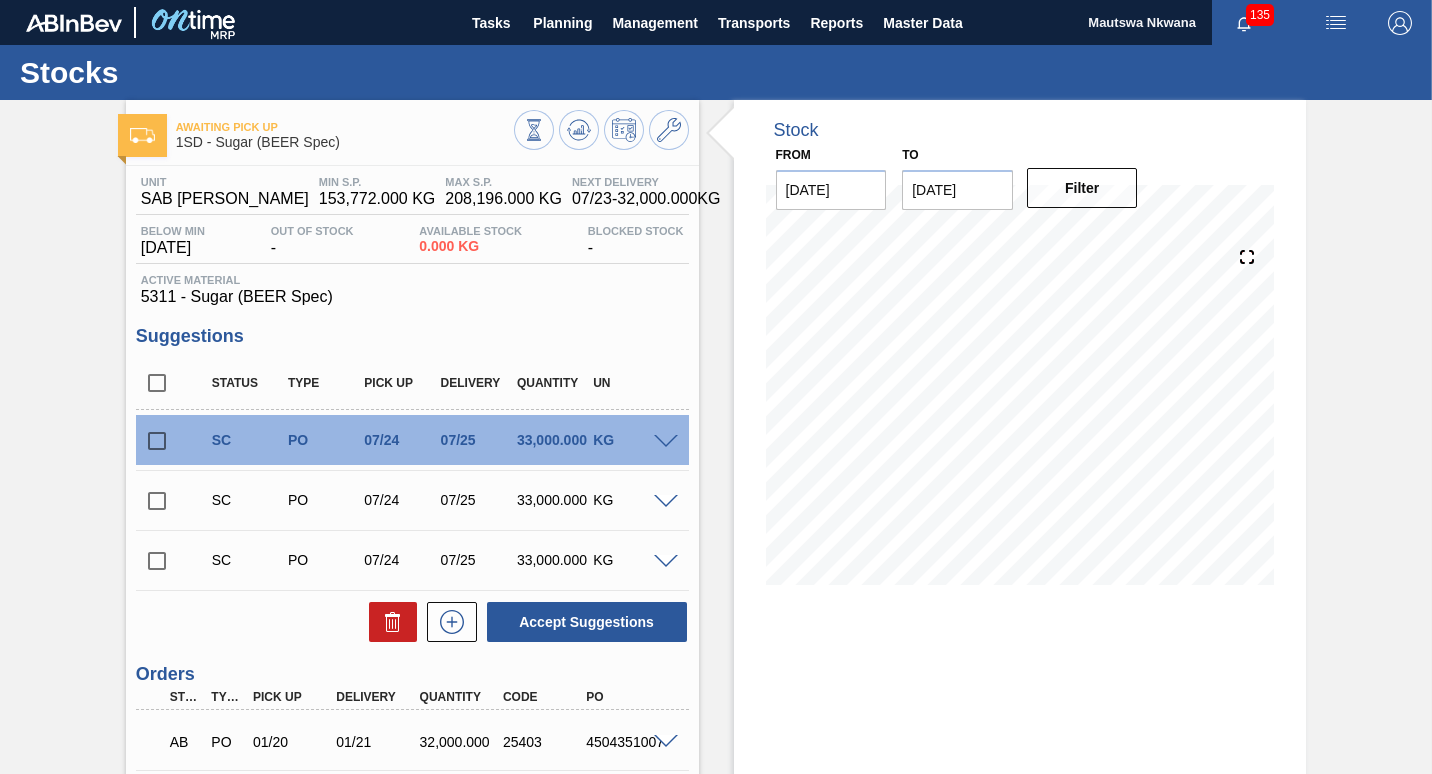 scroll, scrollTop: 280, scrollLeft: 0, axis: vertical 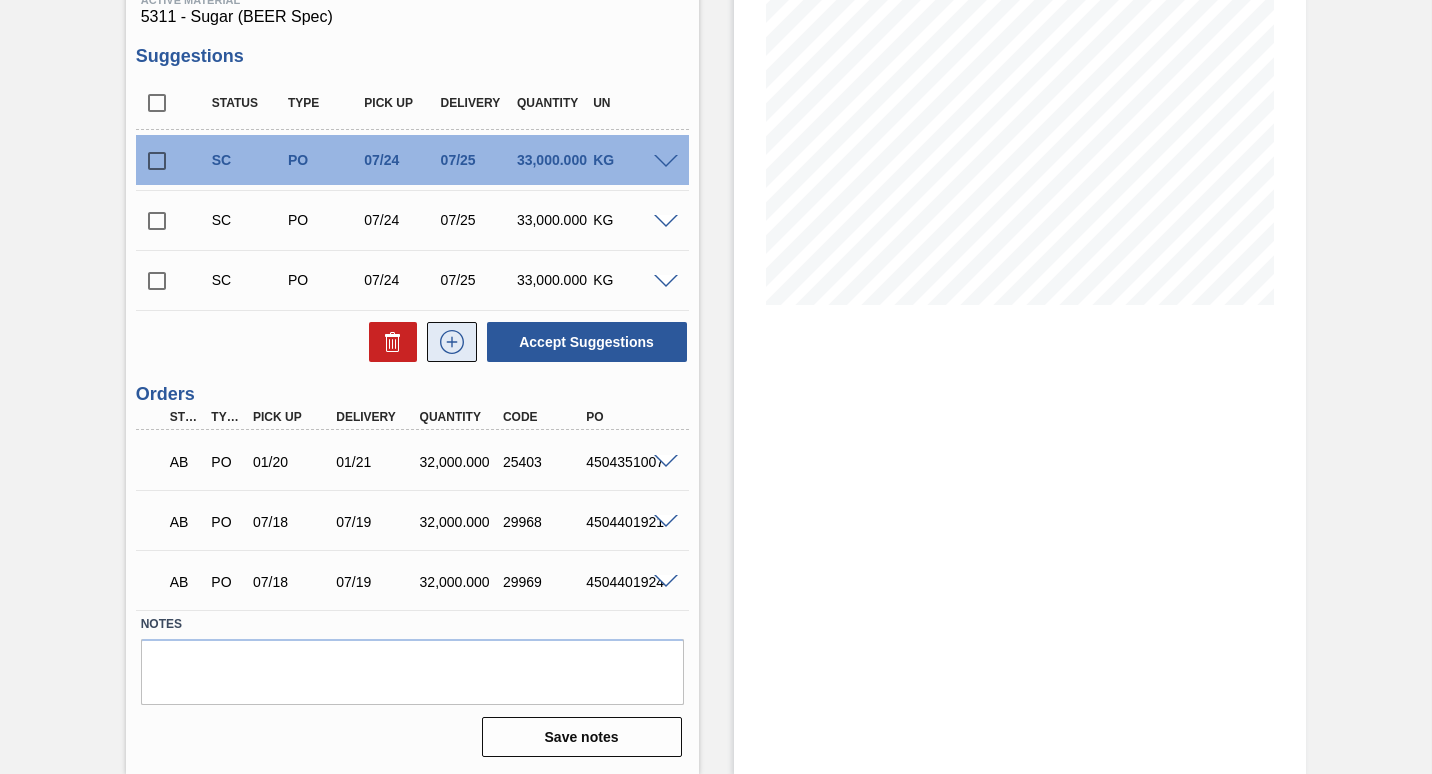 click 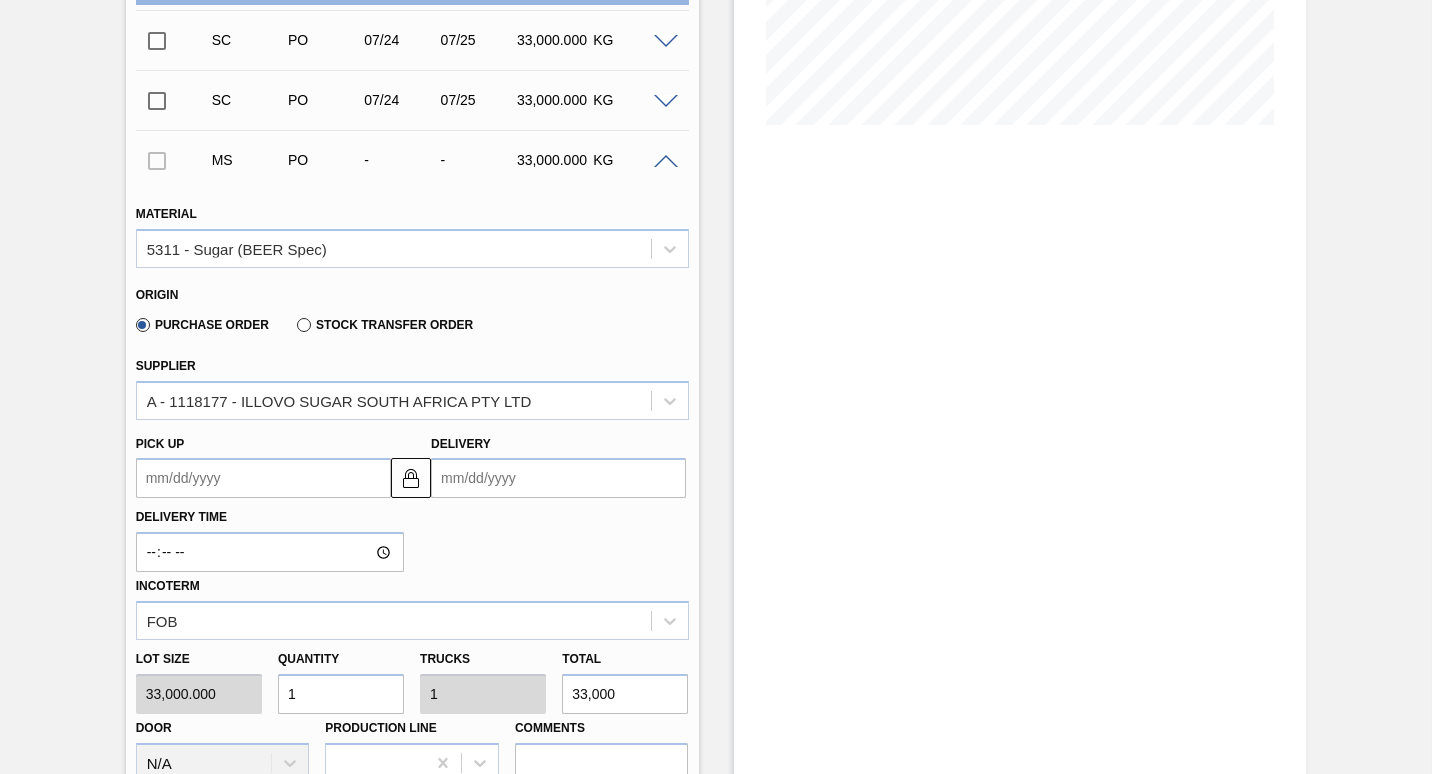 scroll, scrollTop: 480, scrollLeft: 0, axis: vertical 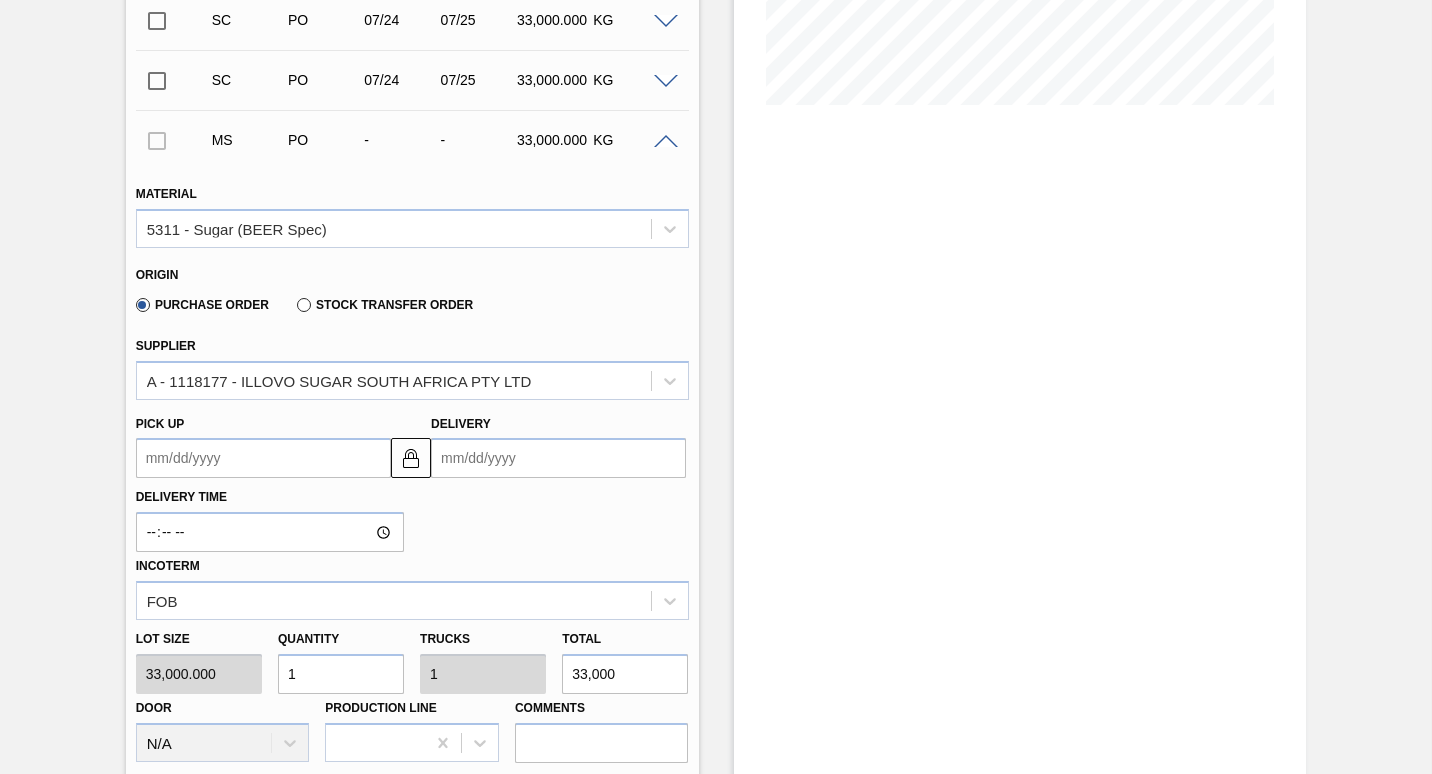 click on "Pick up" at bounding box center (263, 458) 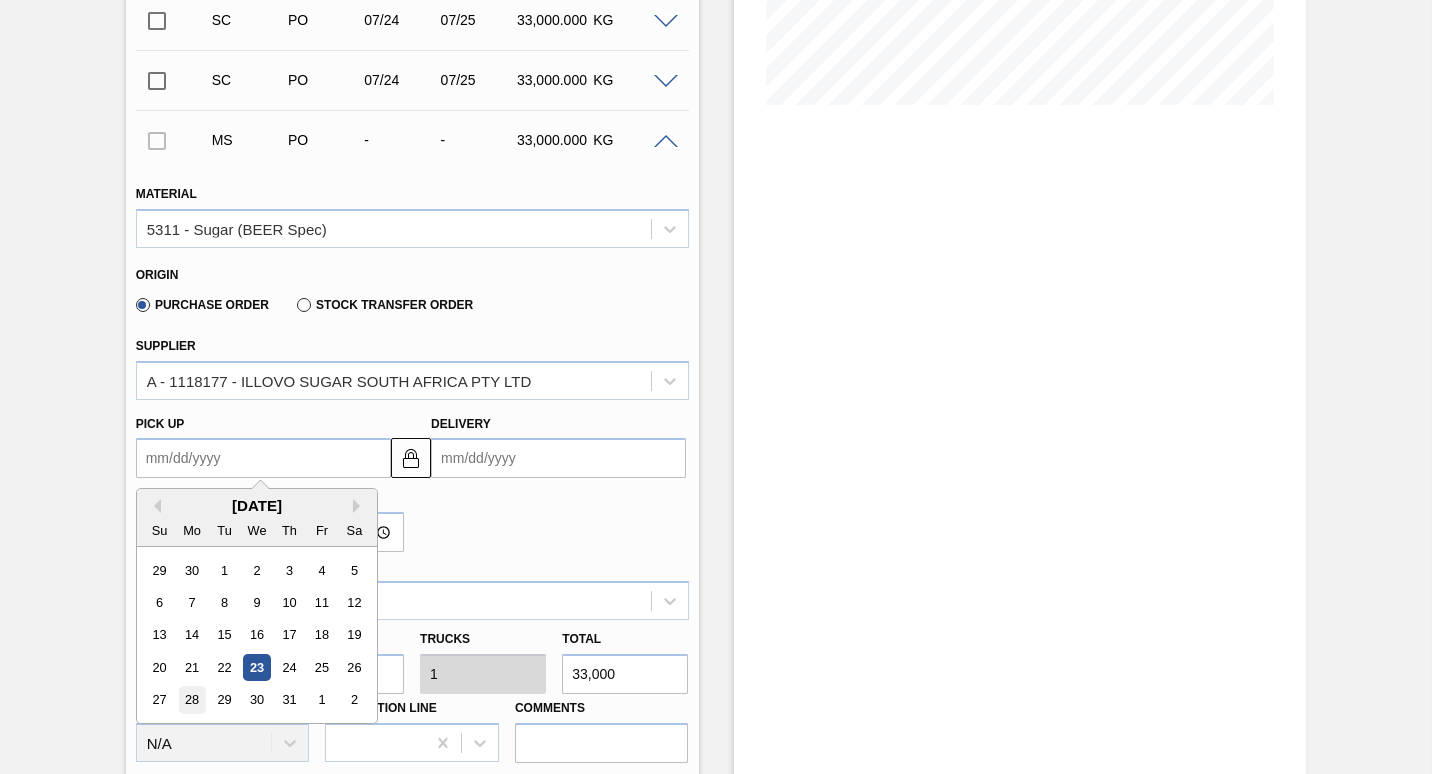 click on "28" at bounding box center (191, 700) 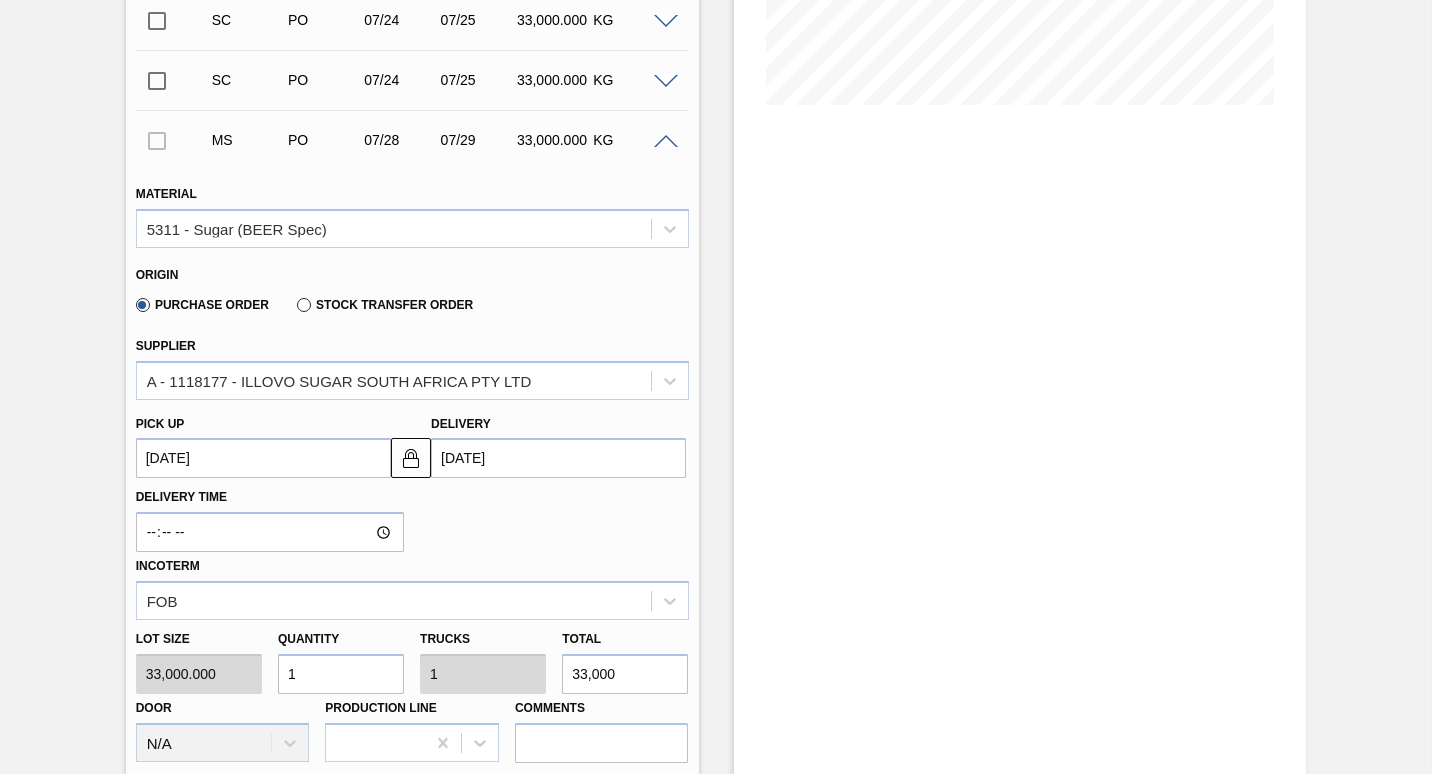 click on "1" at bounding box center [341, 674] 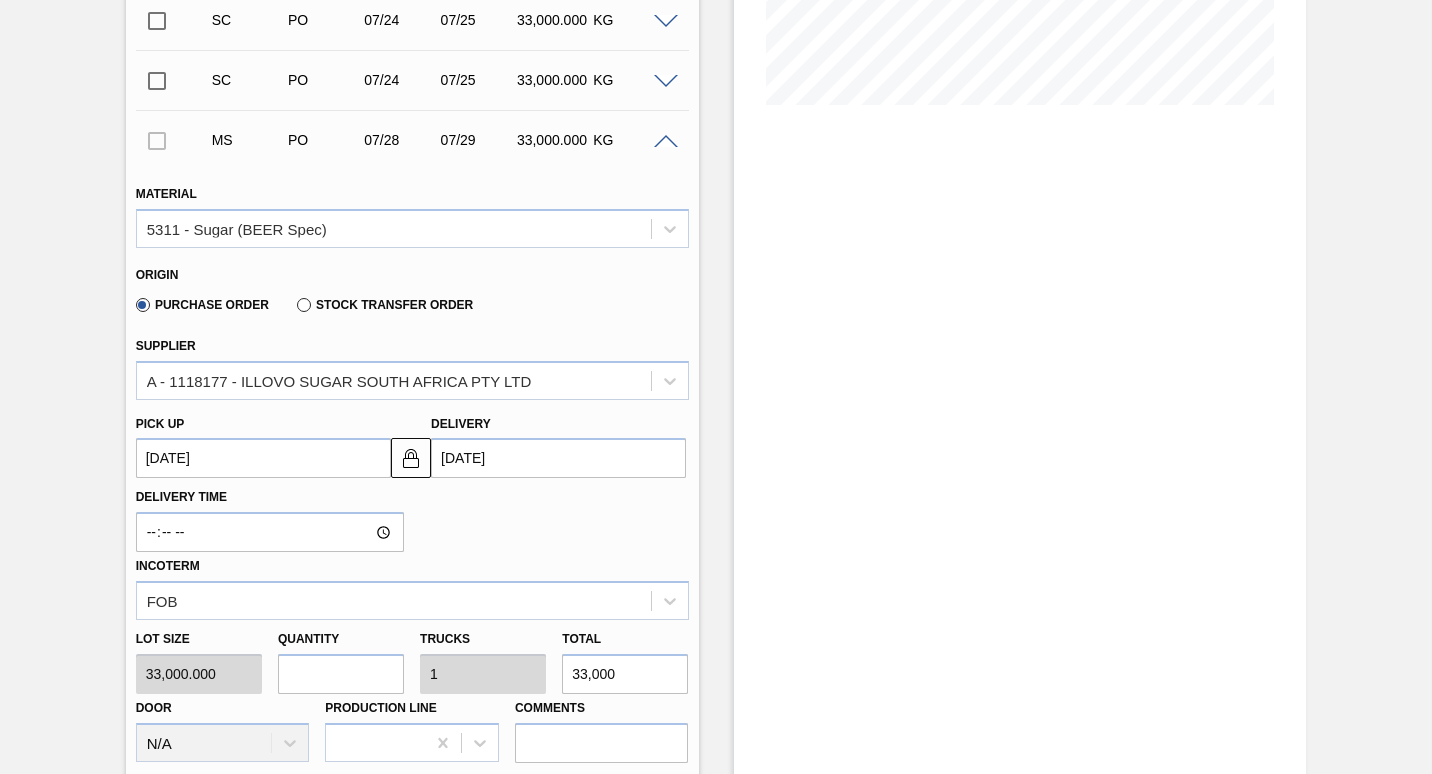 type on "0" 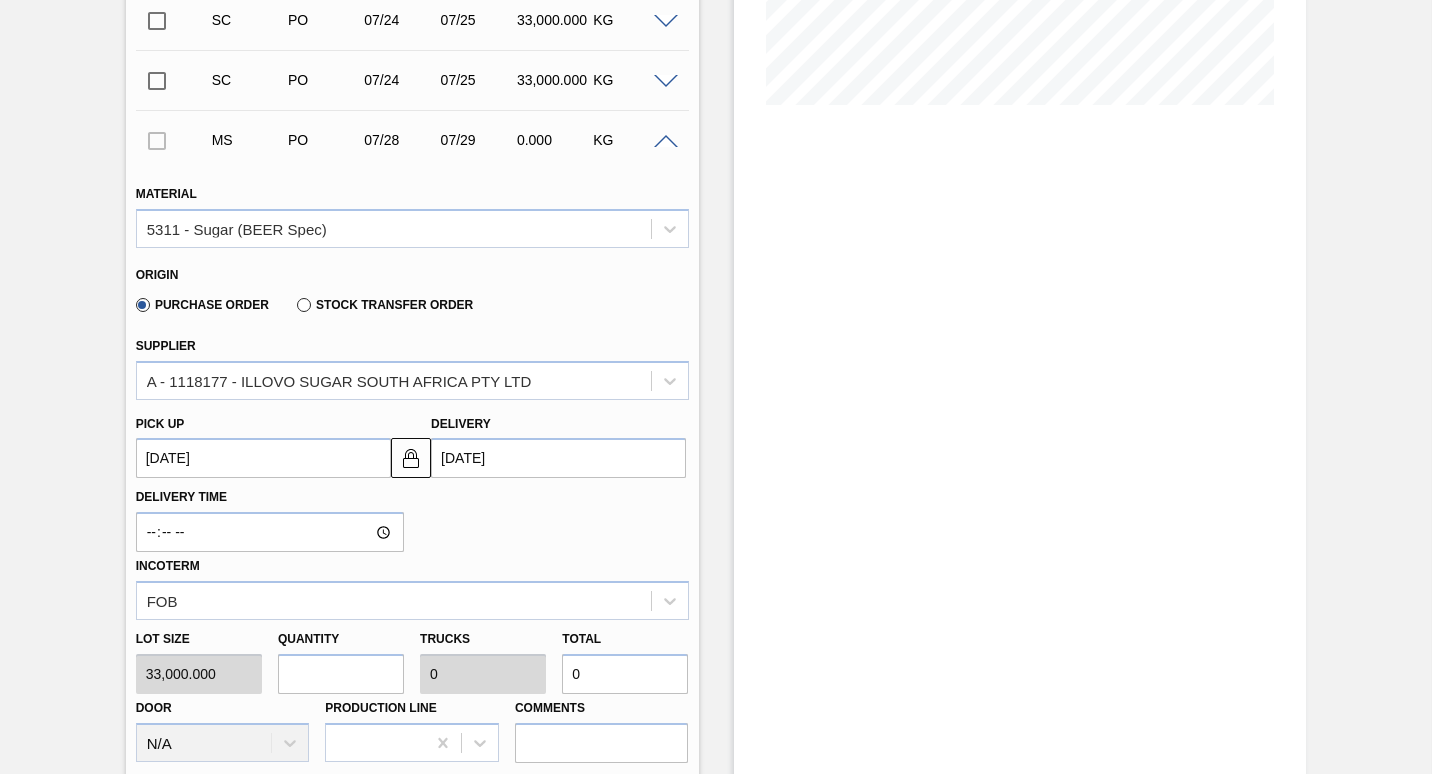 type on "3" 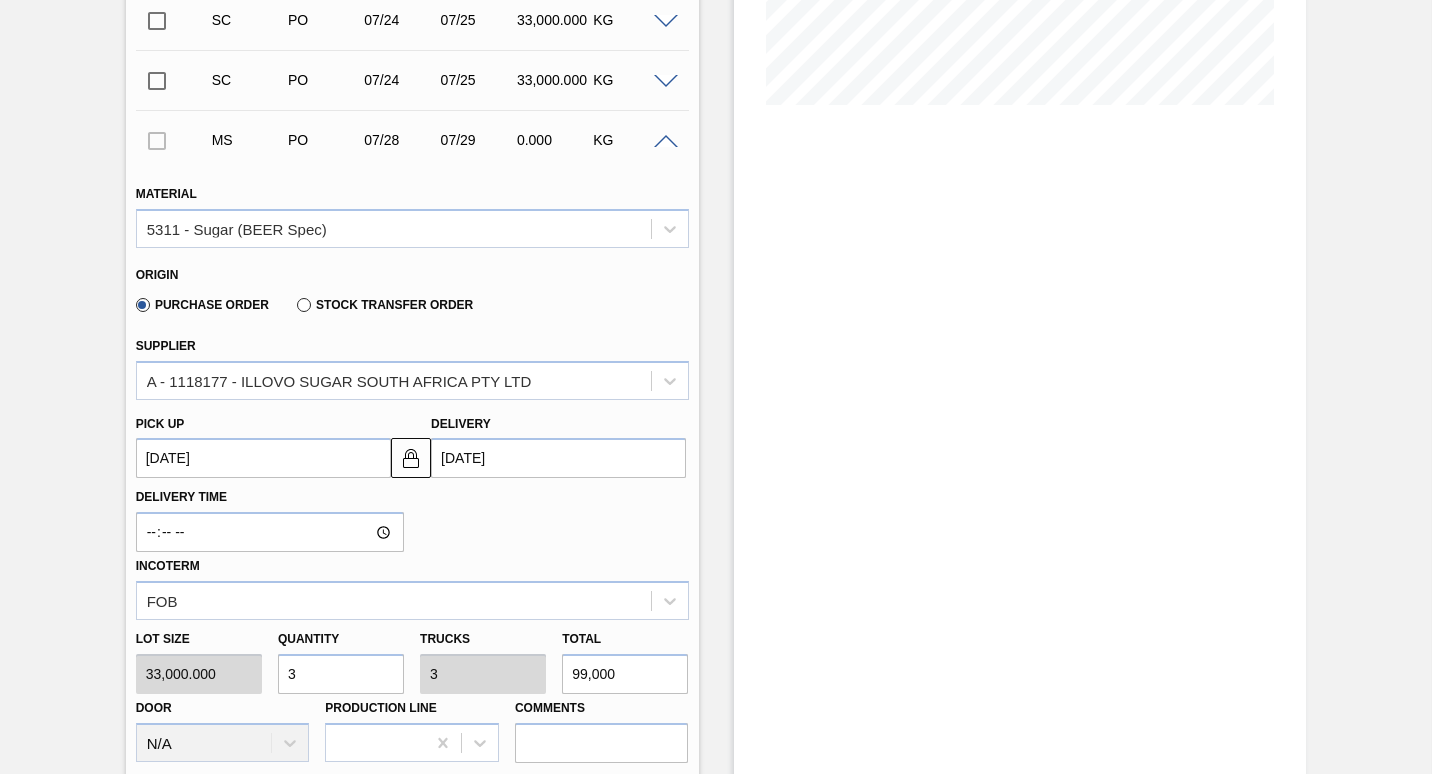 type on "33" 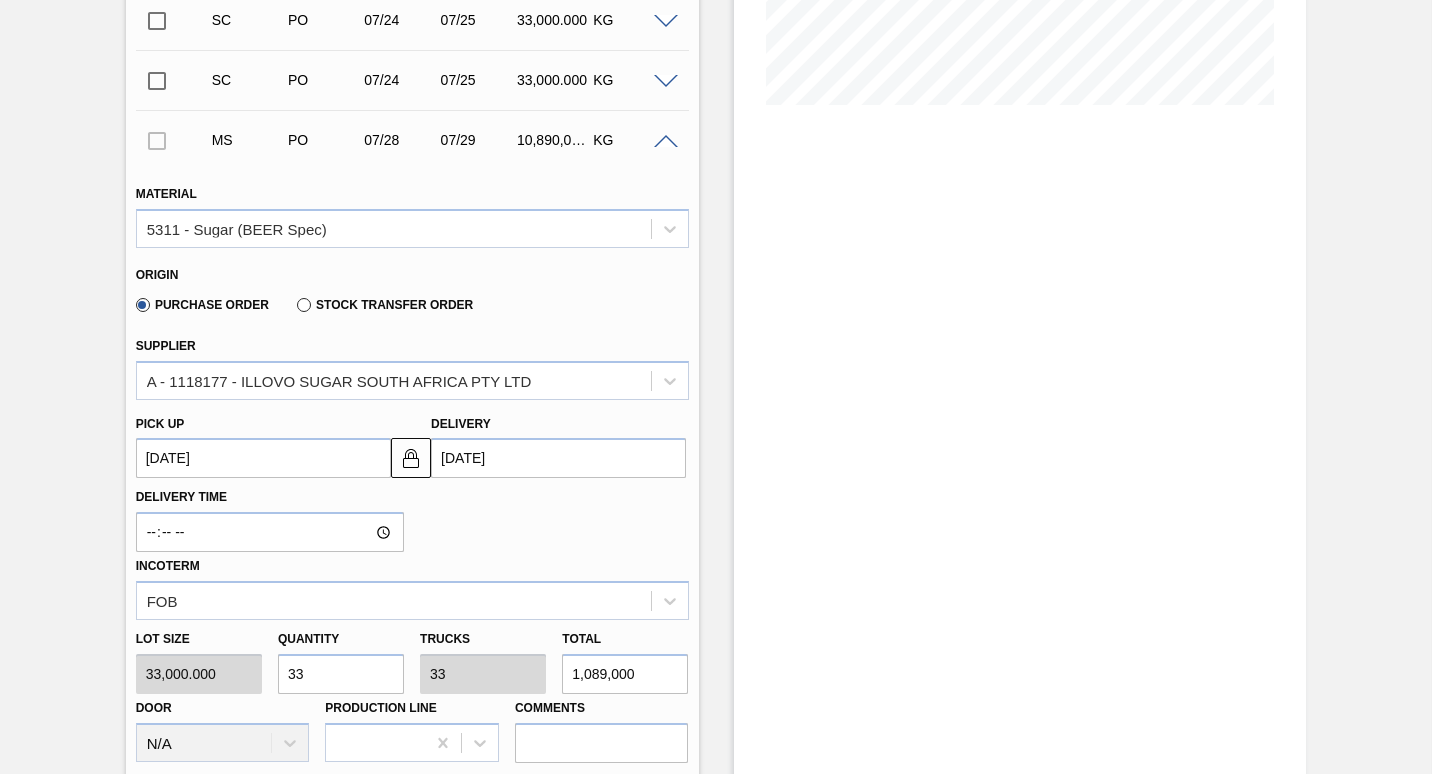 type on "330" 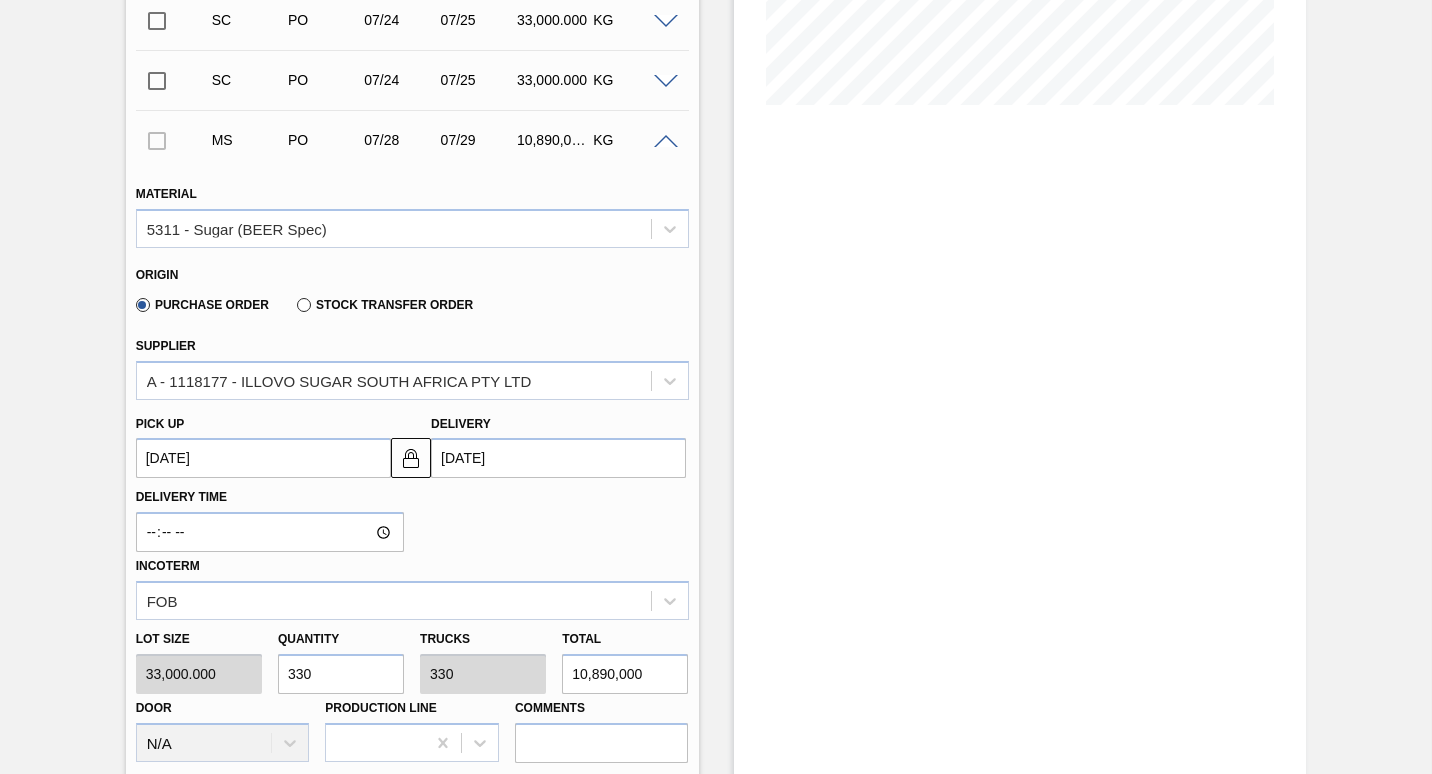 type on "3,300" 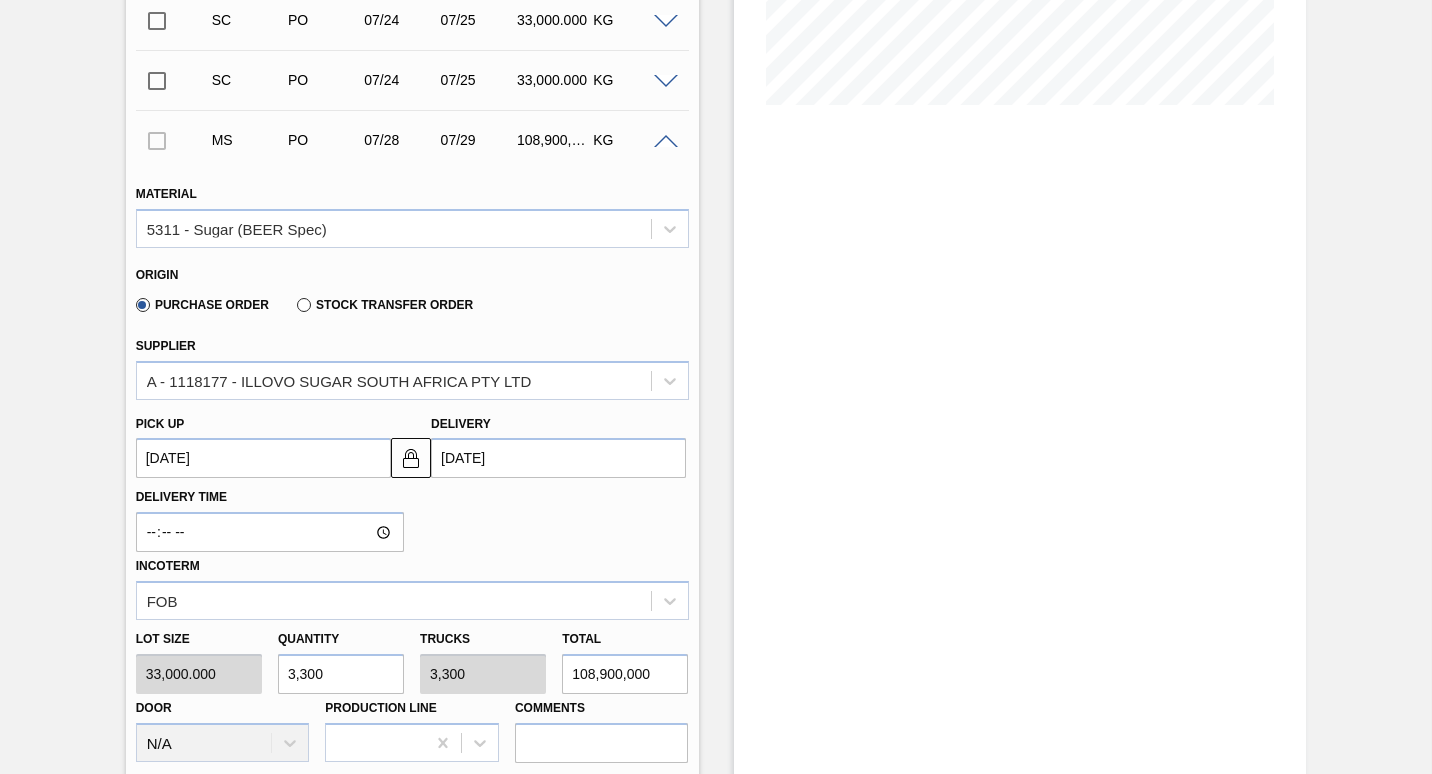 type on "33,000" 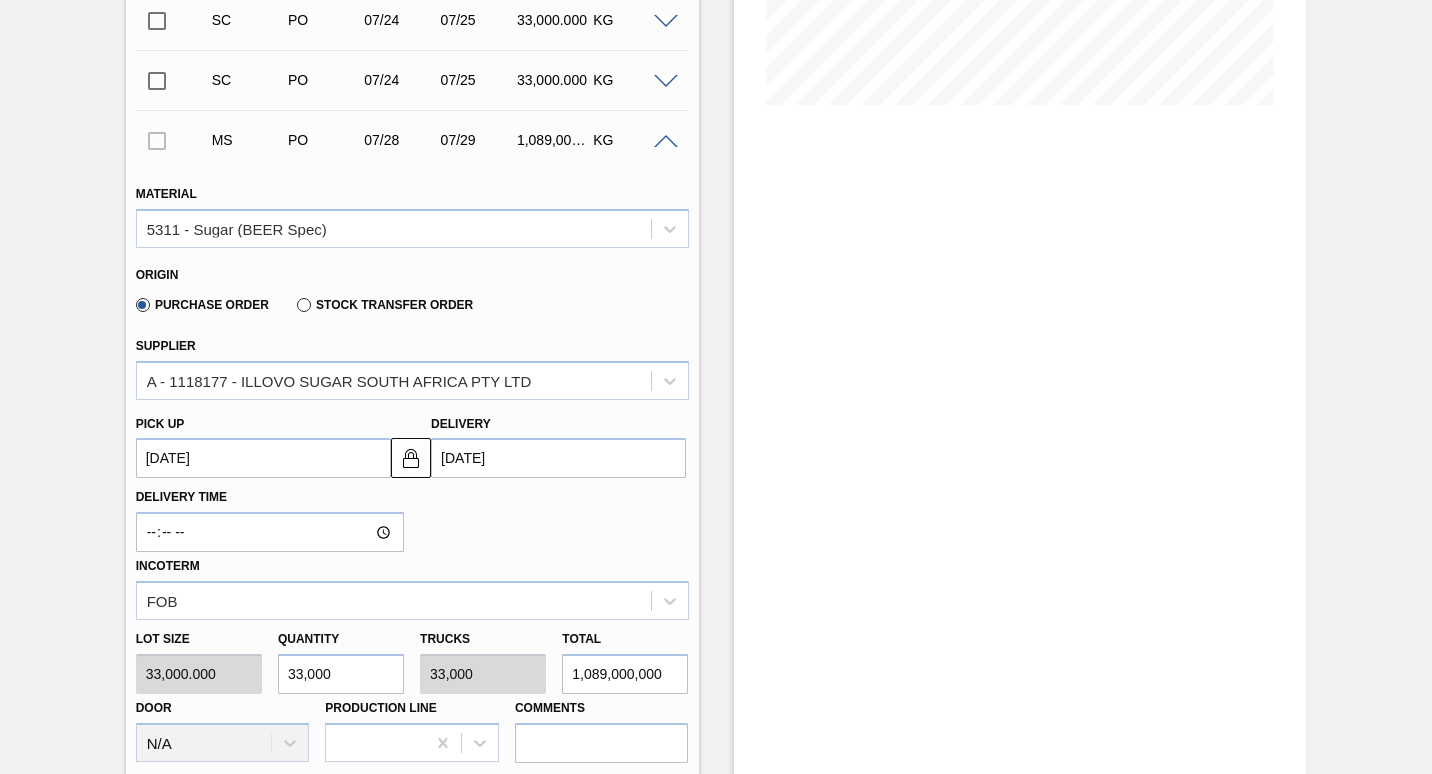 type on "33,000" 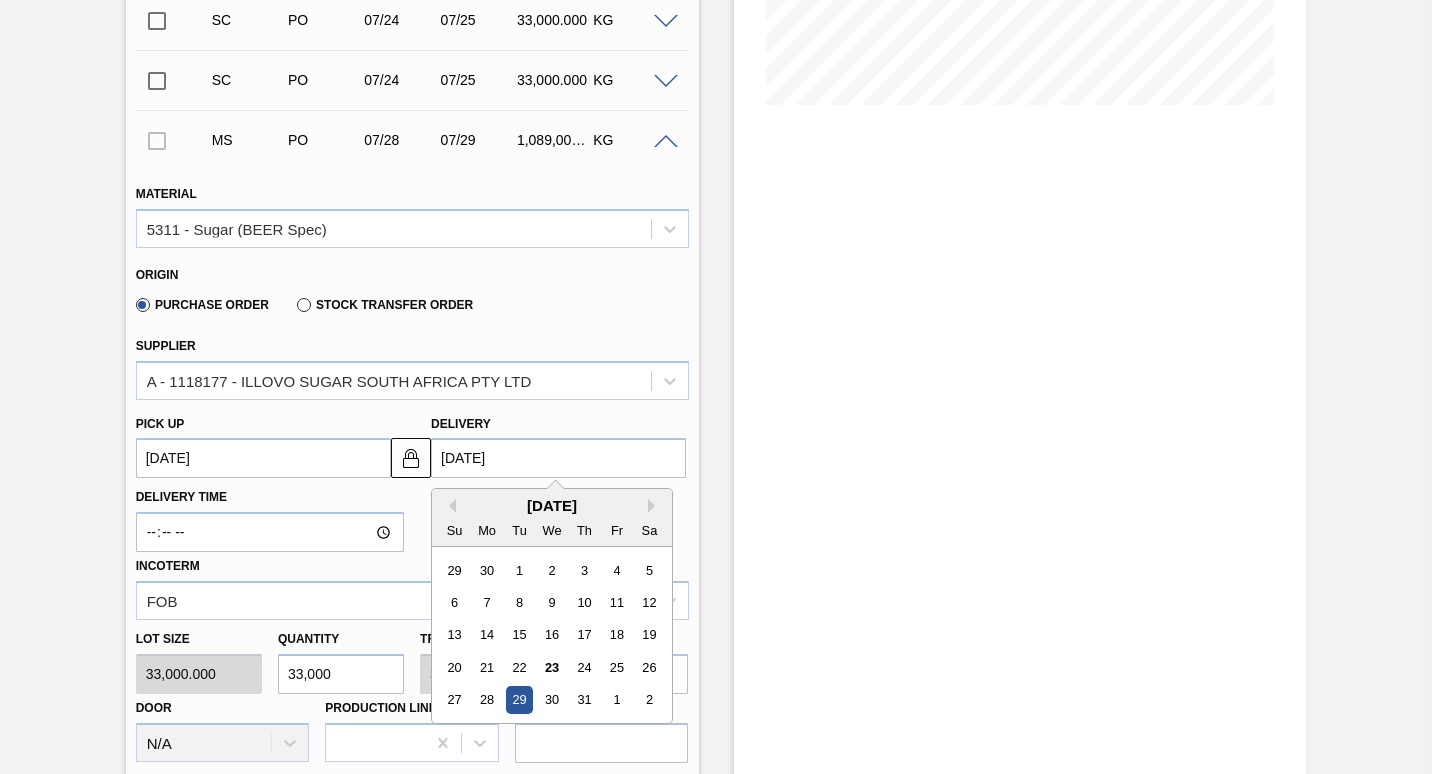 click on "07/29/2025" at bounding box center (558, 458) 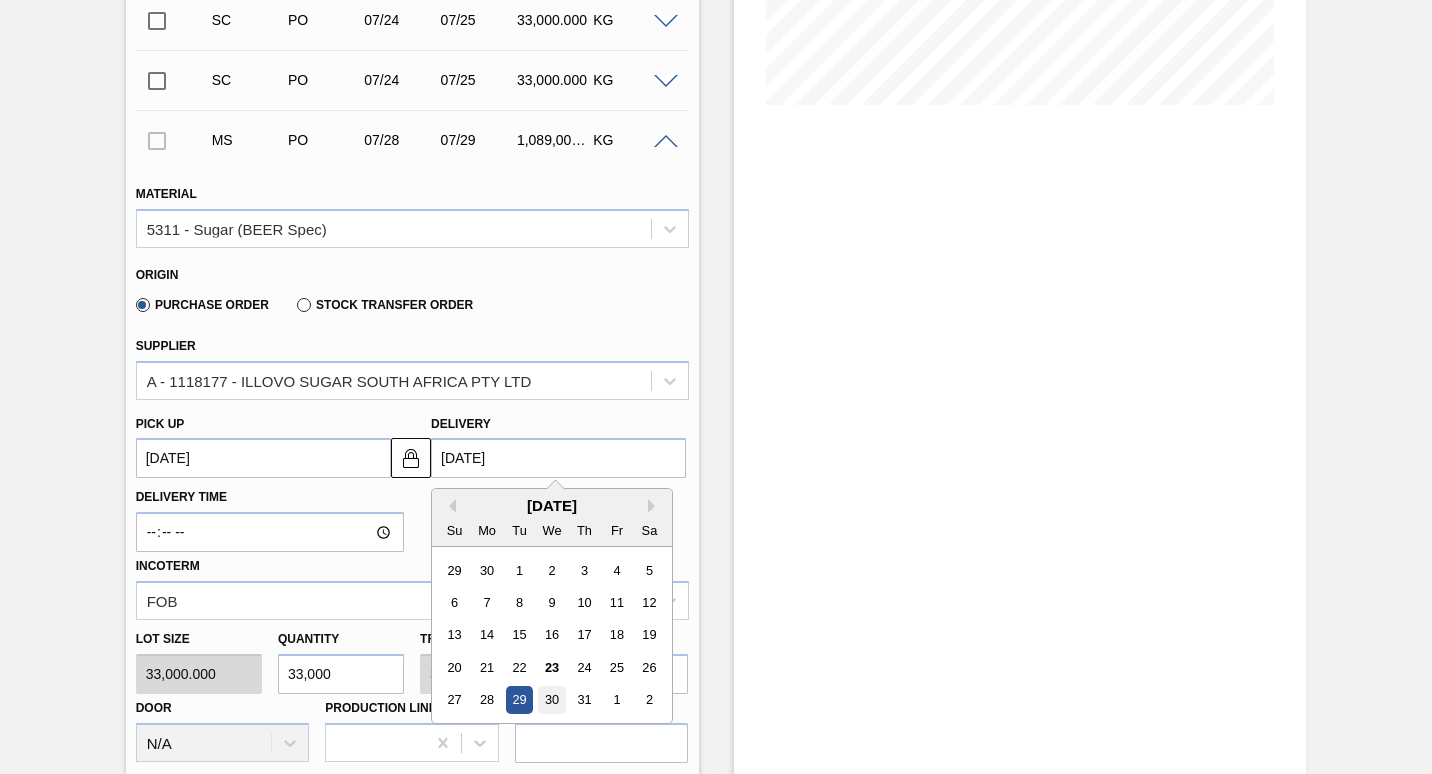 click on "30" at bounding box center (552, 700) 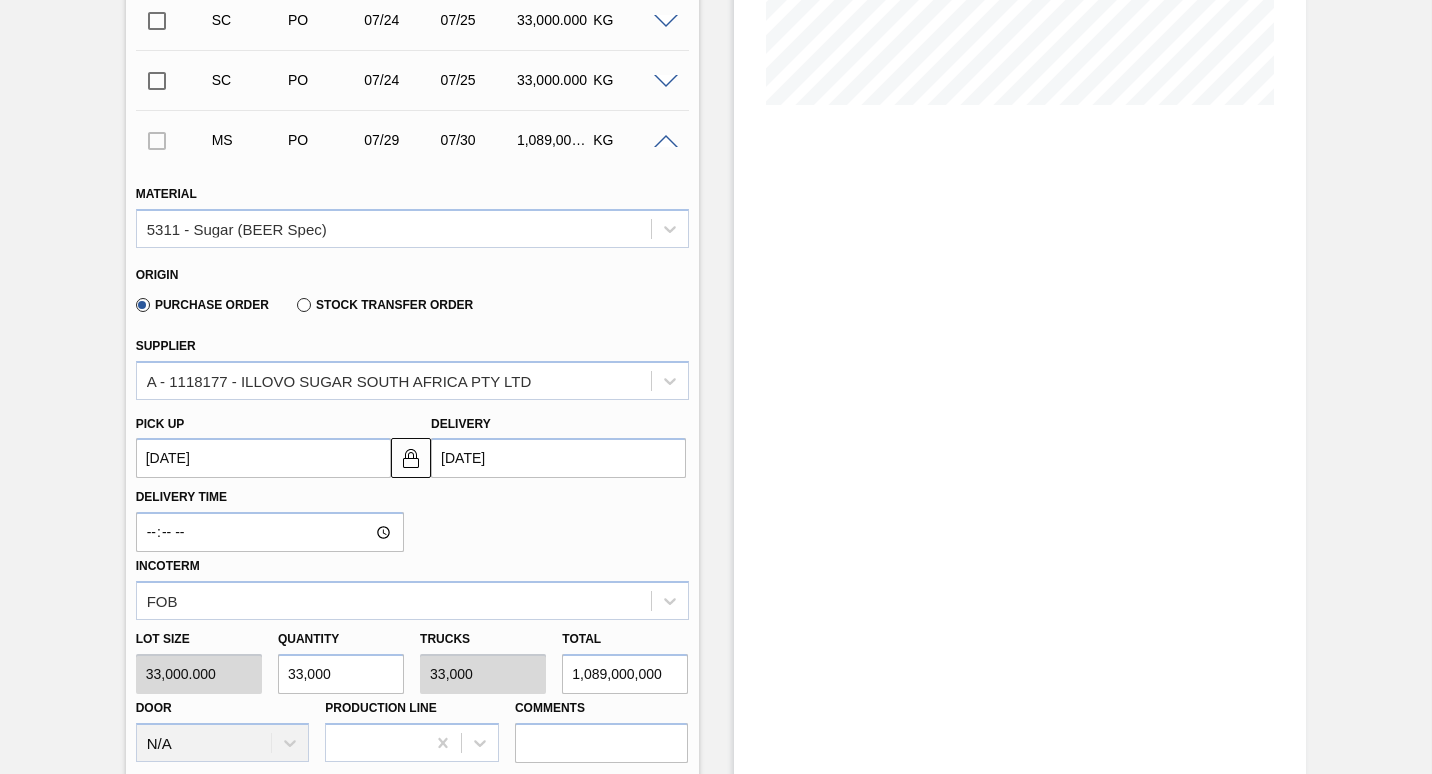 click on "07/29/2025" at bounding box center [263, 458] 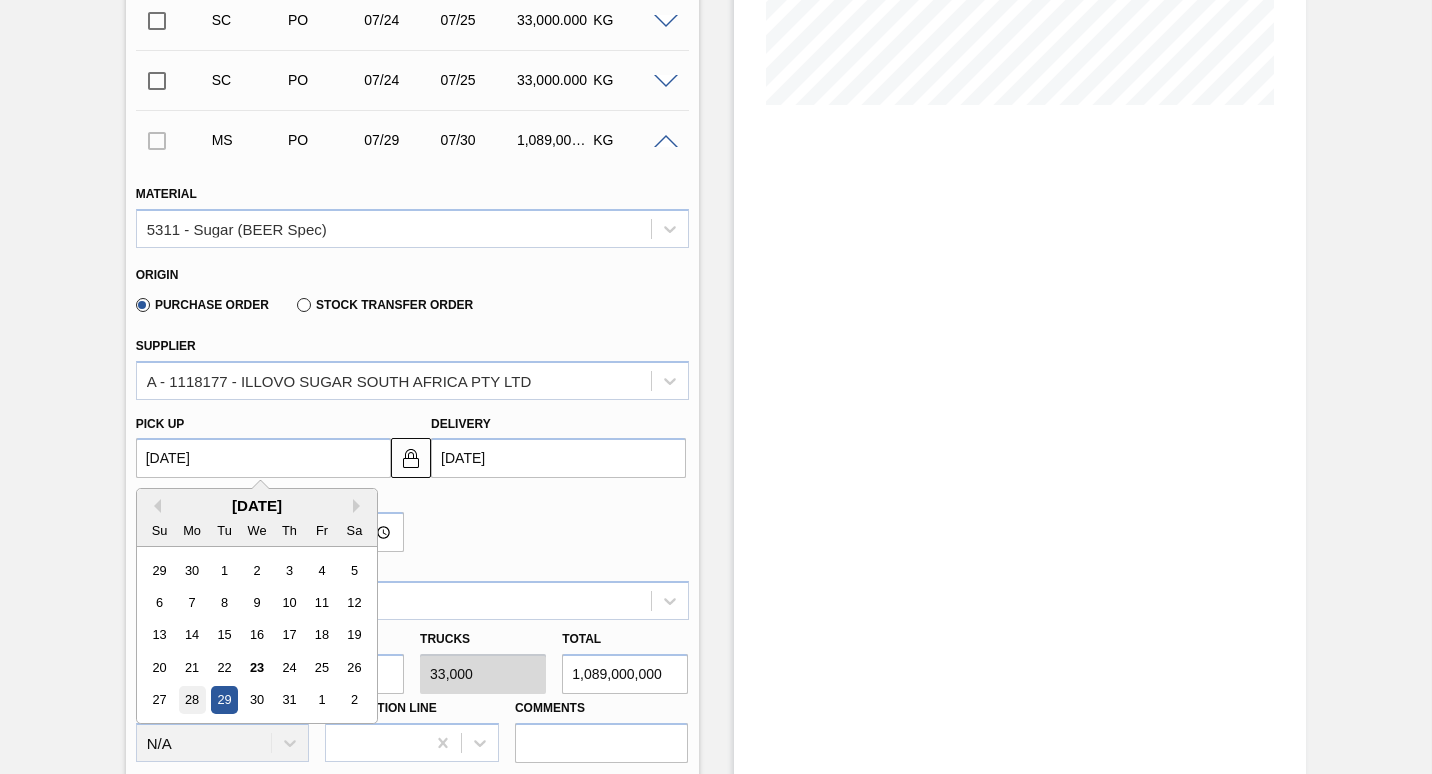 click on "28" at bounding box center [191, 700] 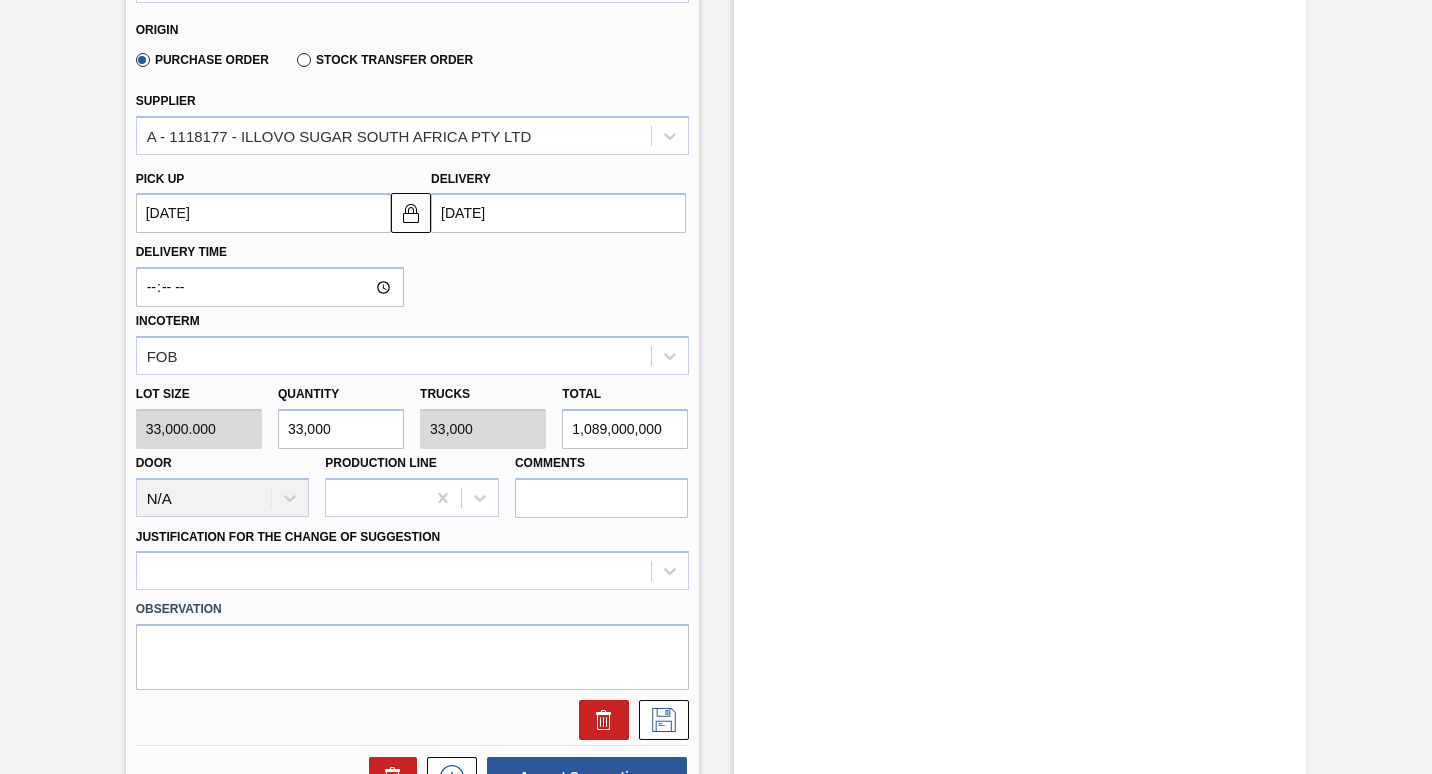 scroll, scrollTop: 880, scrollLeft: 0, axis: vertical 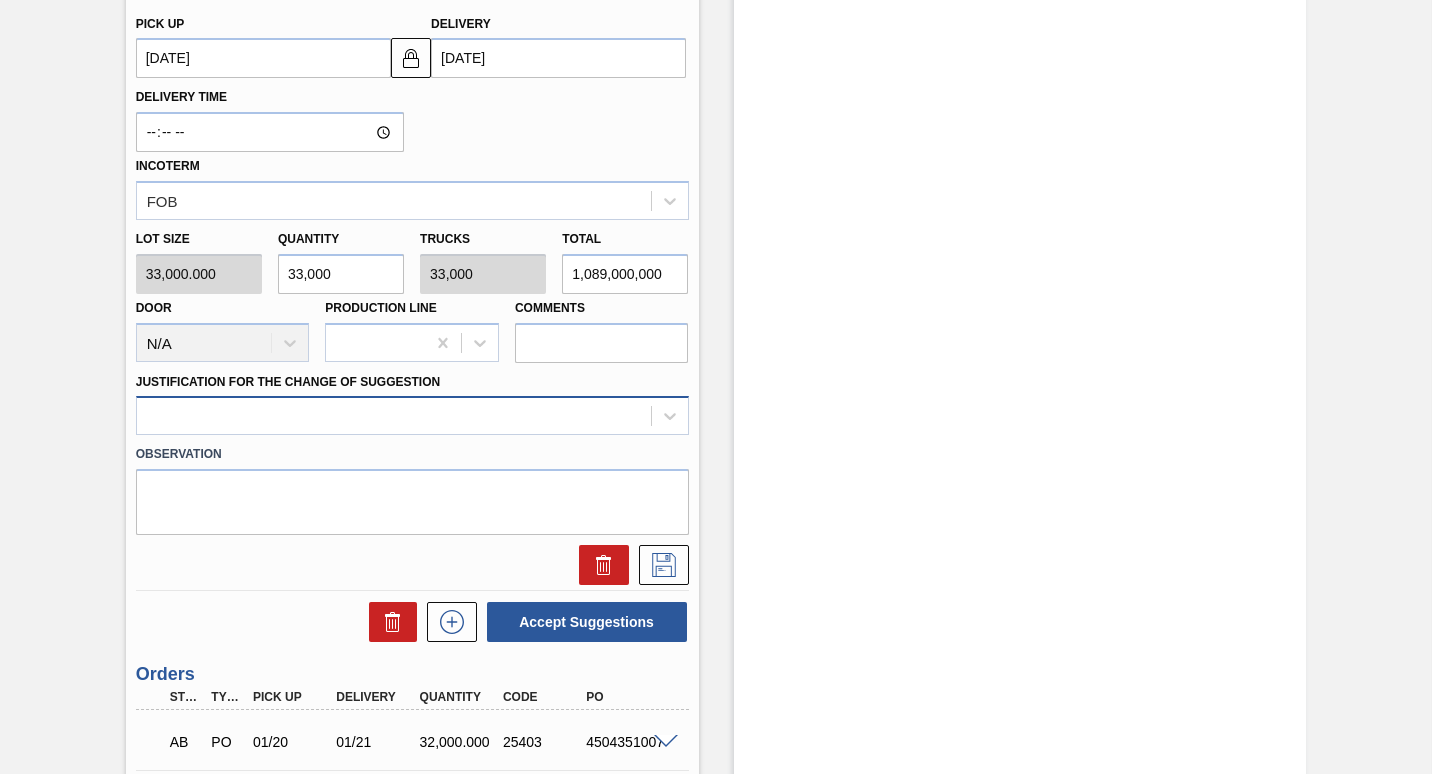 click at bounding box center (394, 416) 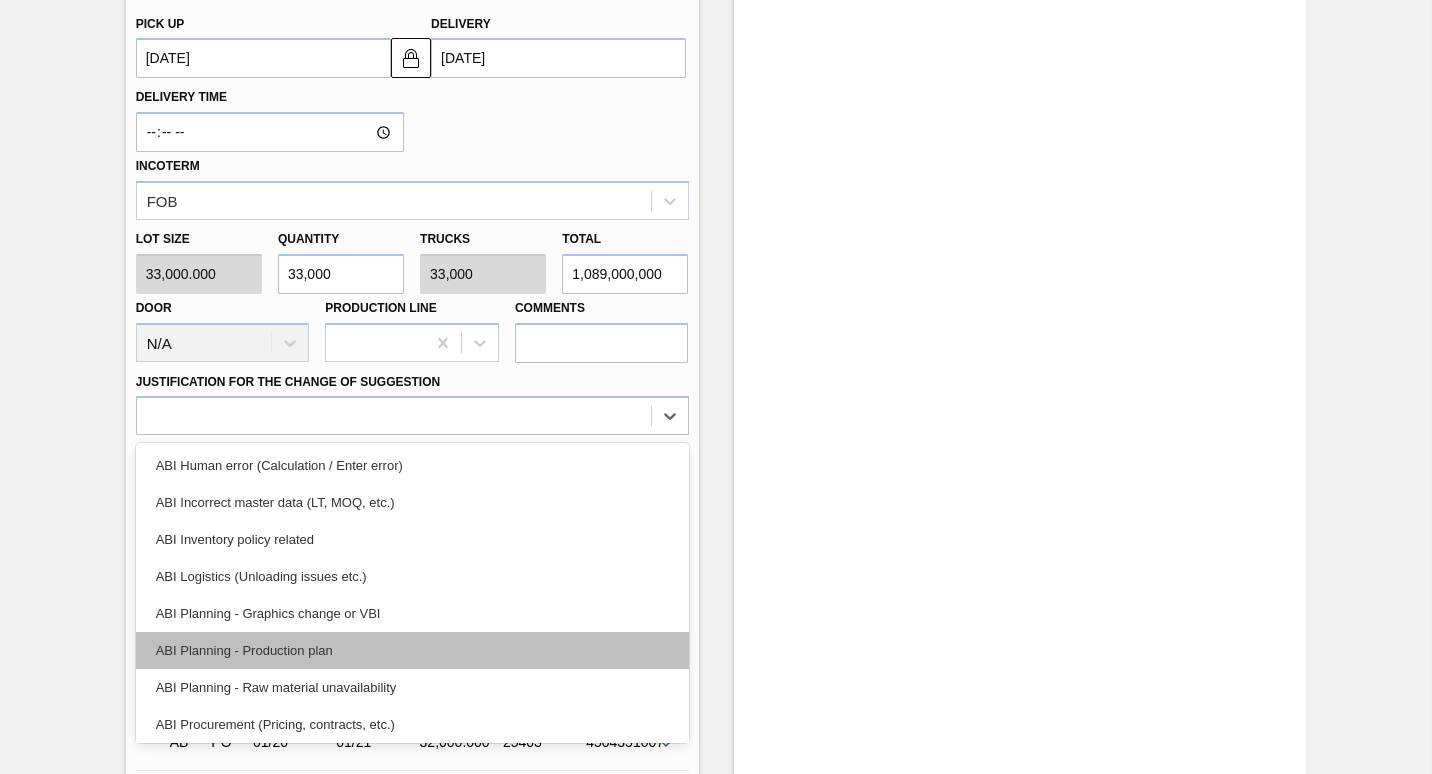click on "ABI Planning - Production plan" at bounding box center (412, 650) 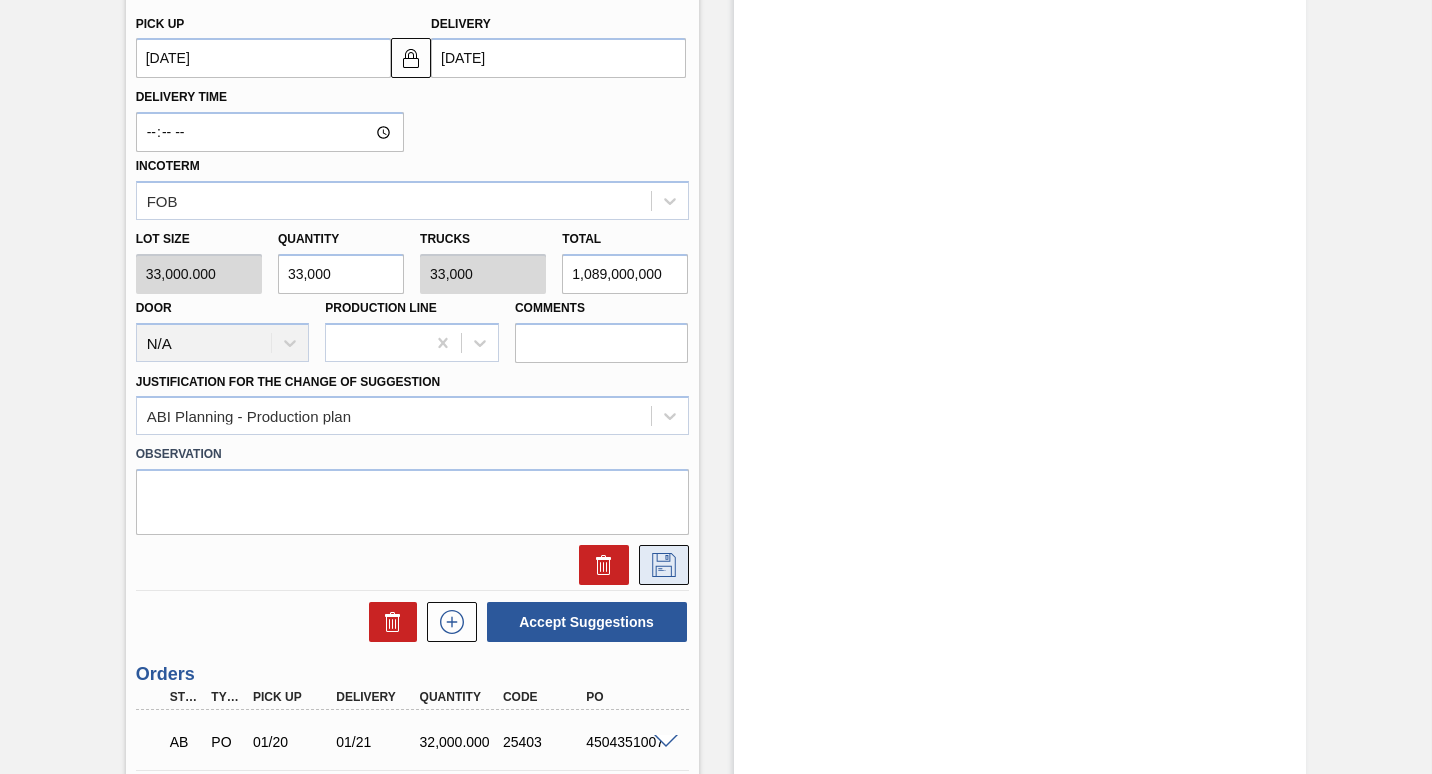 click 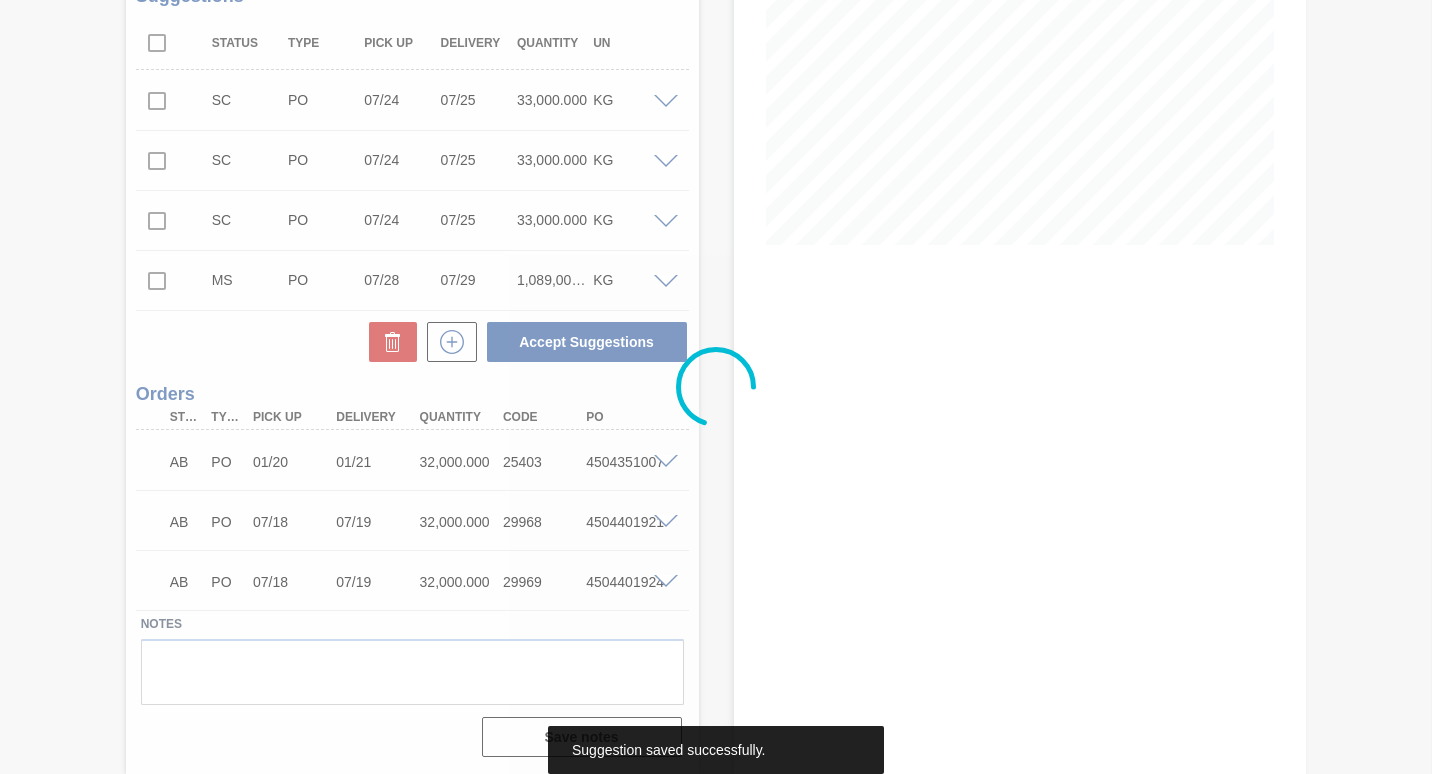 scroll, scrollTop: 340, scrollLeft: 0, axis: vertical 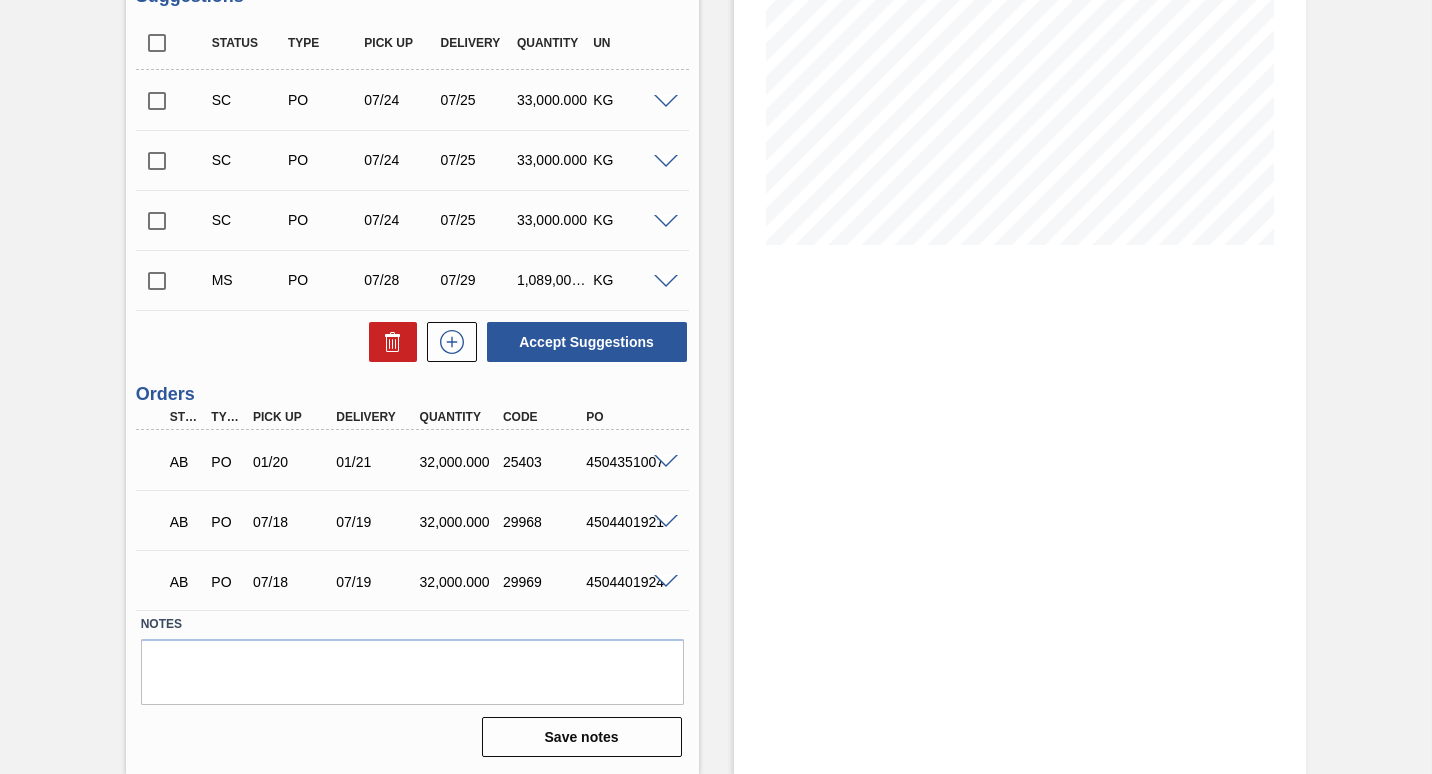 click at bounding box center [157, 281] 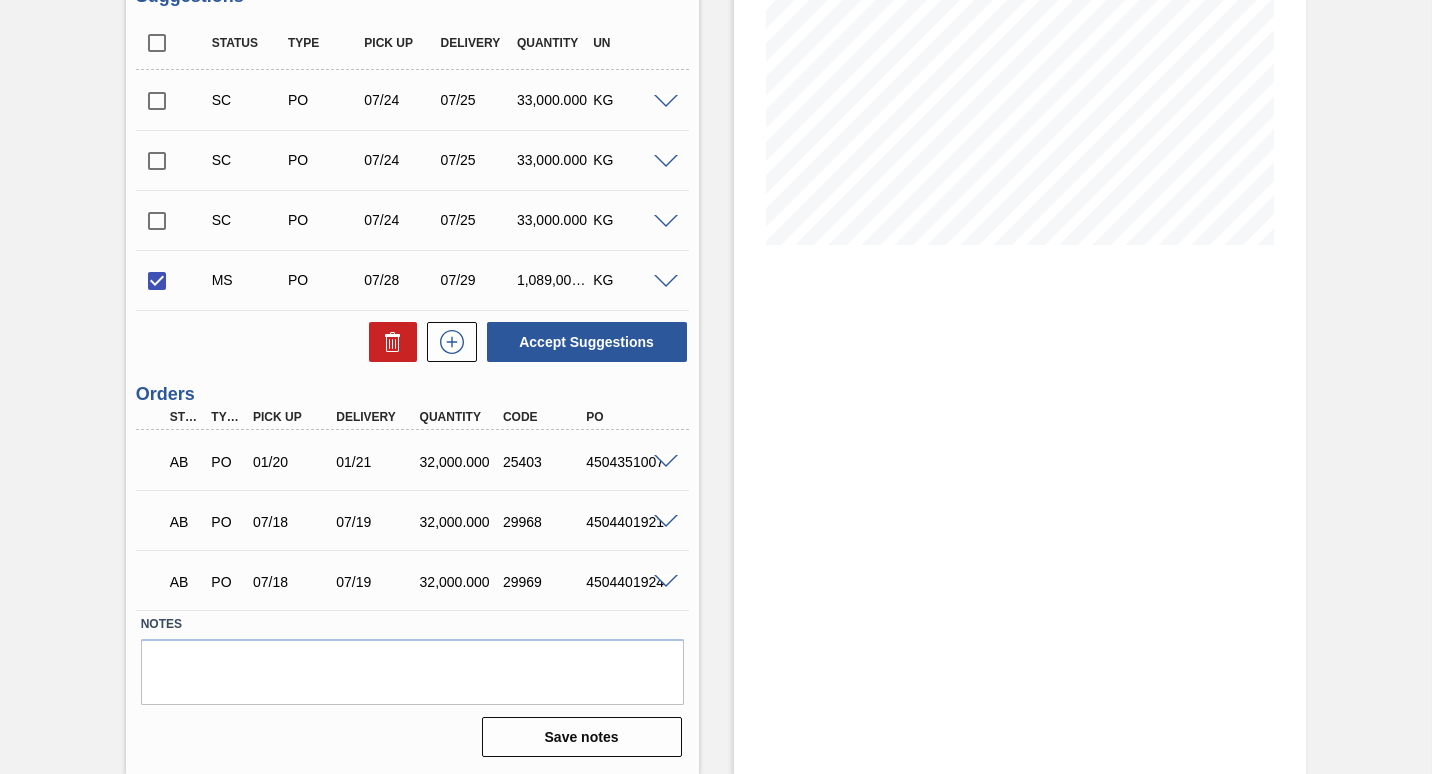 scroll, scrollTop: 0, scrollLeft: 0, axis: both 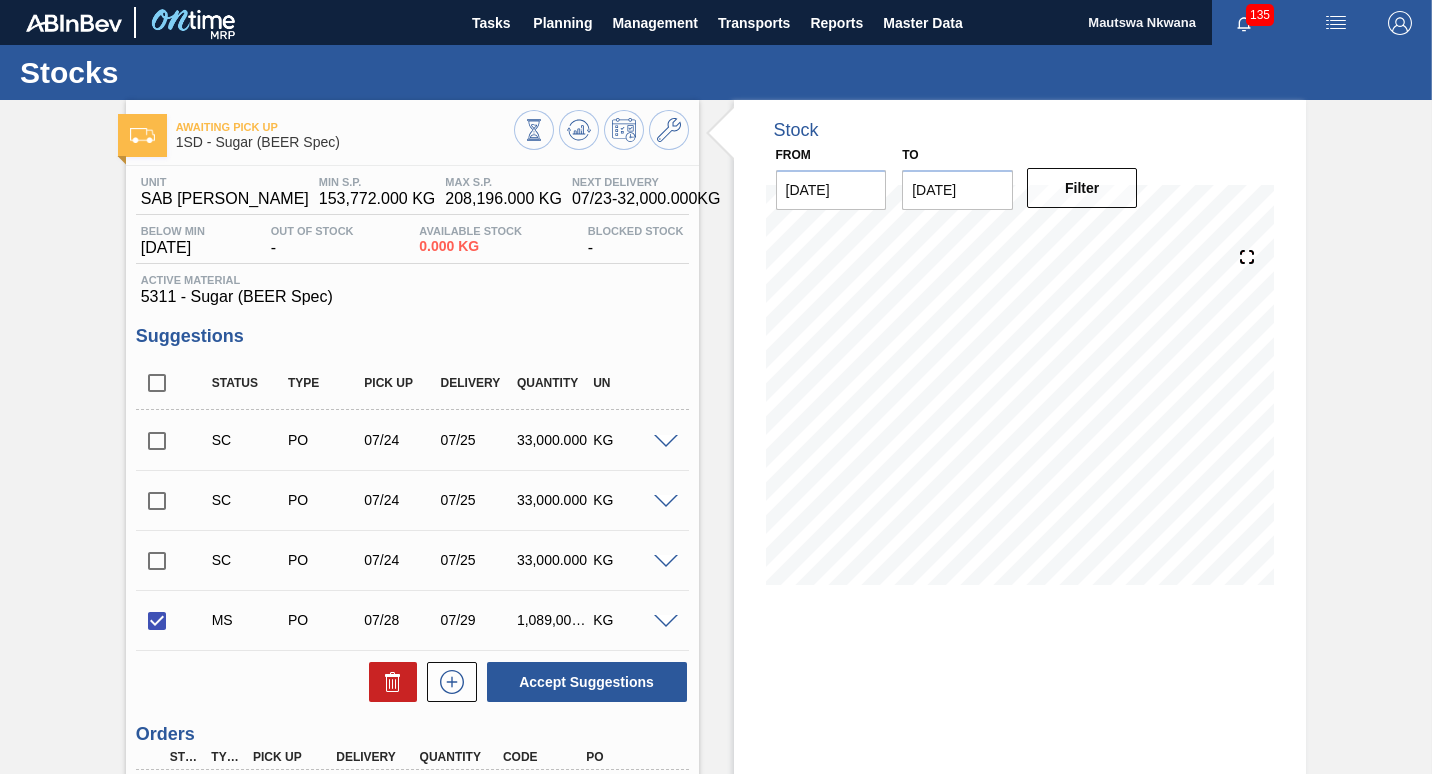 click at bounding box center (666, 622) 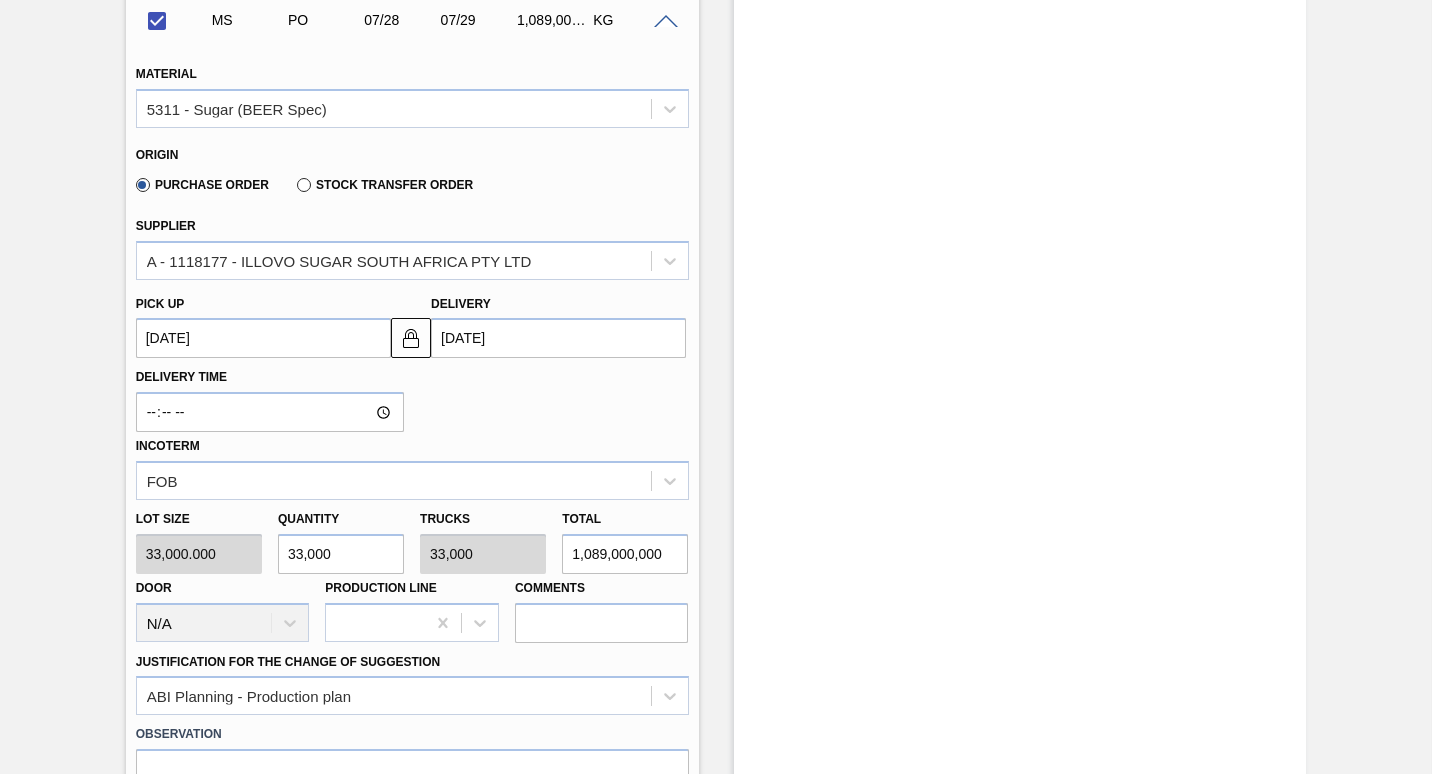 scroll, scrollTop: 200, scrollLeft: 0, axis: vertical 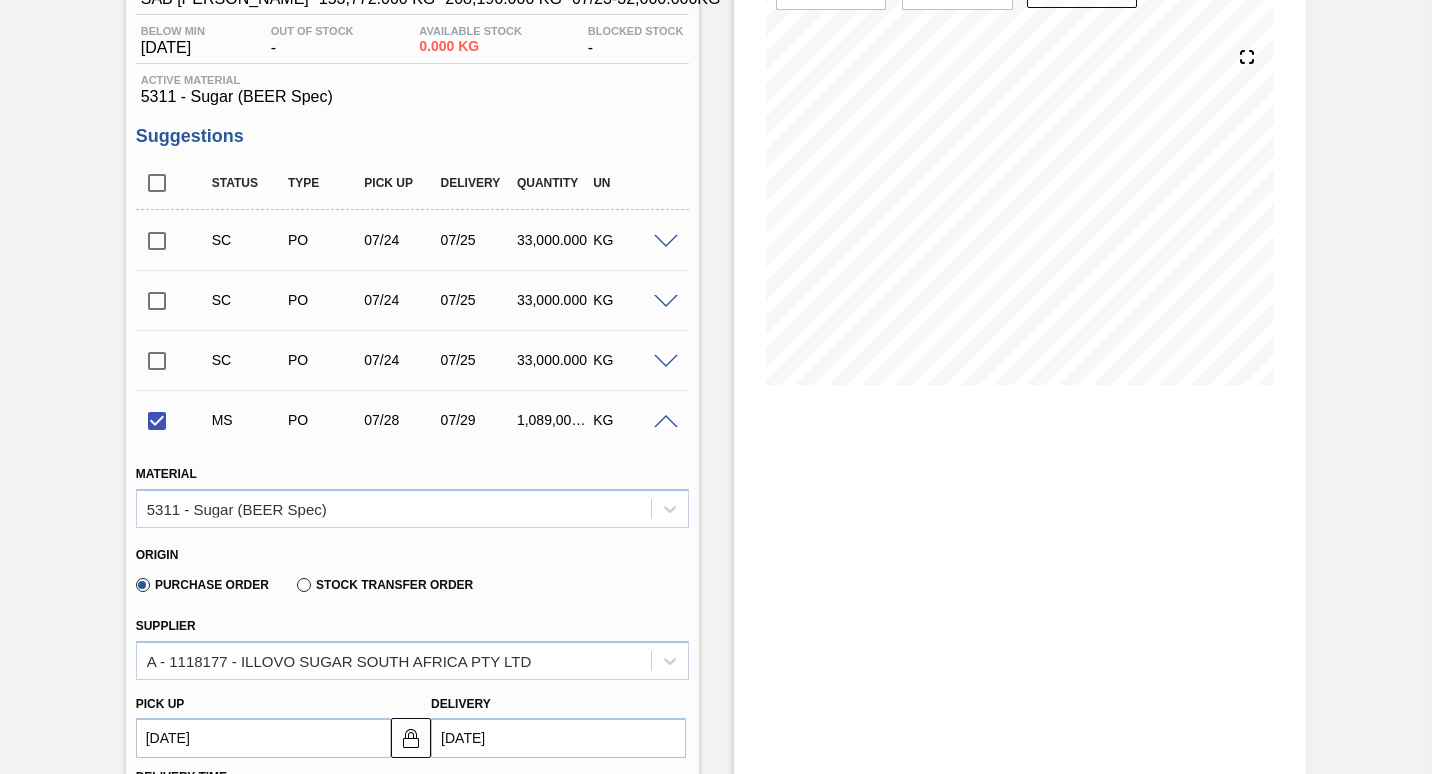 click at bounding box center (666, 422) 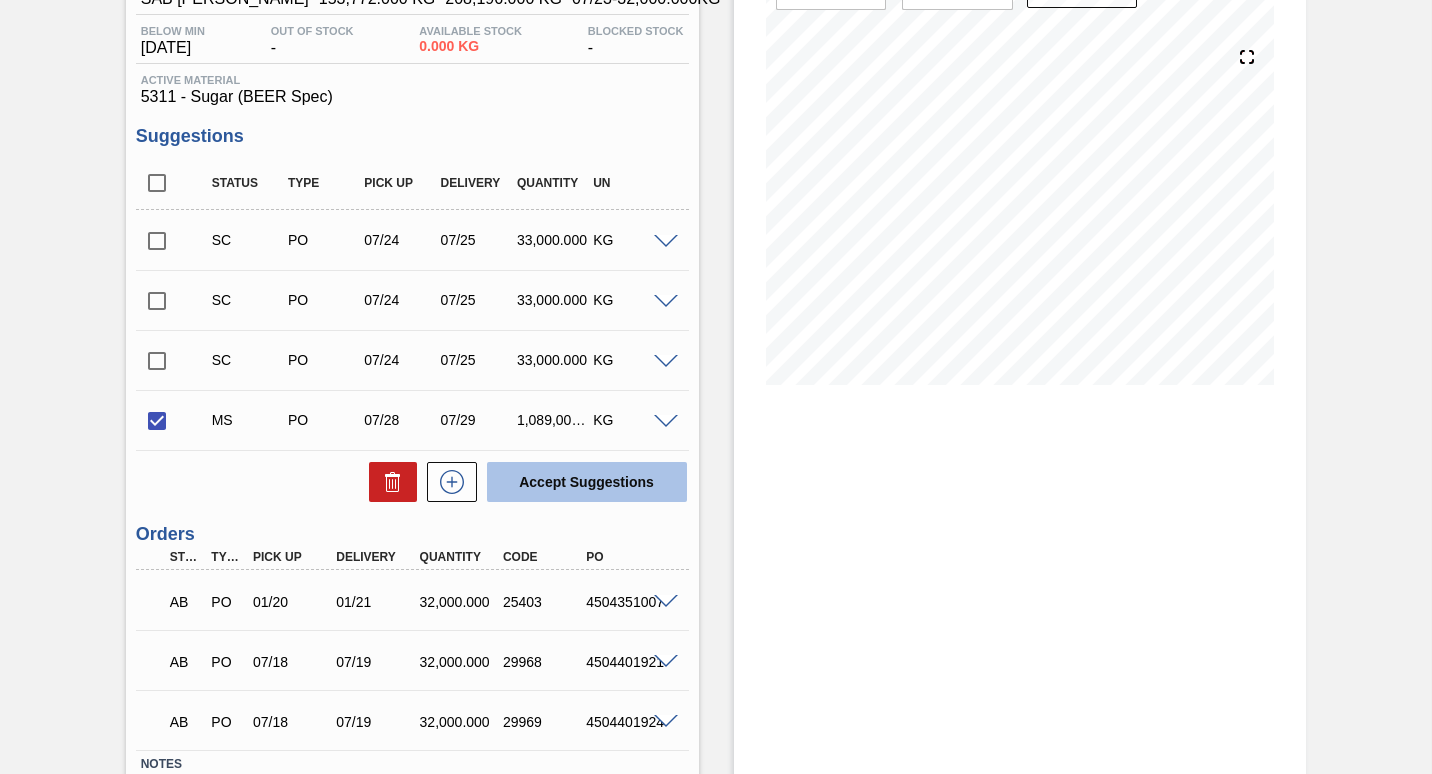 click on "Accept Suggestions" at bounding box center [587, 482] 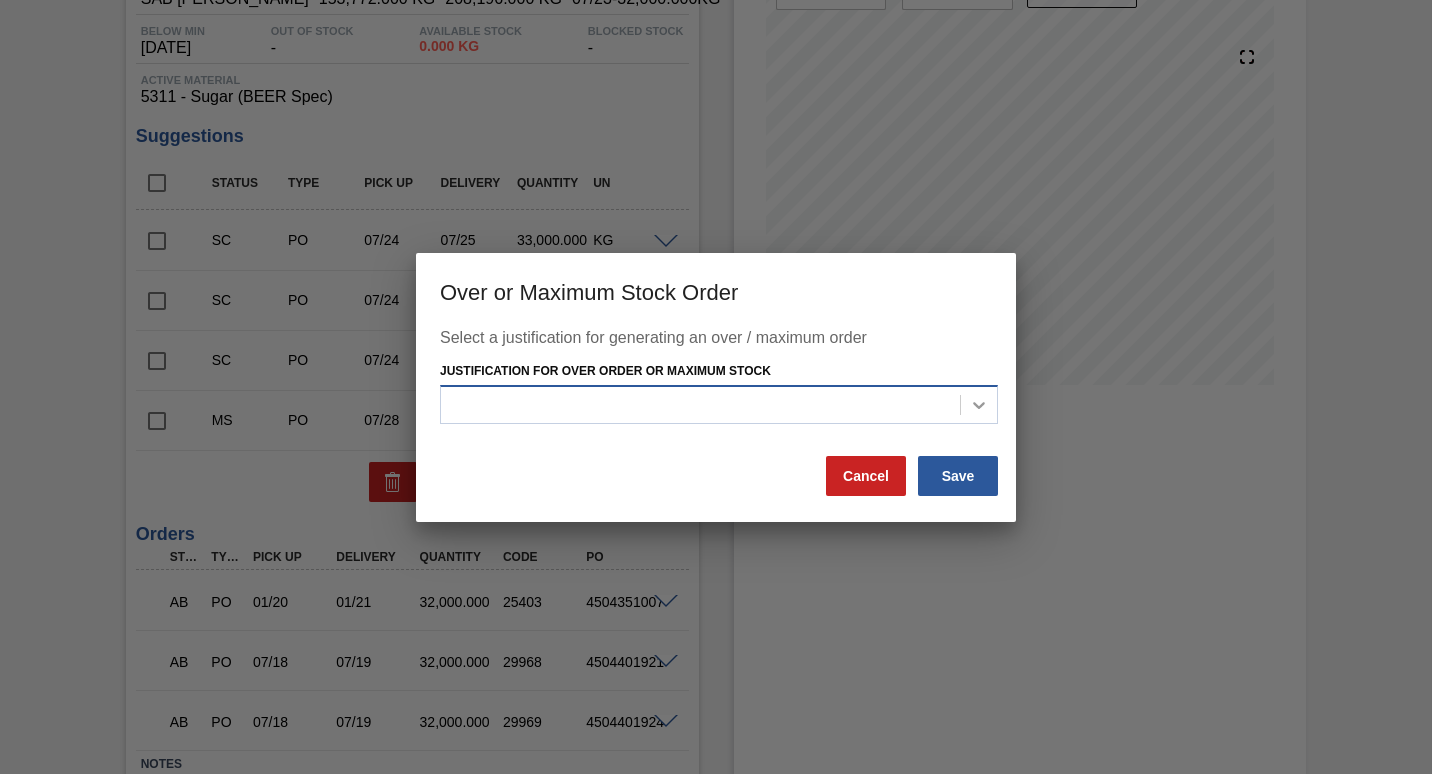 click 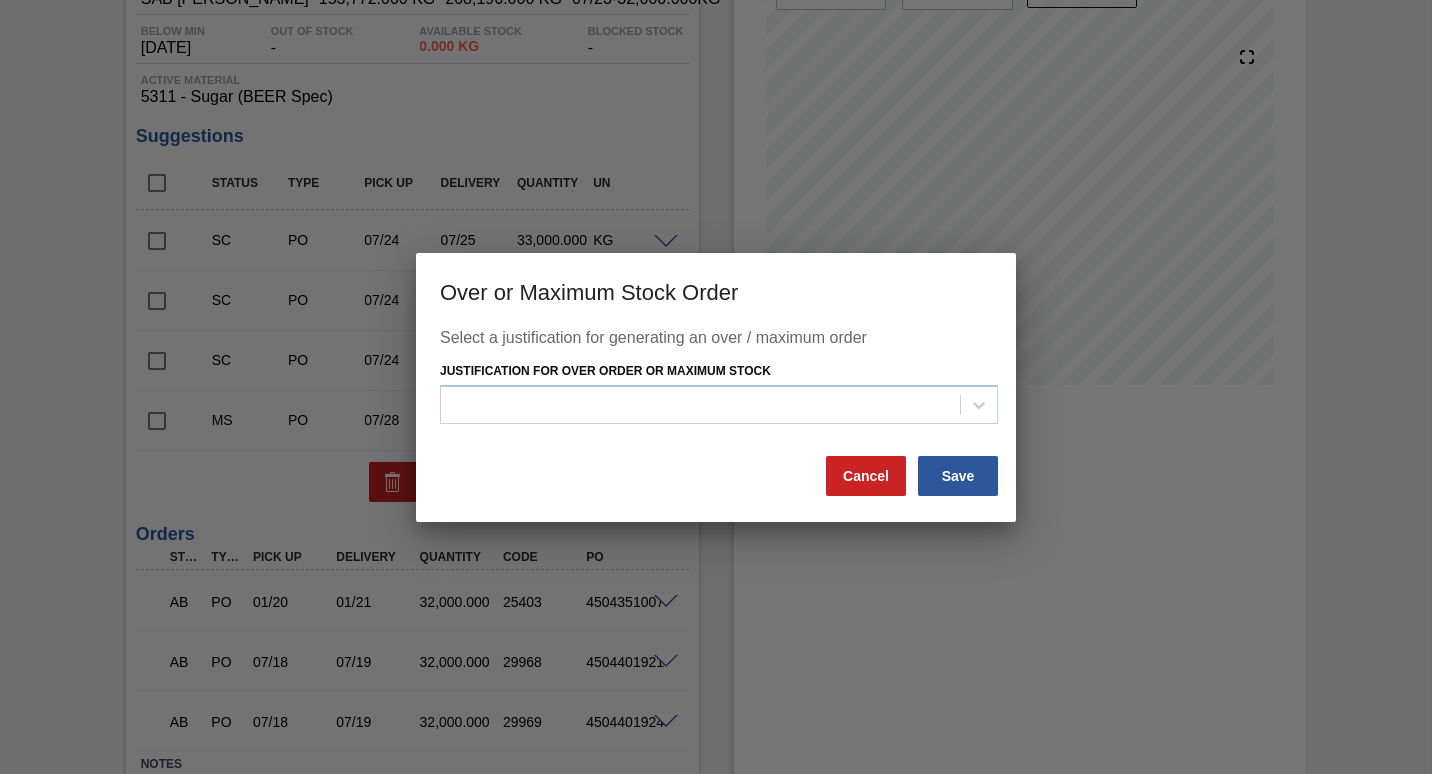 click at bounding box center [716, 387] 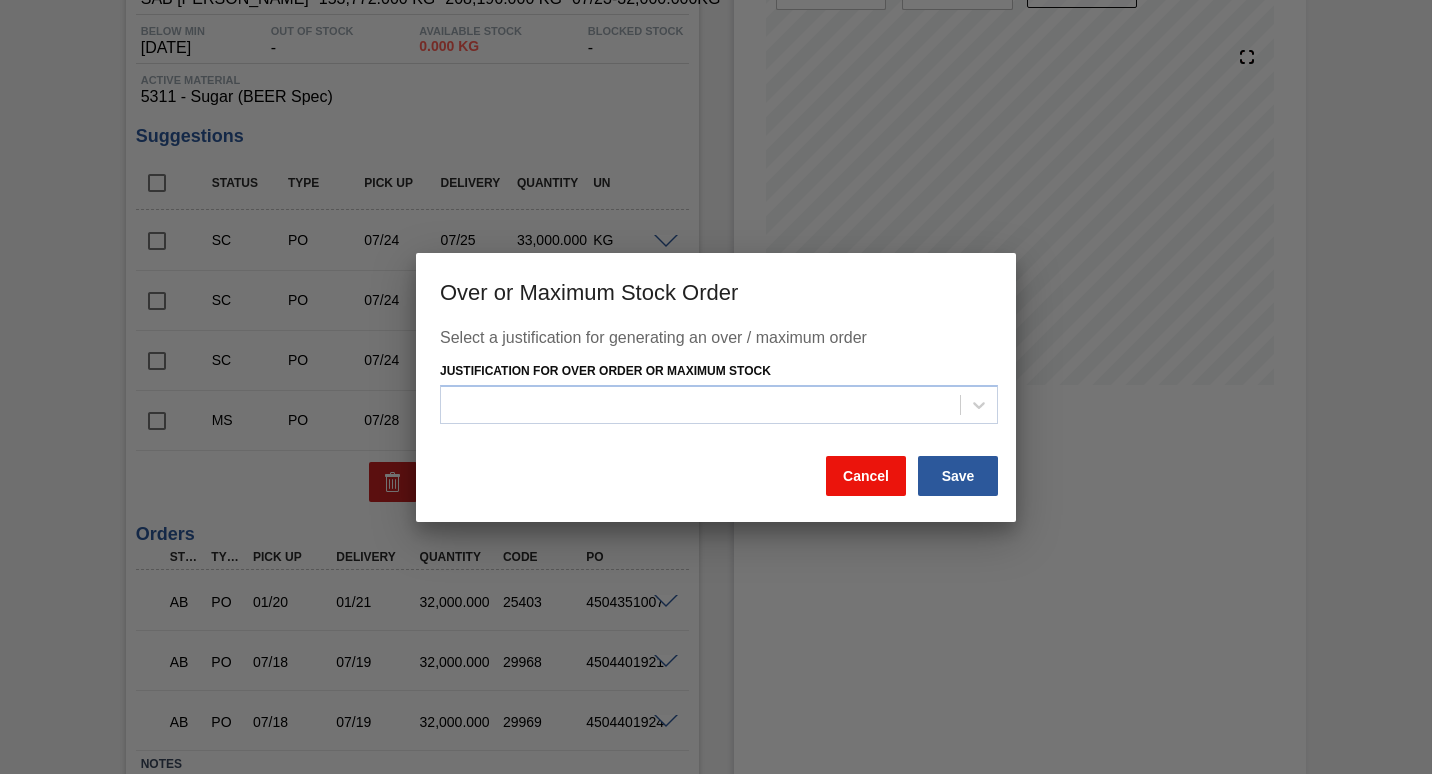 click on "Cancel" at bounding box center (866, 476) 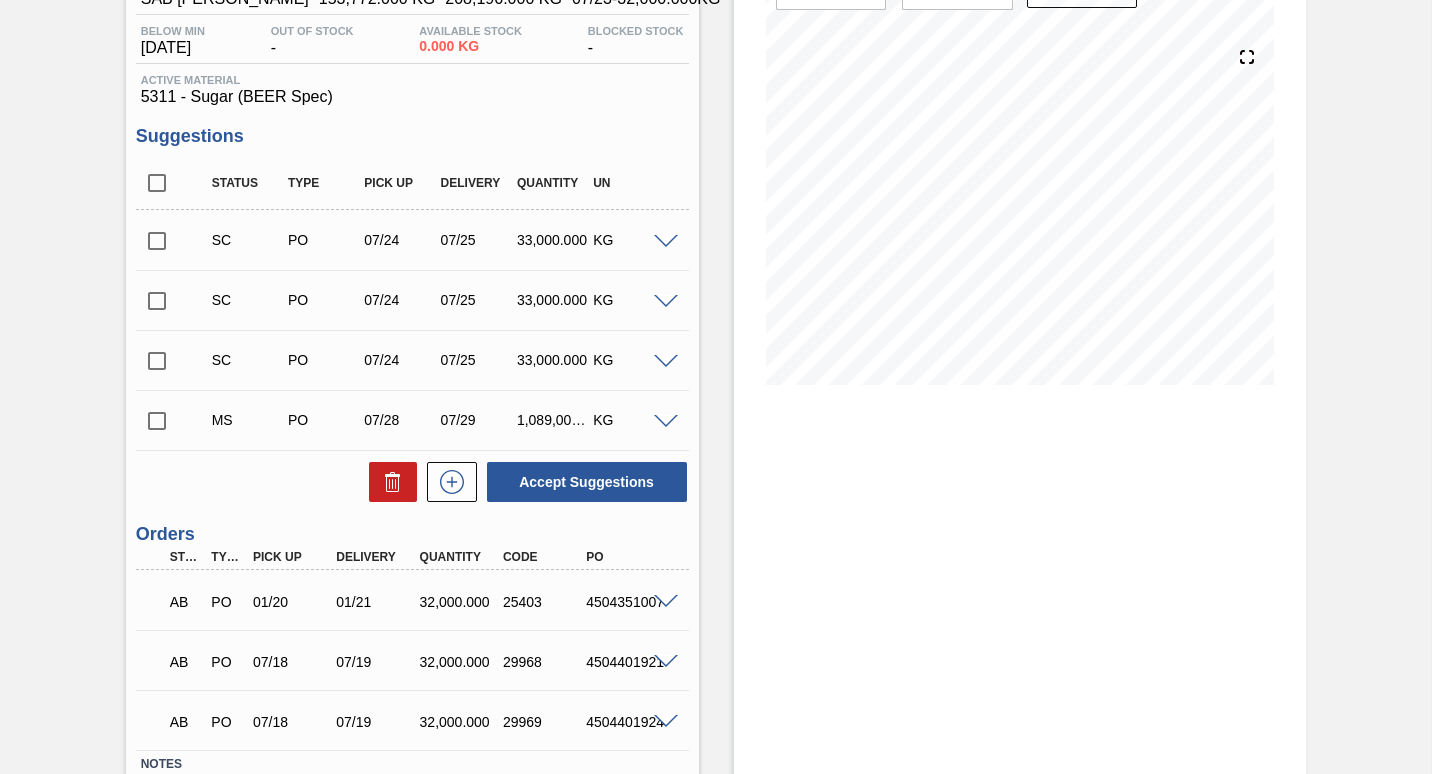 scroll, scrollTop: 0, scrollLeft: 0, axis: both 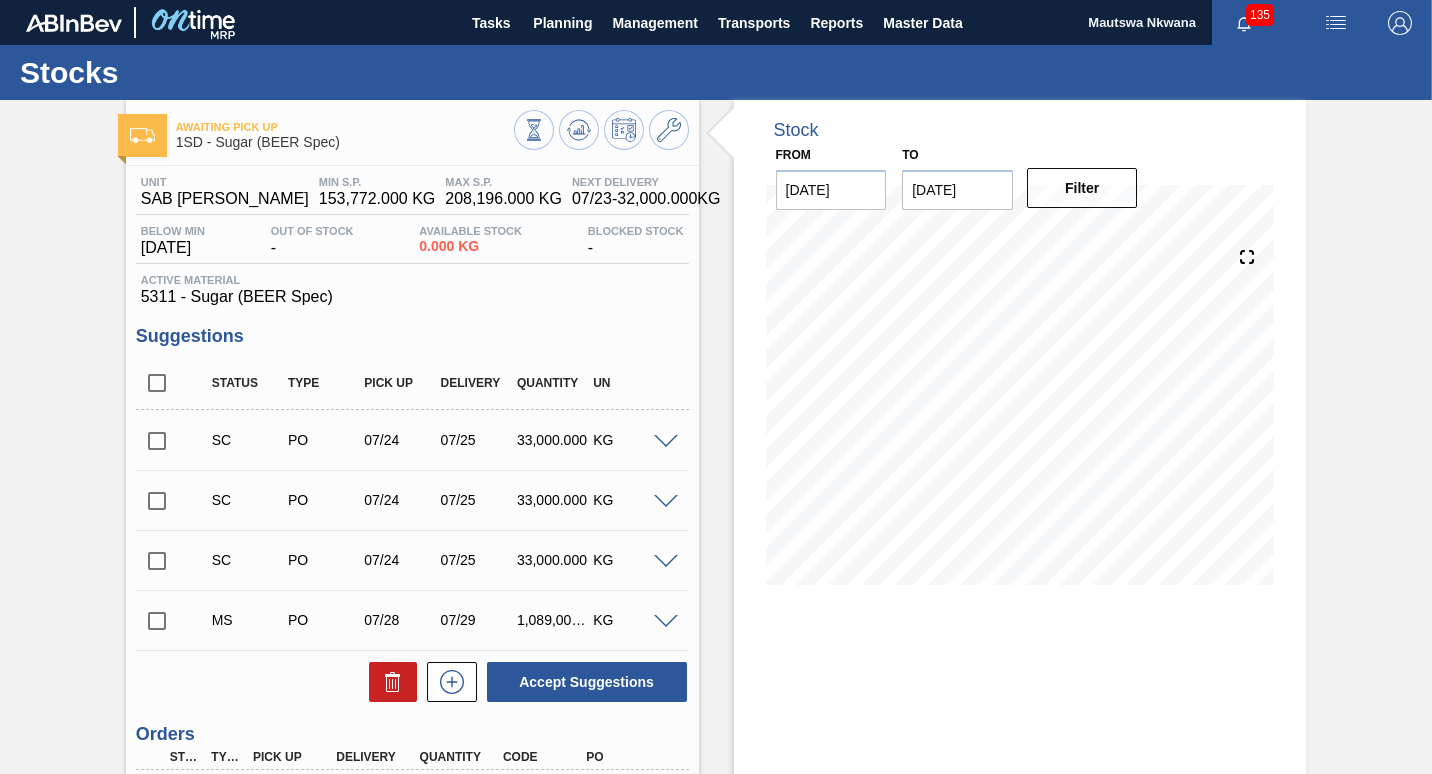 click at bounding box center [666, 622] 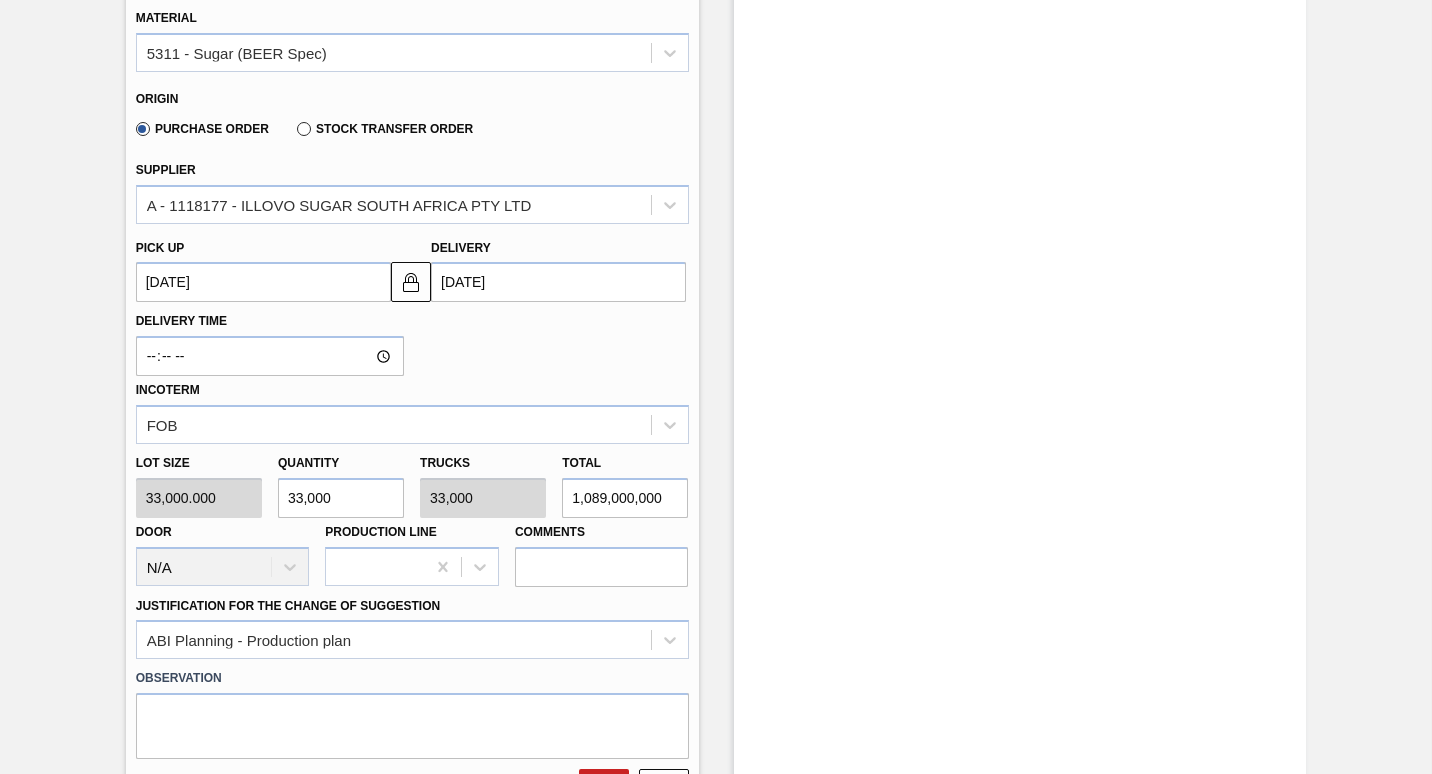 scroll, scrollTop: 800, scrollLeft: 0, axis: vertical 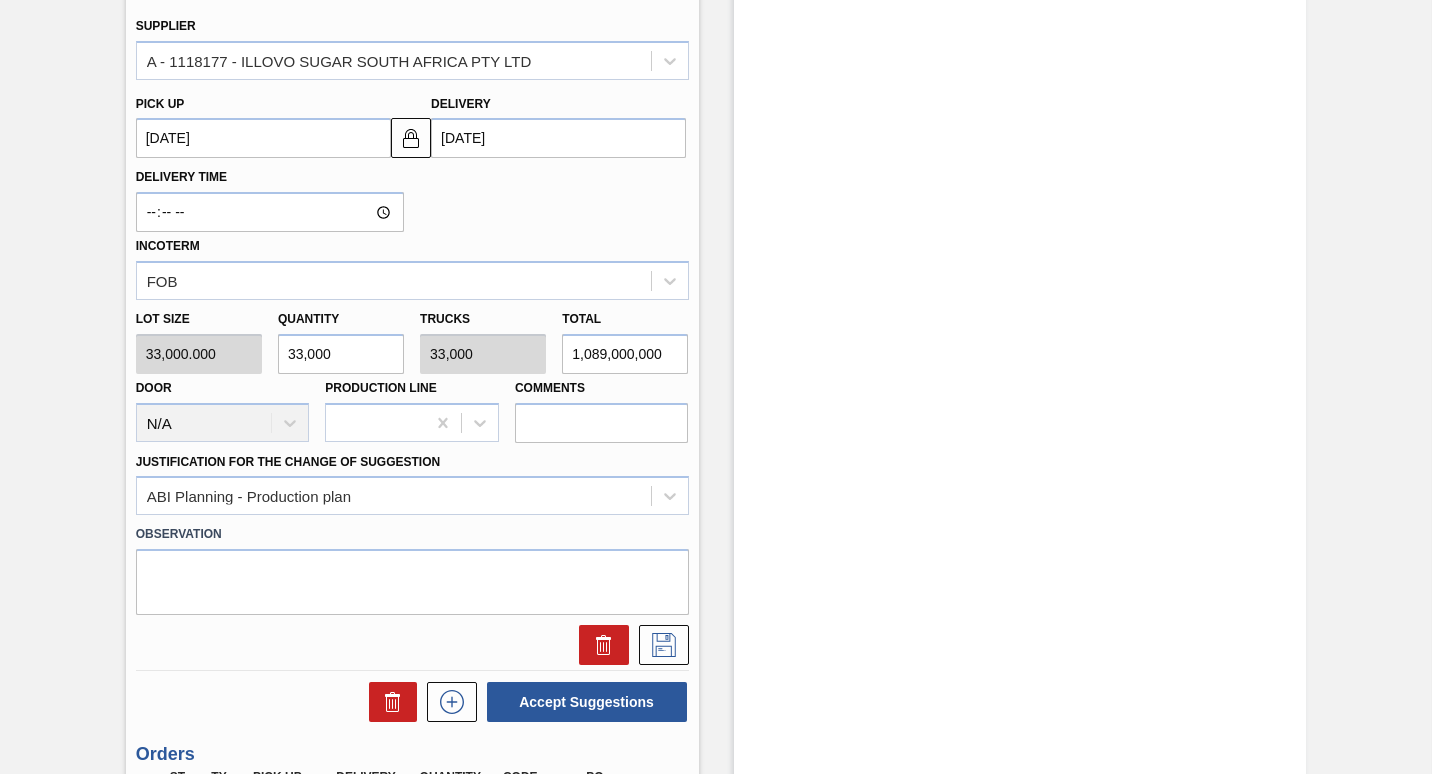 click on "33,000" at bounding box center (341, 354) 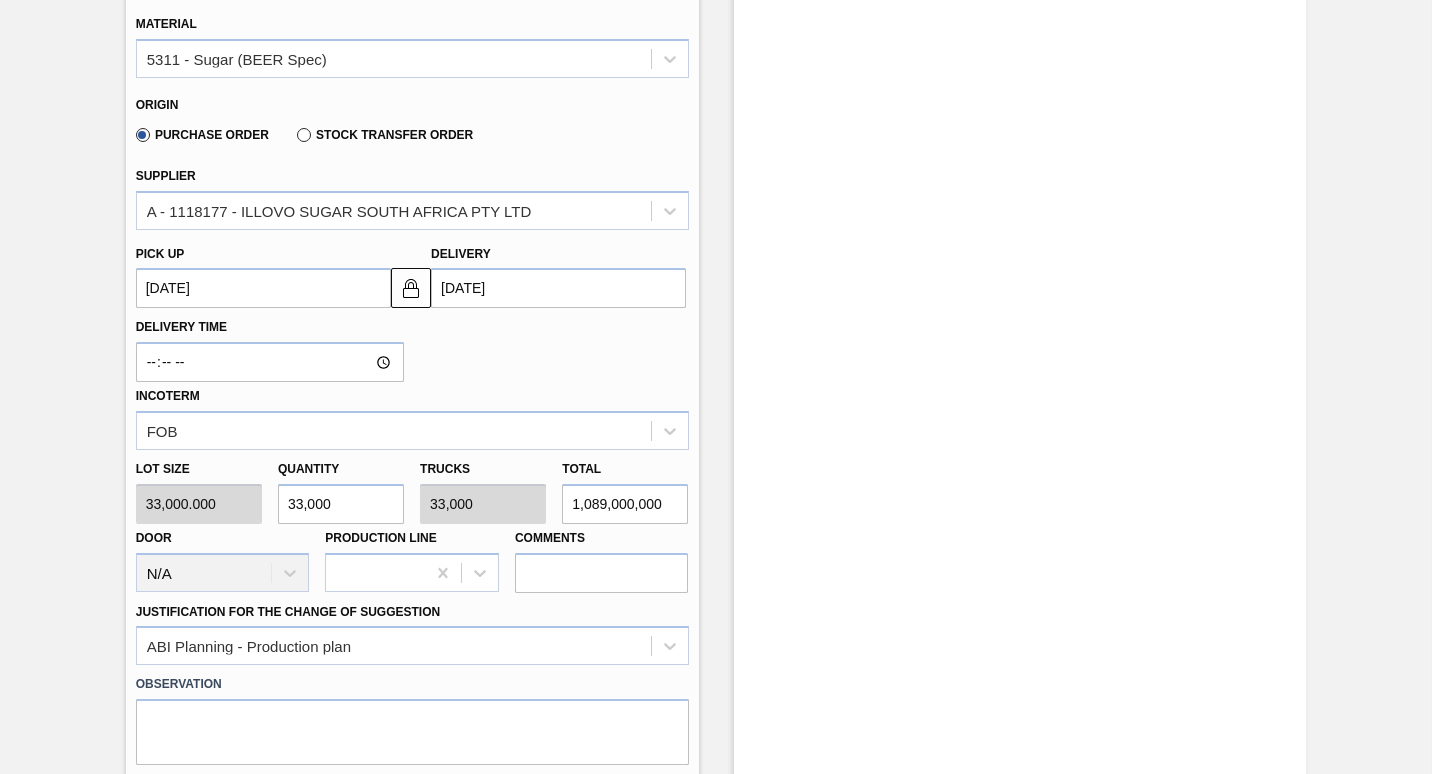 scroll, scrollTop: 500, scrollLeft: 0, axis: vertical 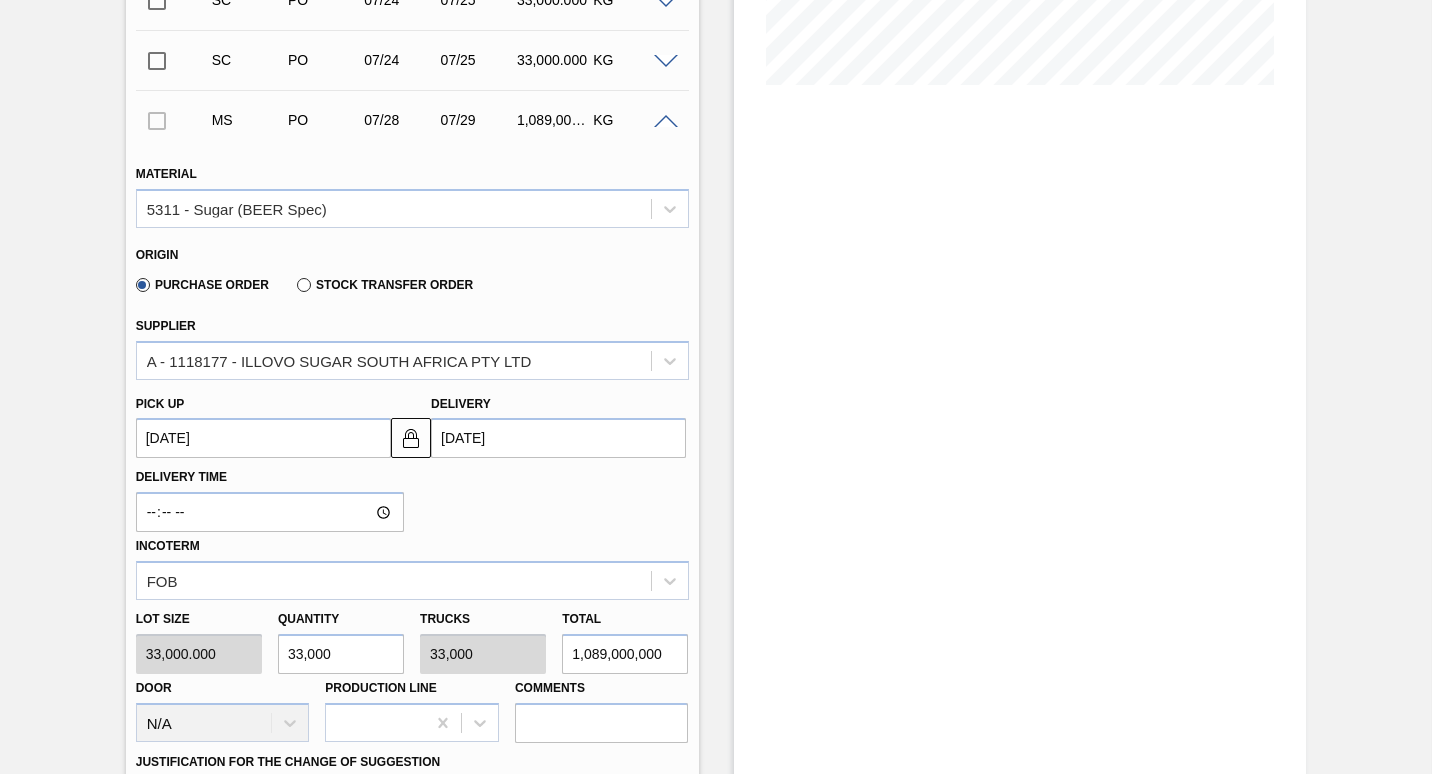 click at bounding box center [666, 122] 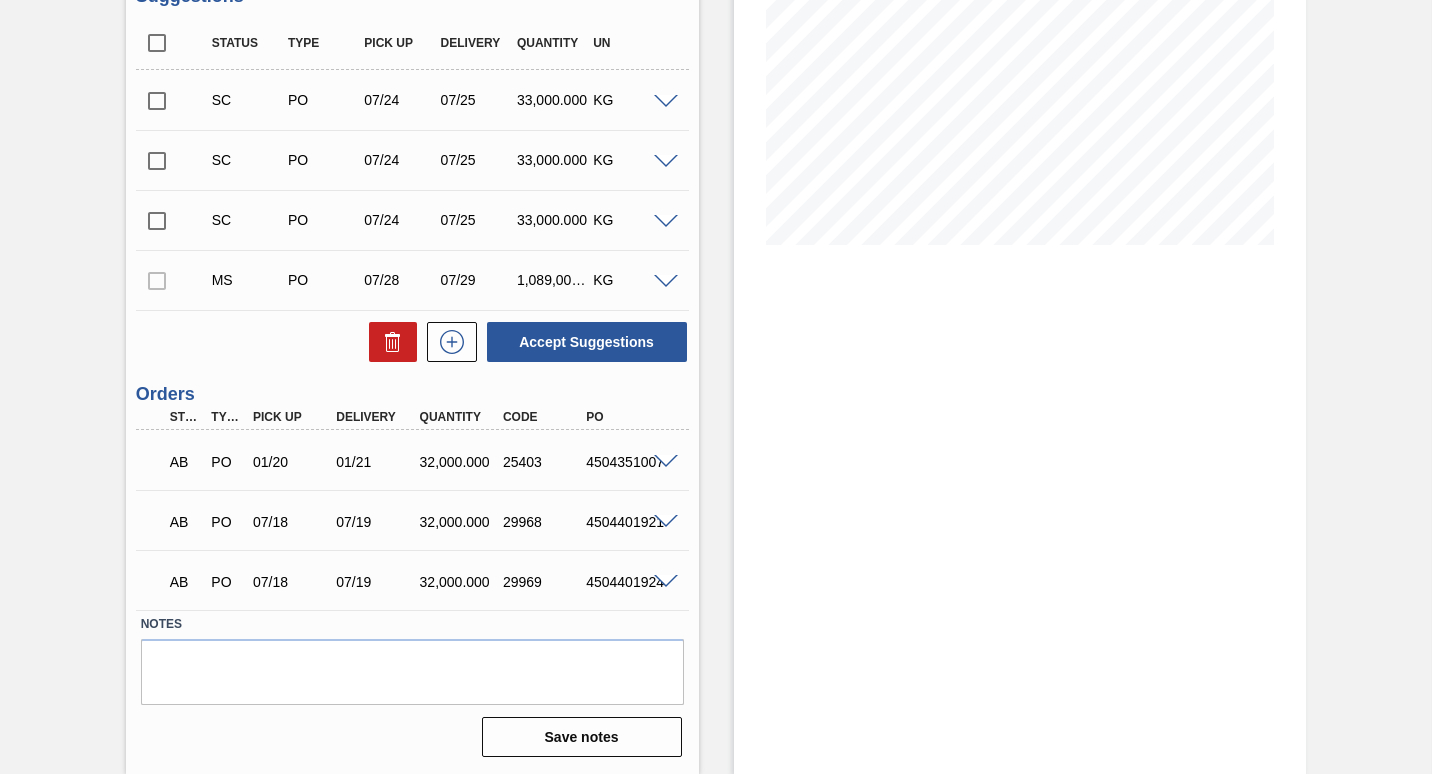 click at bounding box center [157, 280] 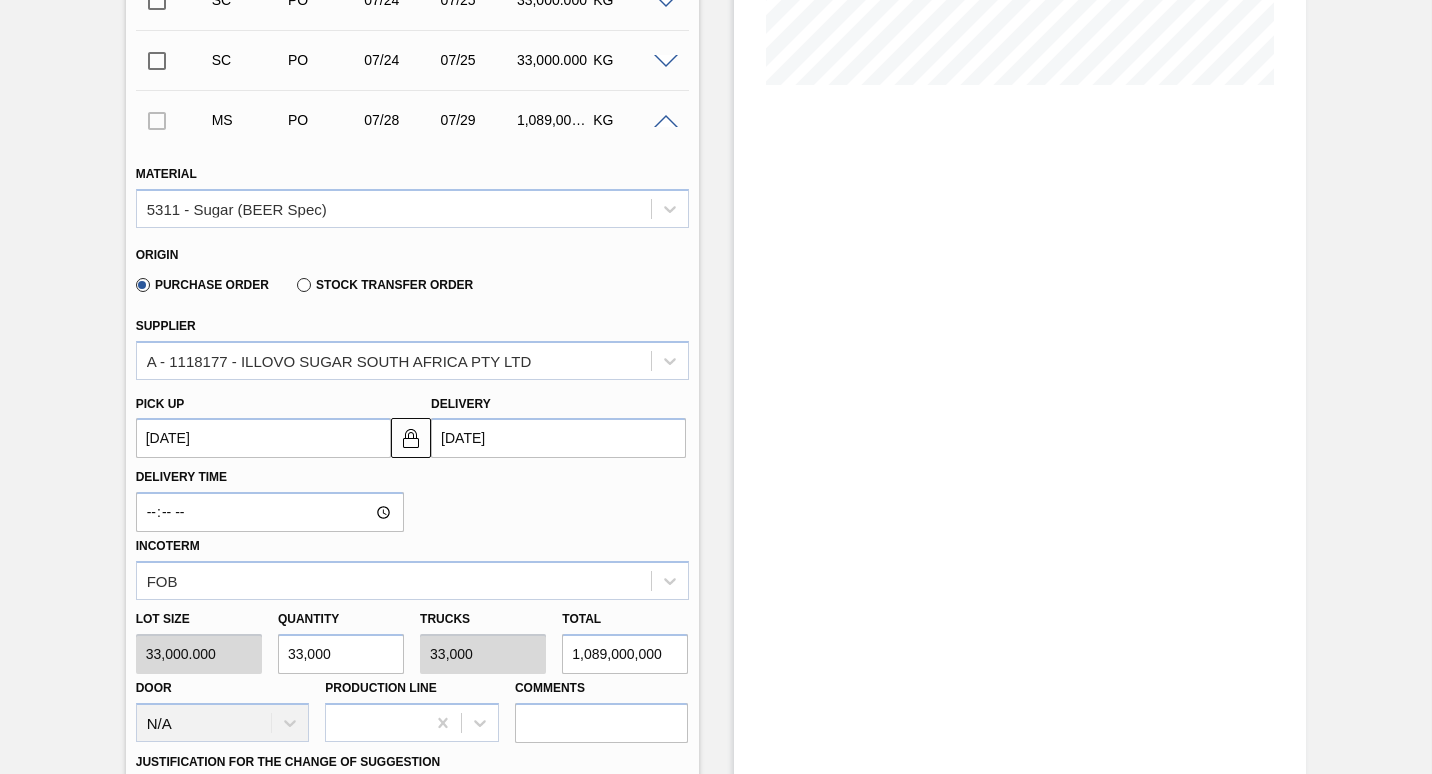 click at bounding box center (666, 122) 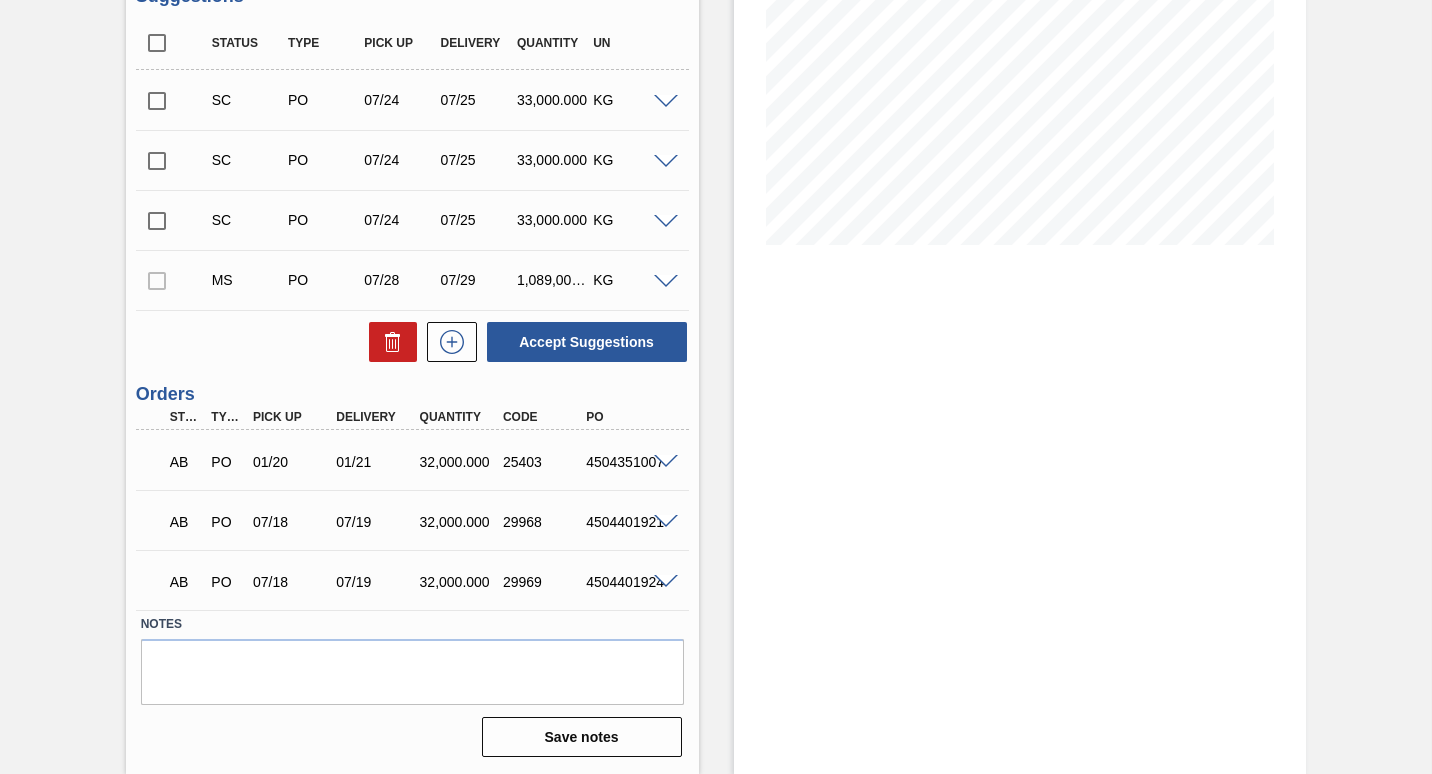 click at bounding box center [157, 280] 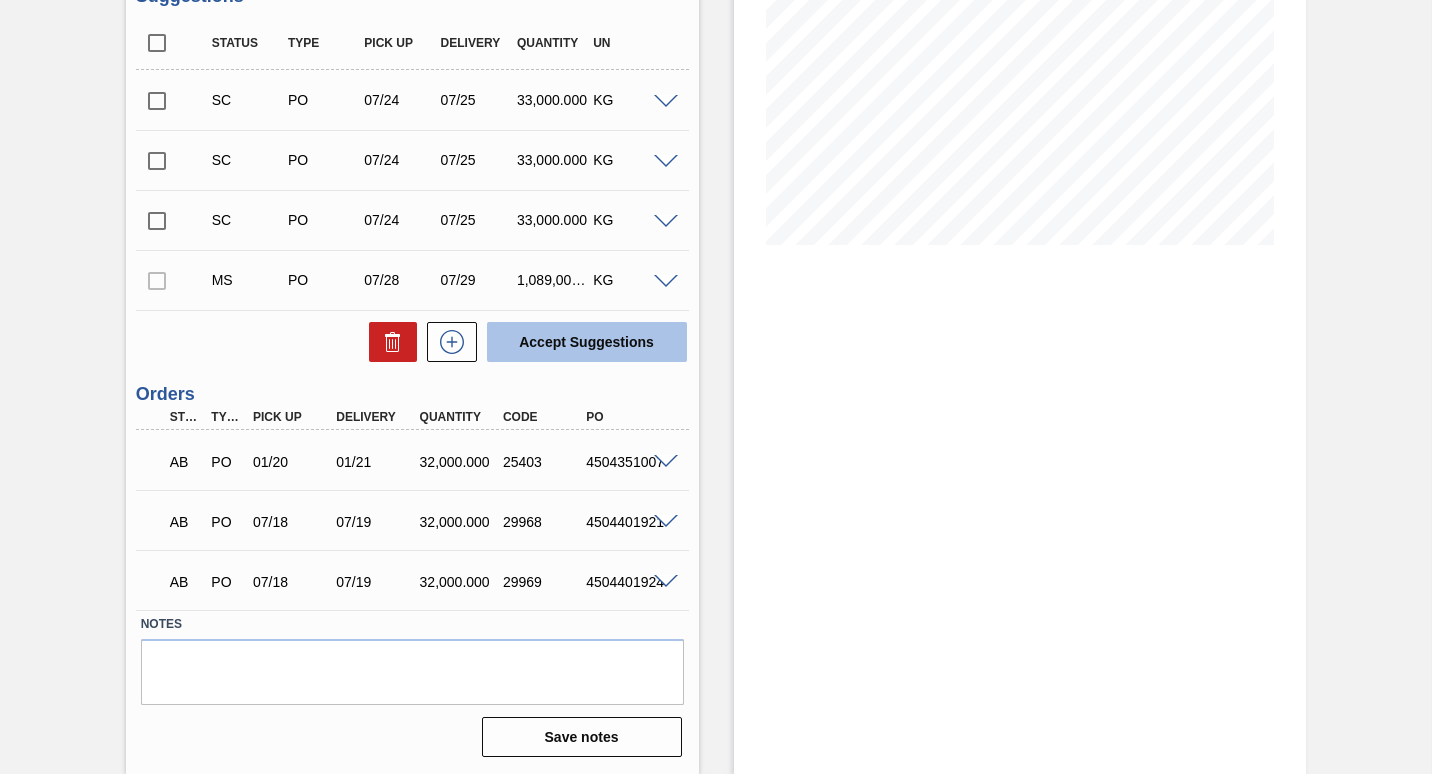 click on "Accept Suggestions" at bounding box center (587, 342) 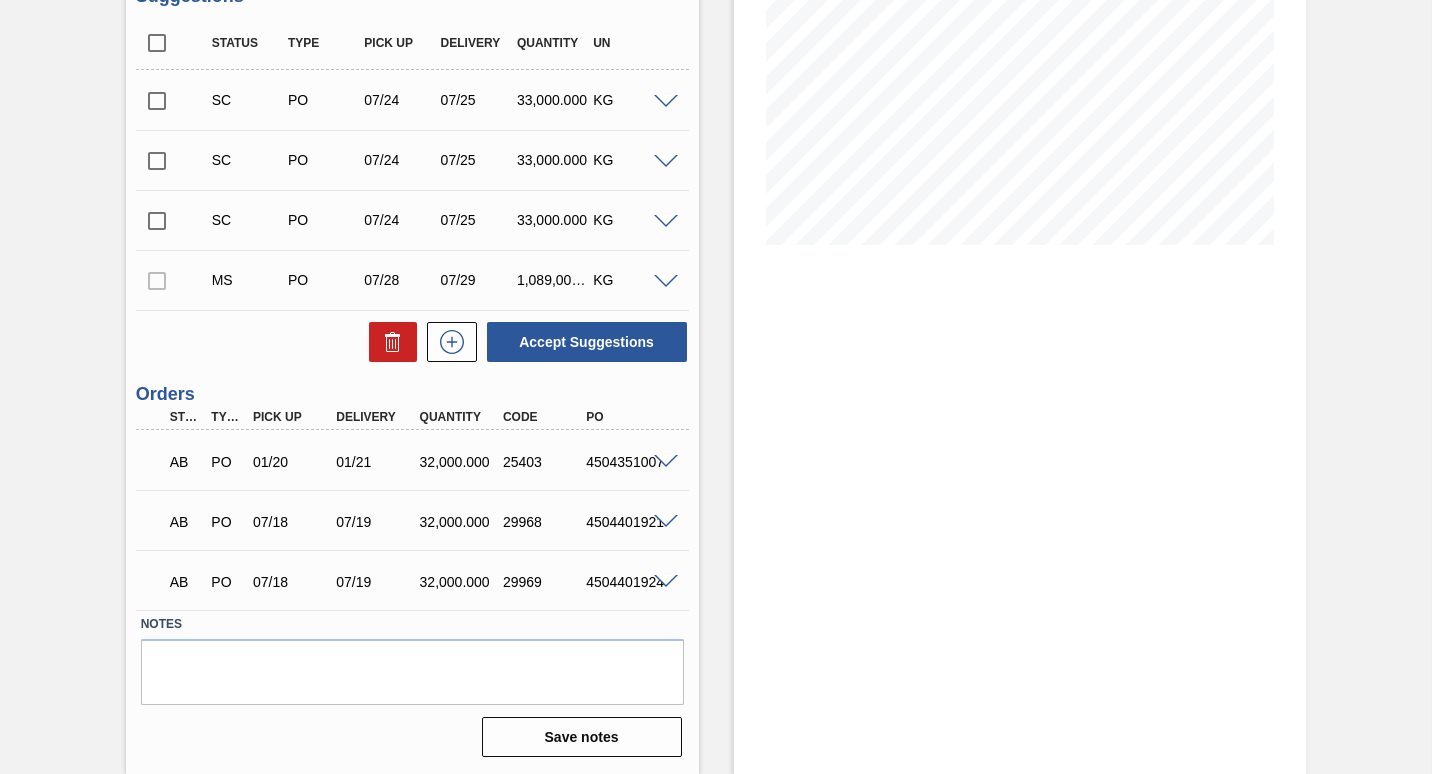 click at bounding box center (157, 280) 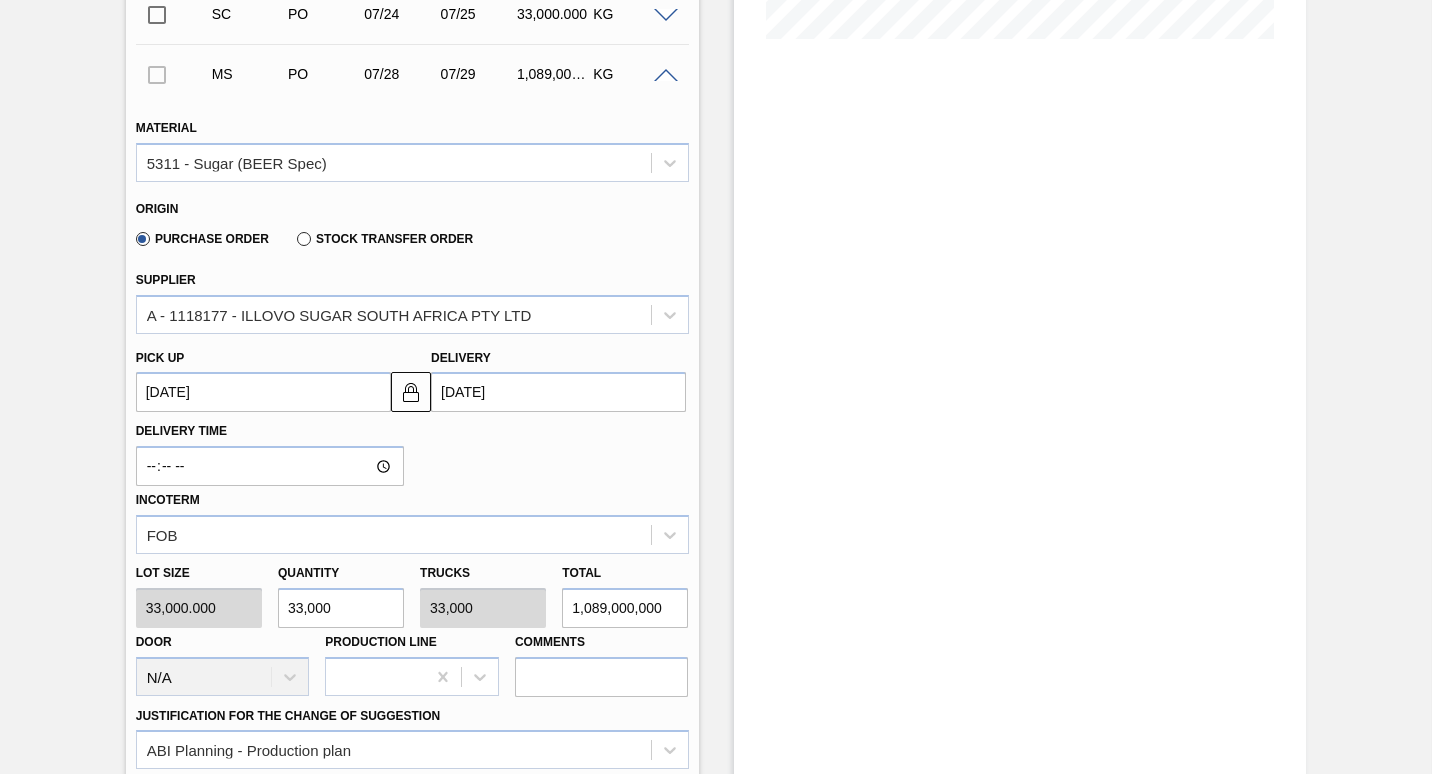 scroll, scrollTop: 740, scrollLeft: 0, axis: vertical 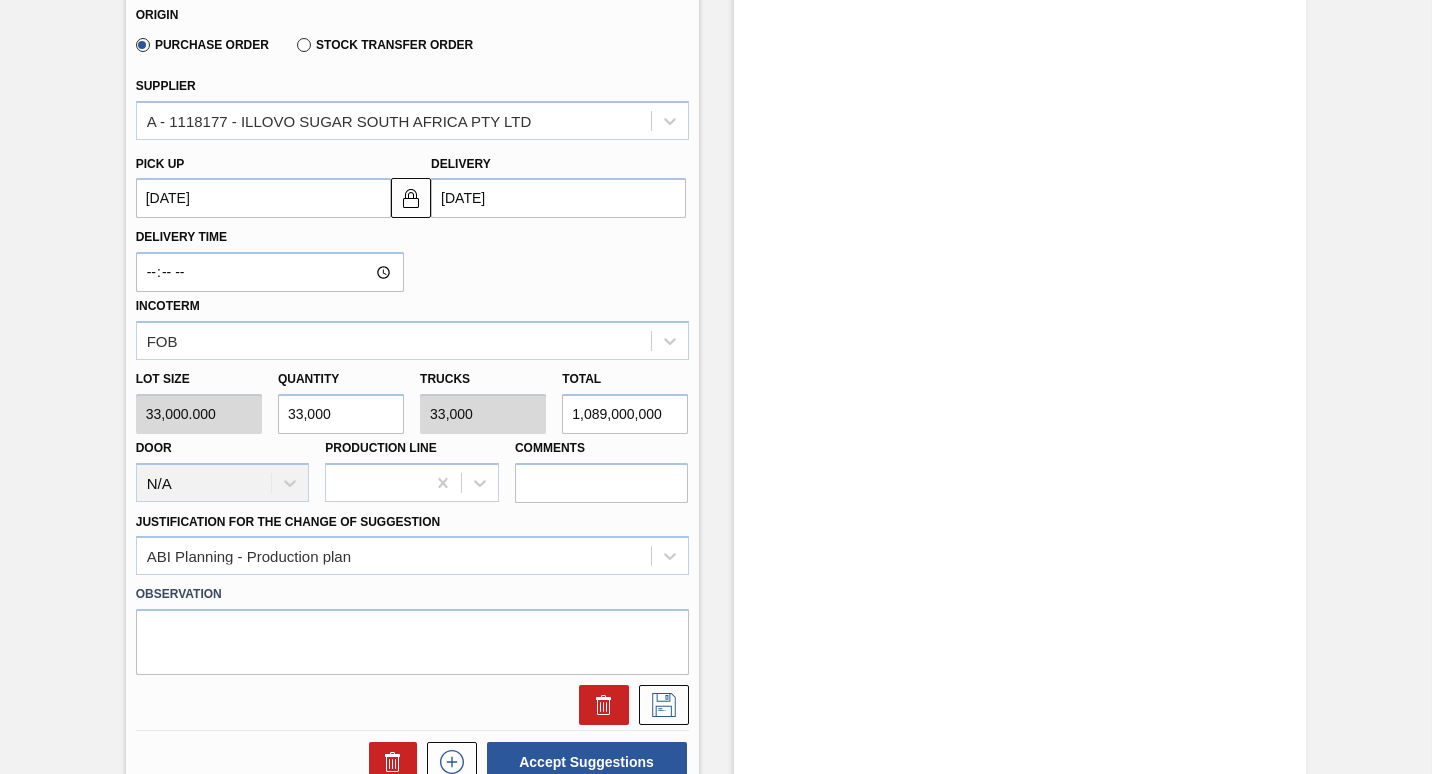 click on "33,000" at bounding box center (341, 414) 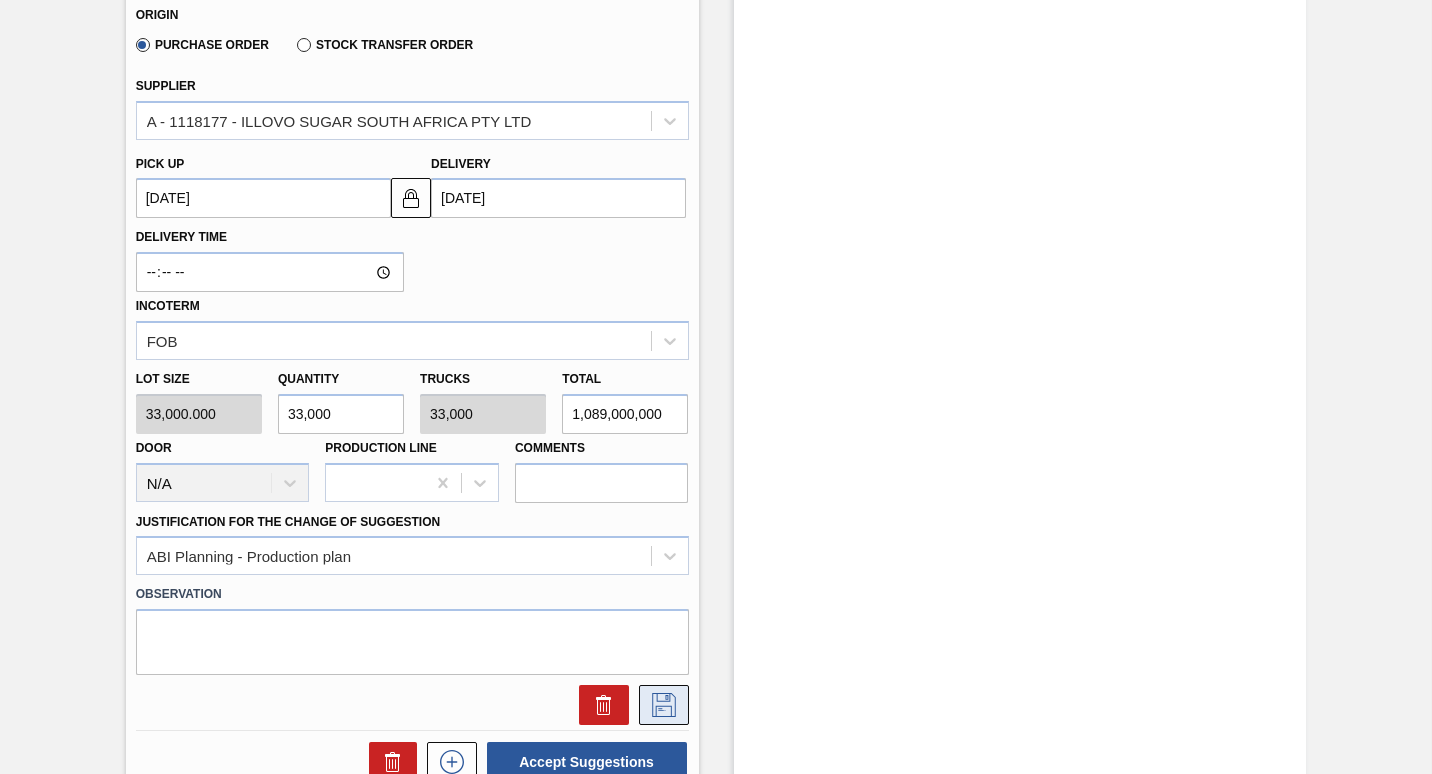 click 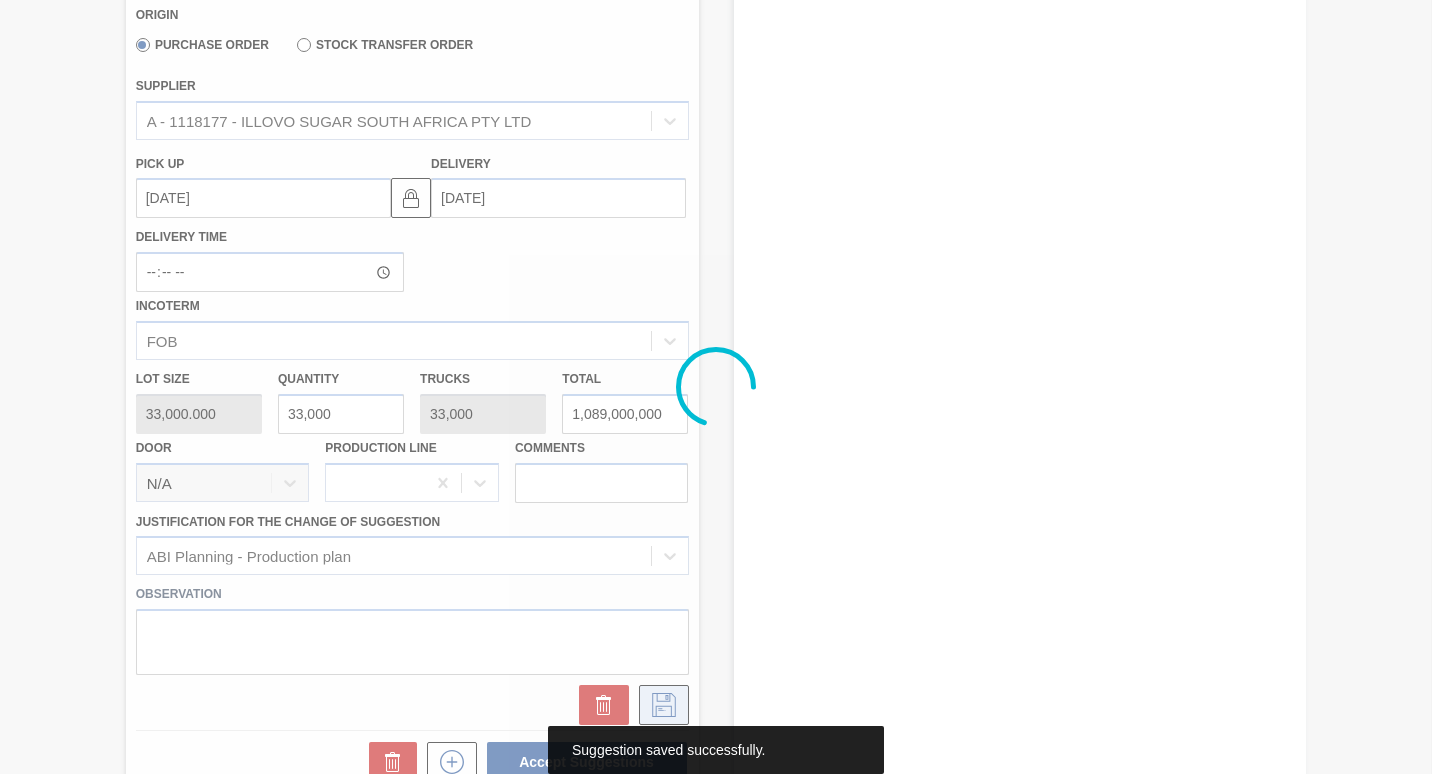 scroll, scrollTop: 340, scrollLeft: 0, axis: vertical 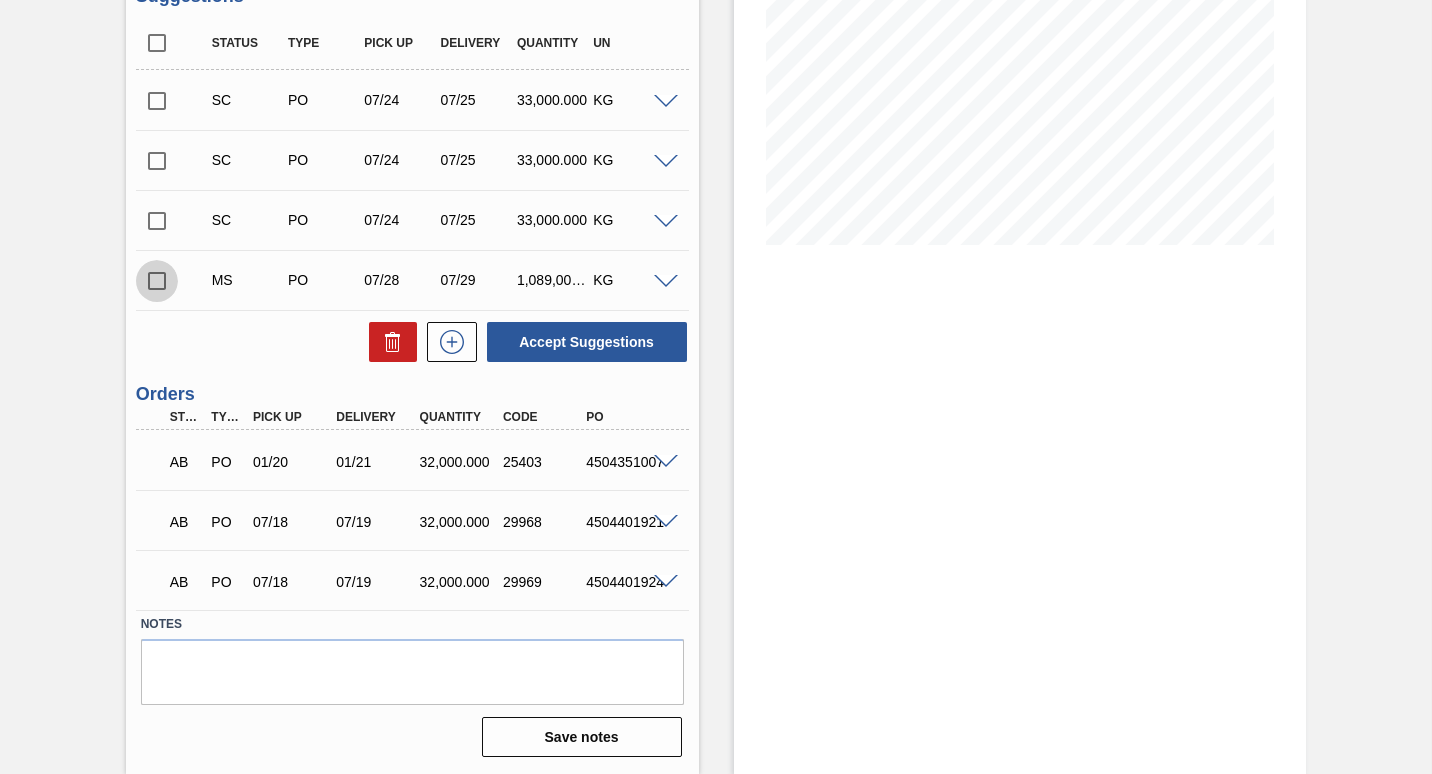 click at bounding box center (157, 281) 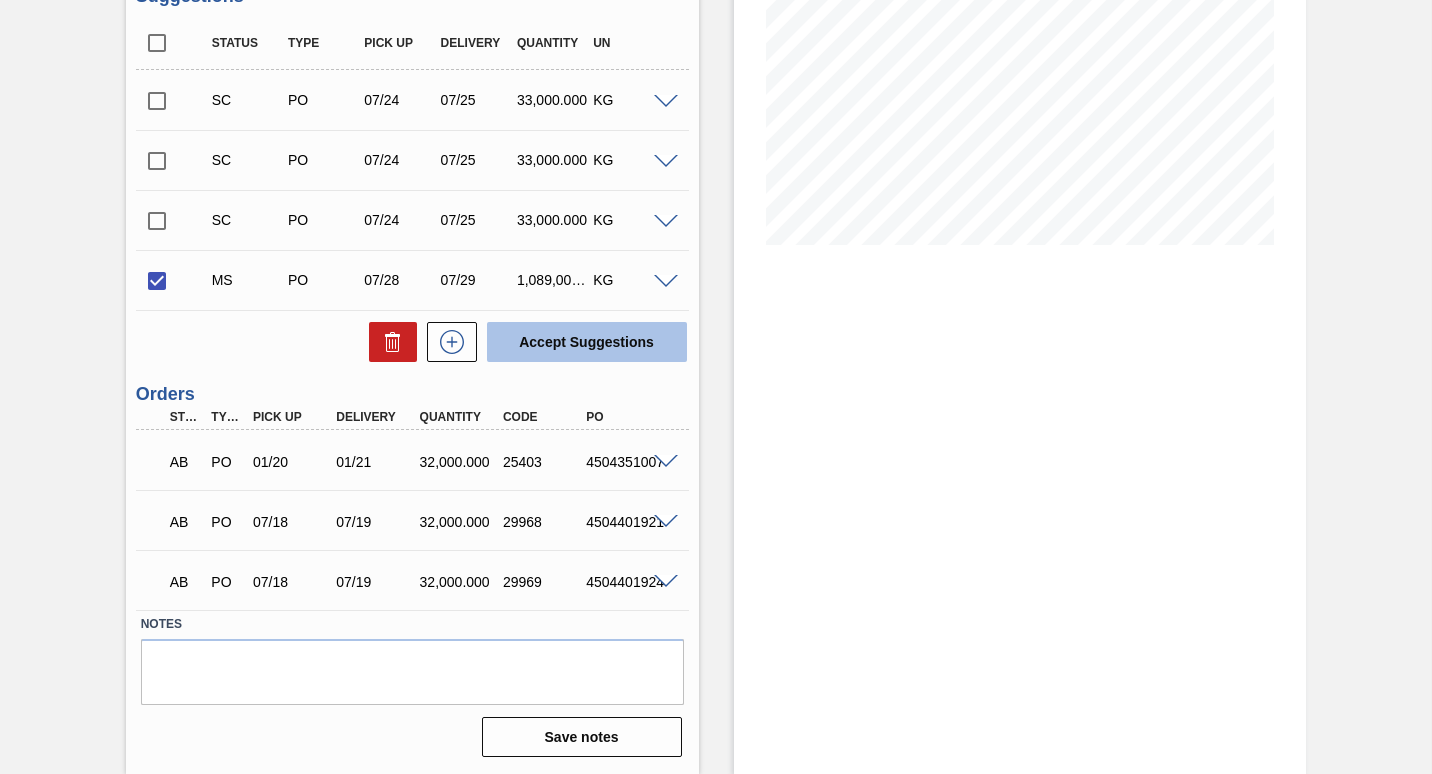 click on "Accept Suggestions" at bounding box center [587, 342] 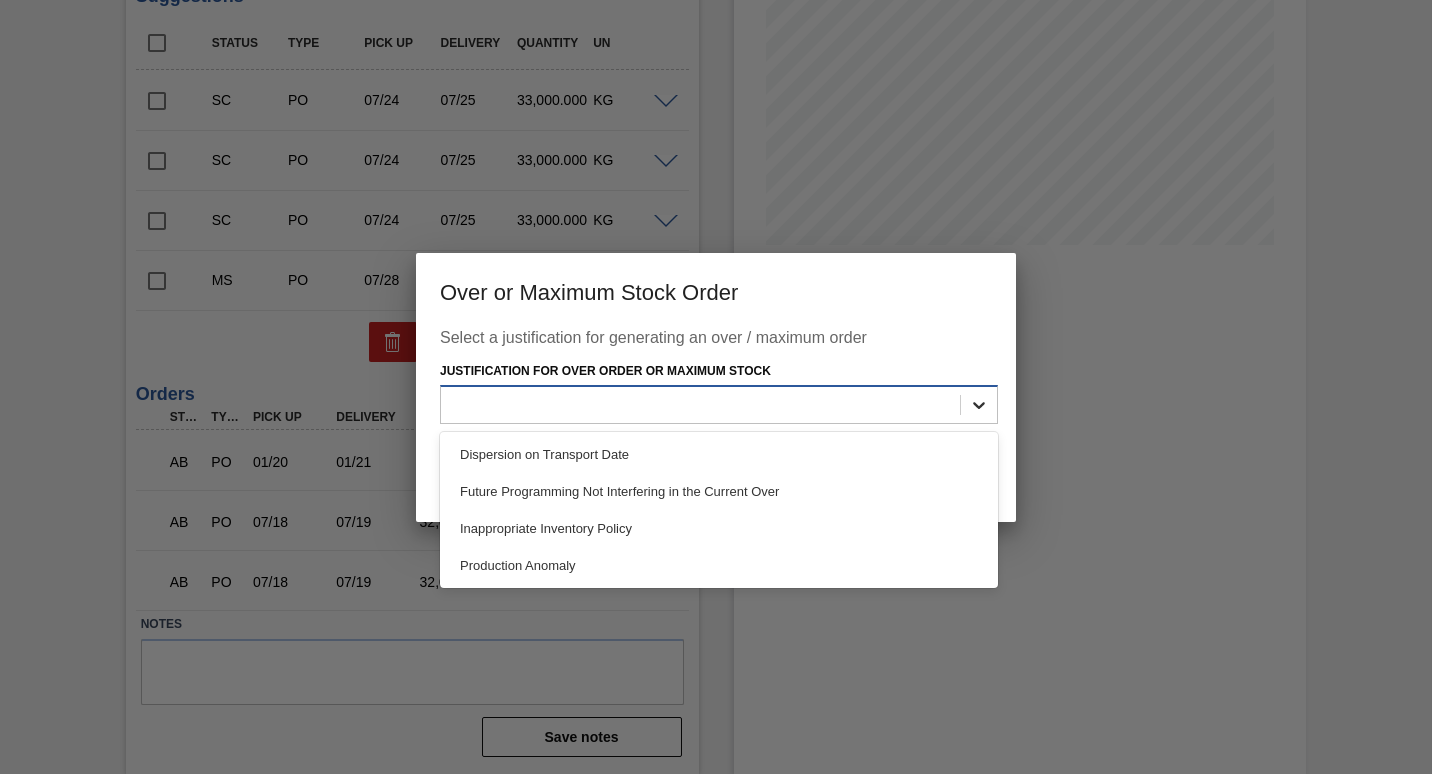 click 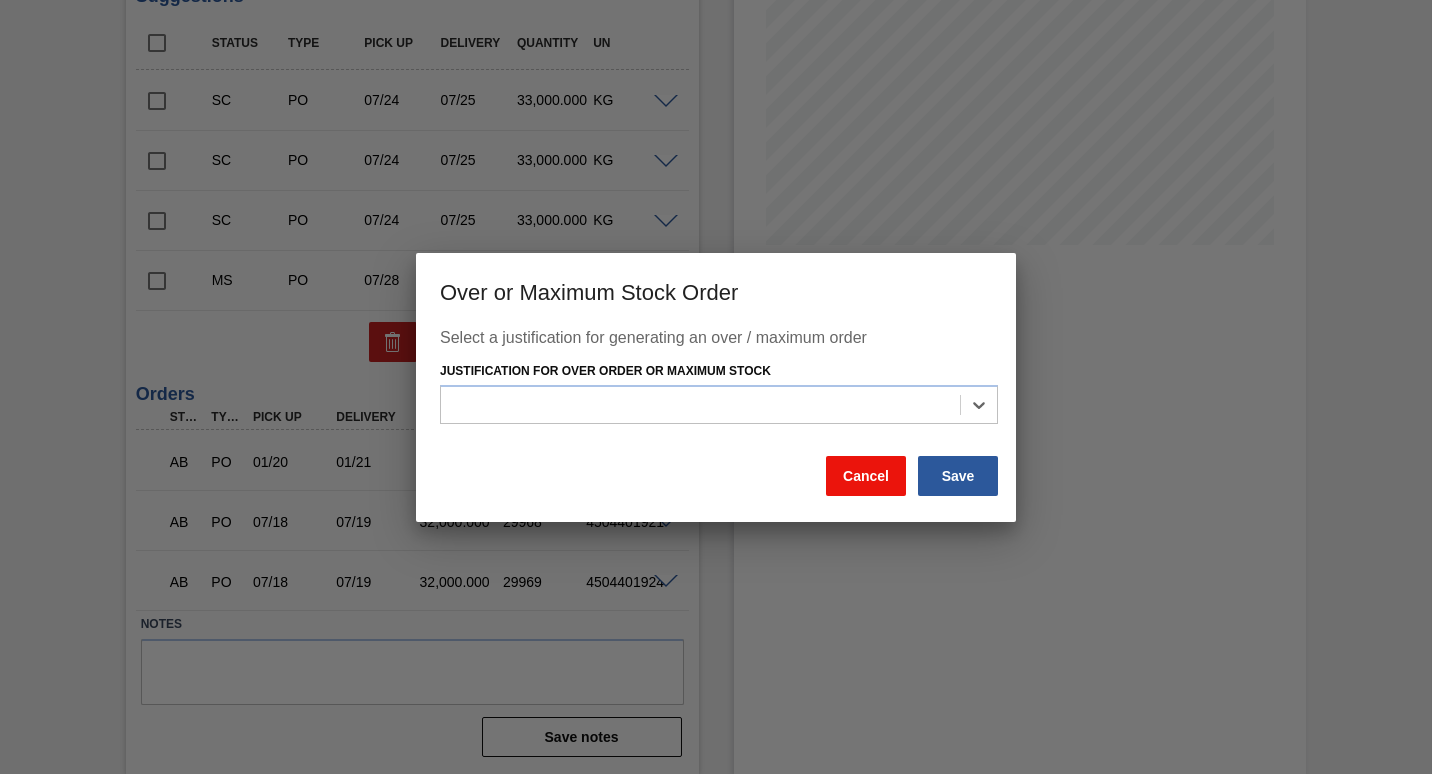 click on "Cancel" at bounding box center (866, 476) 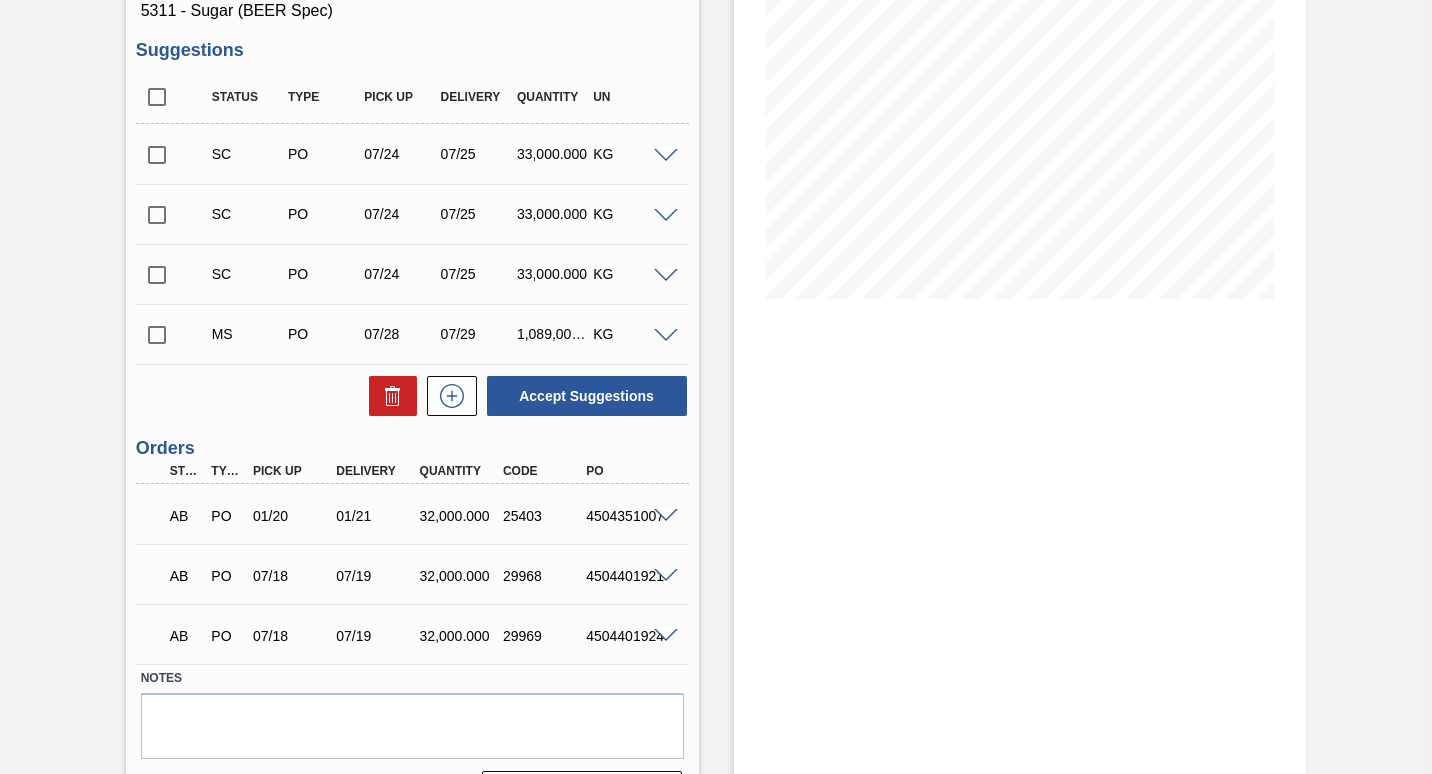 scroll, scrollTop: 240, scrollLeft: 0, axis: vertical 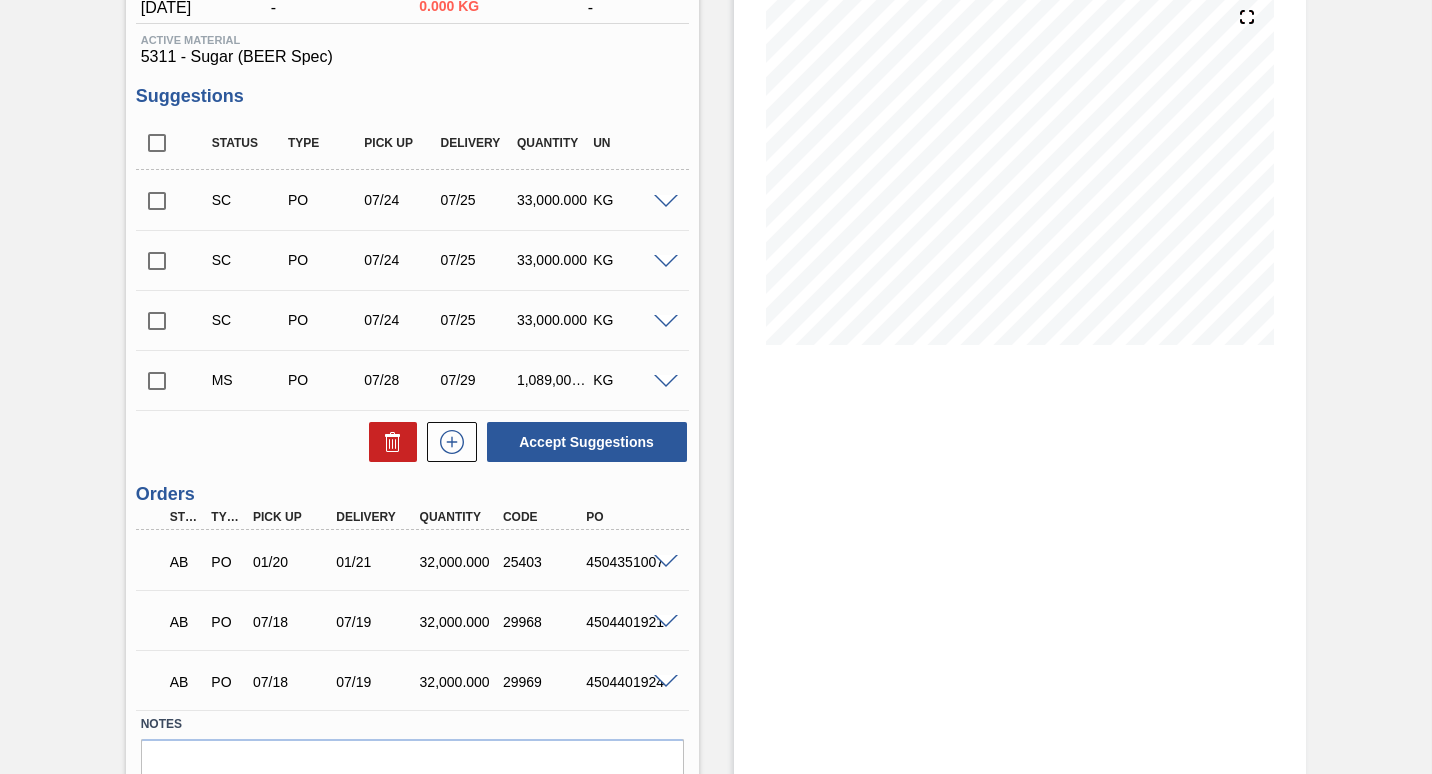 click at bounding box center (157, 381) 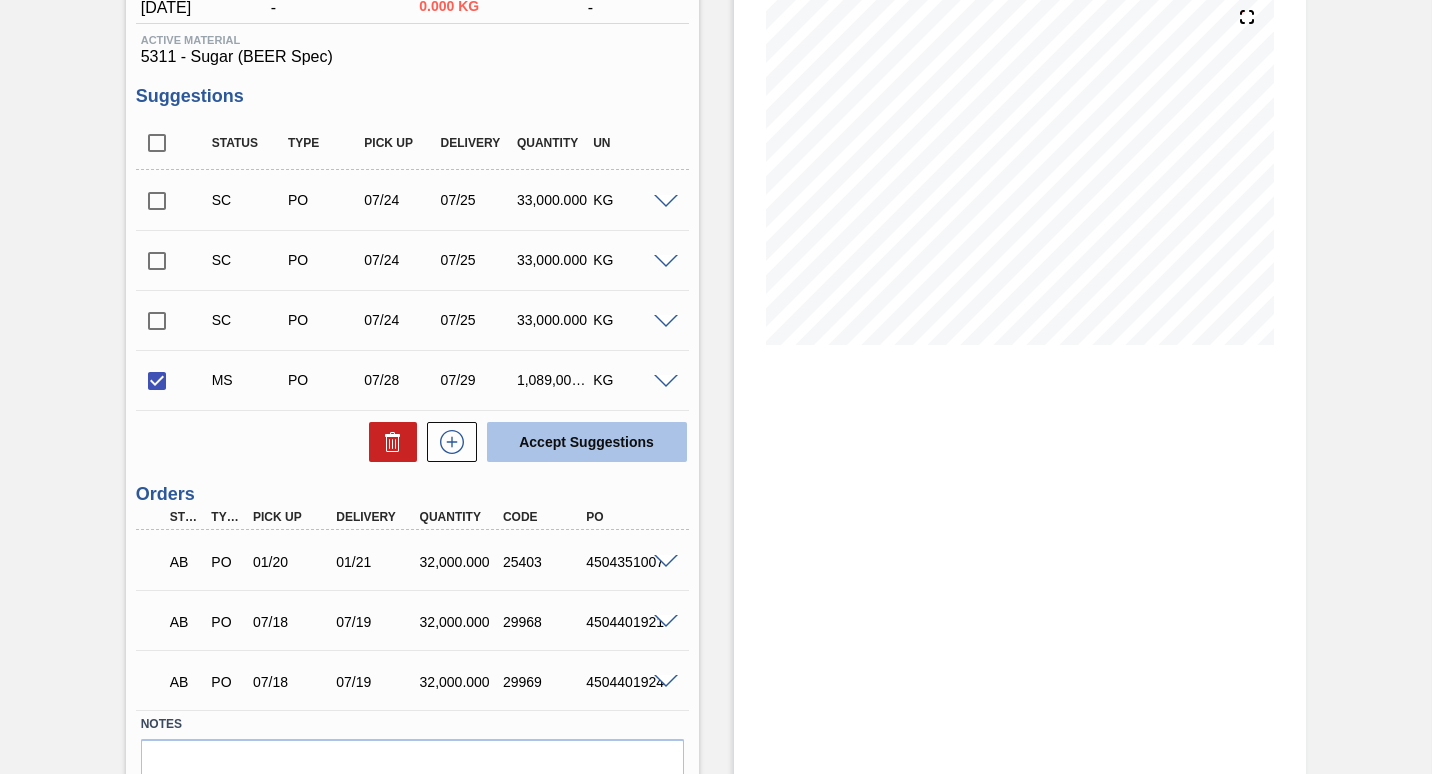 click on "Accept Suggestions" at bounding box center [587, 442] 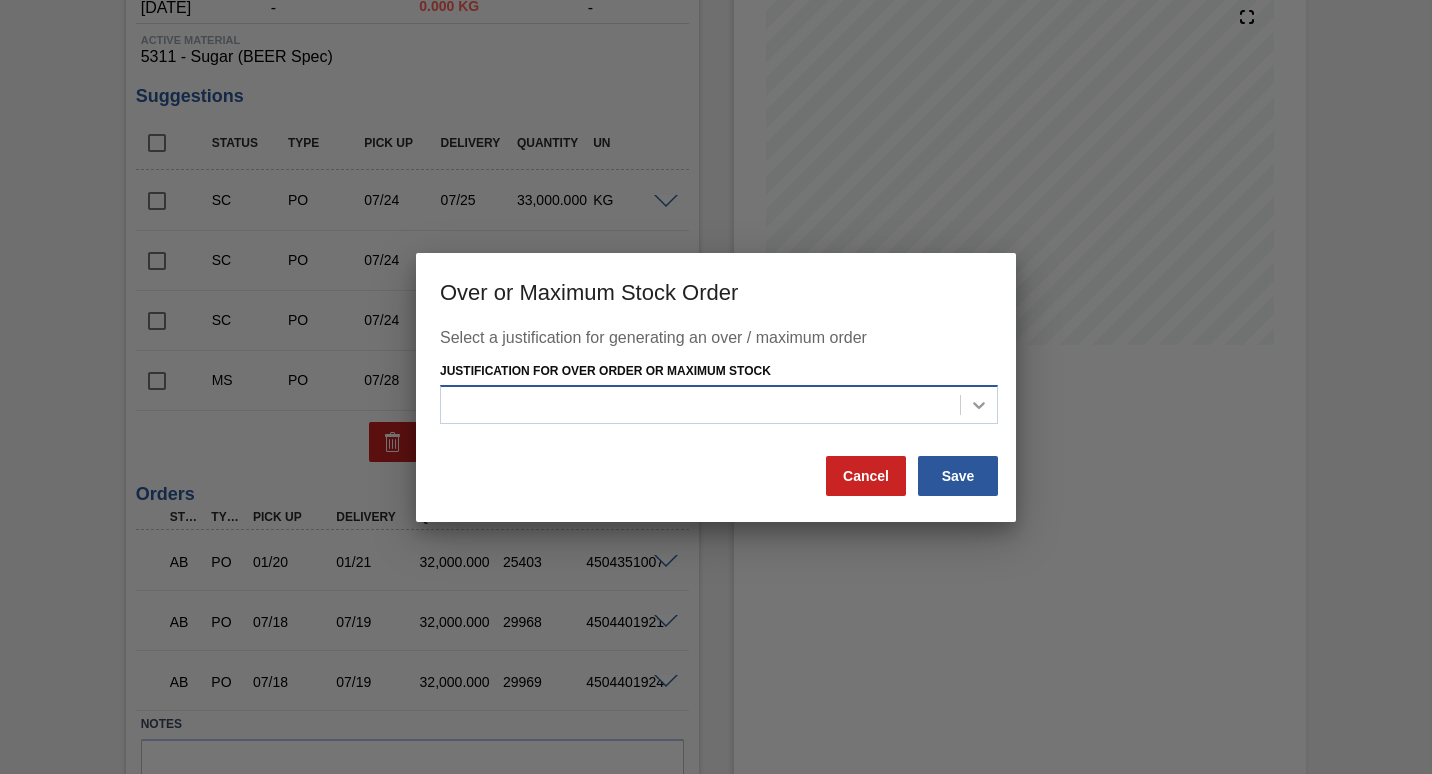 click 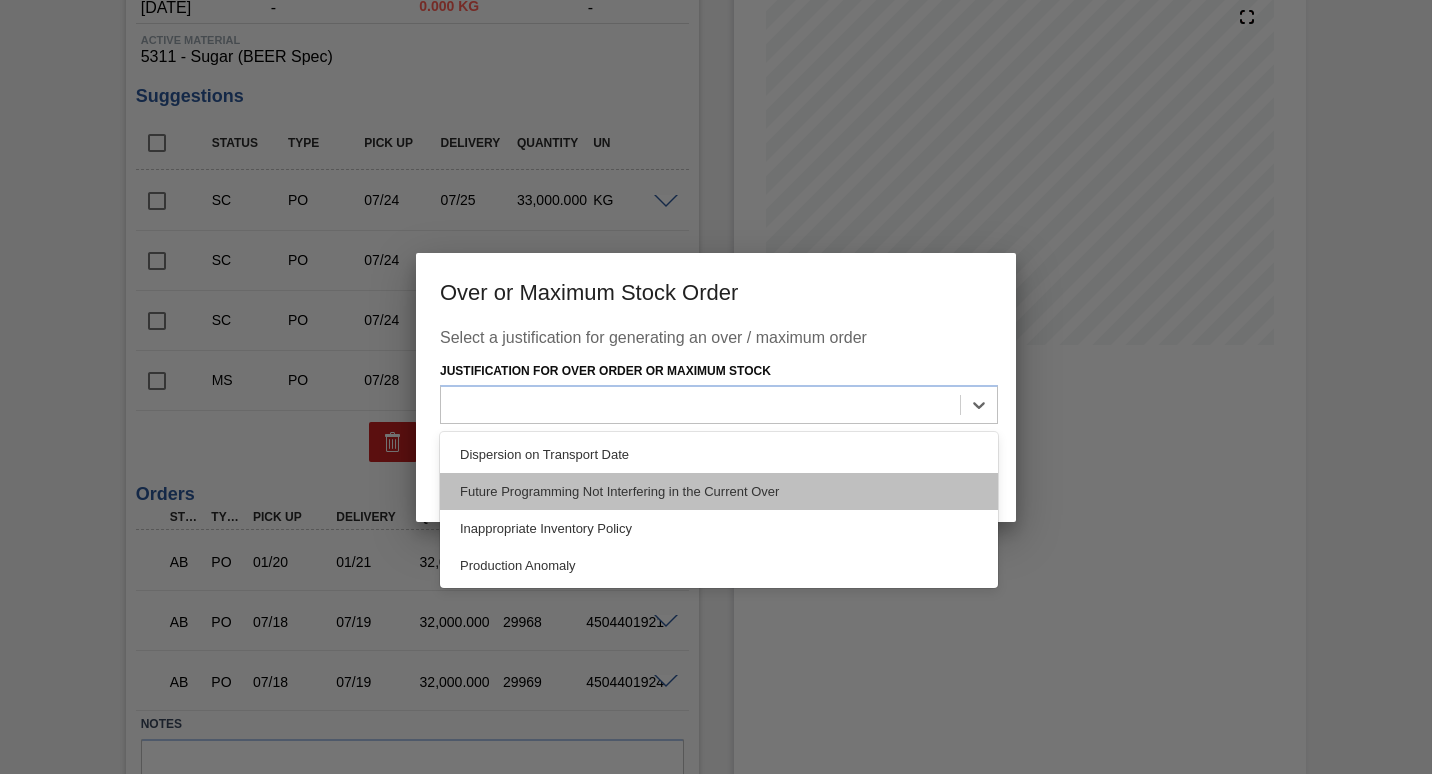 click on "Future Programming Not Interfering in the Current Over" at bounding box center [719, 491] 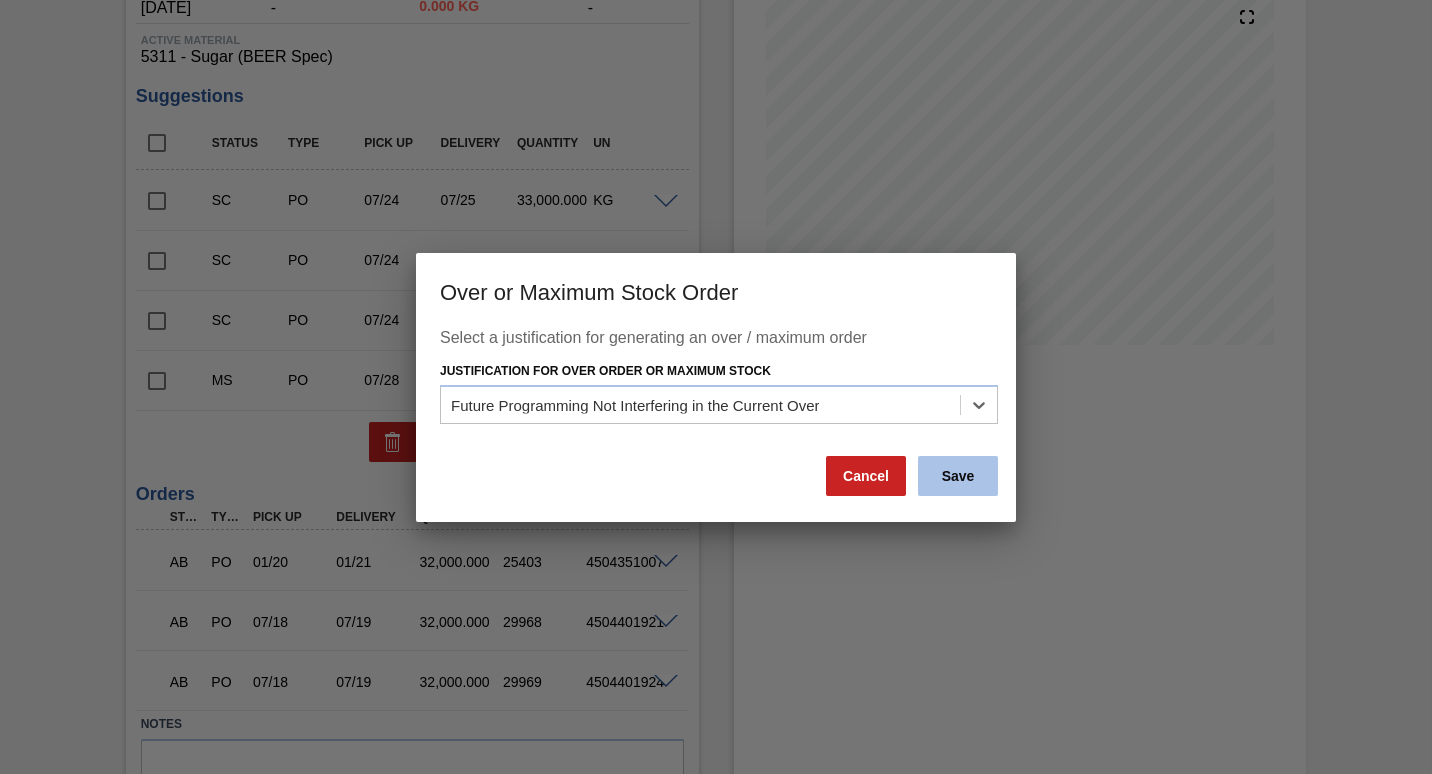 click on "Save" at bounding box center (958, 476) 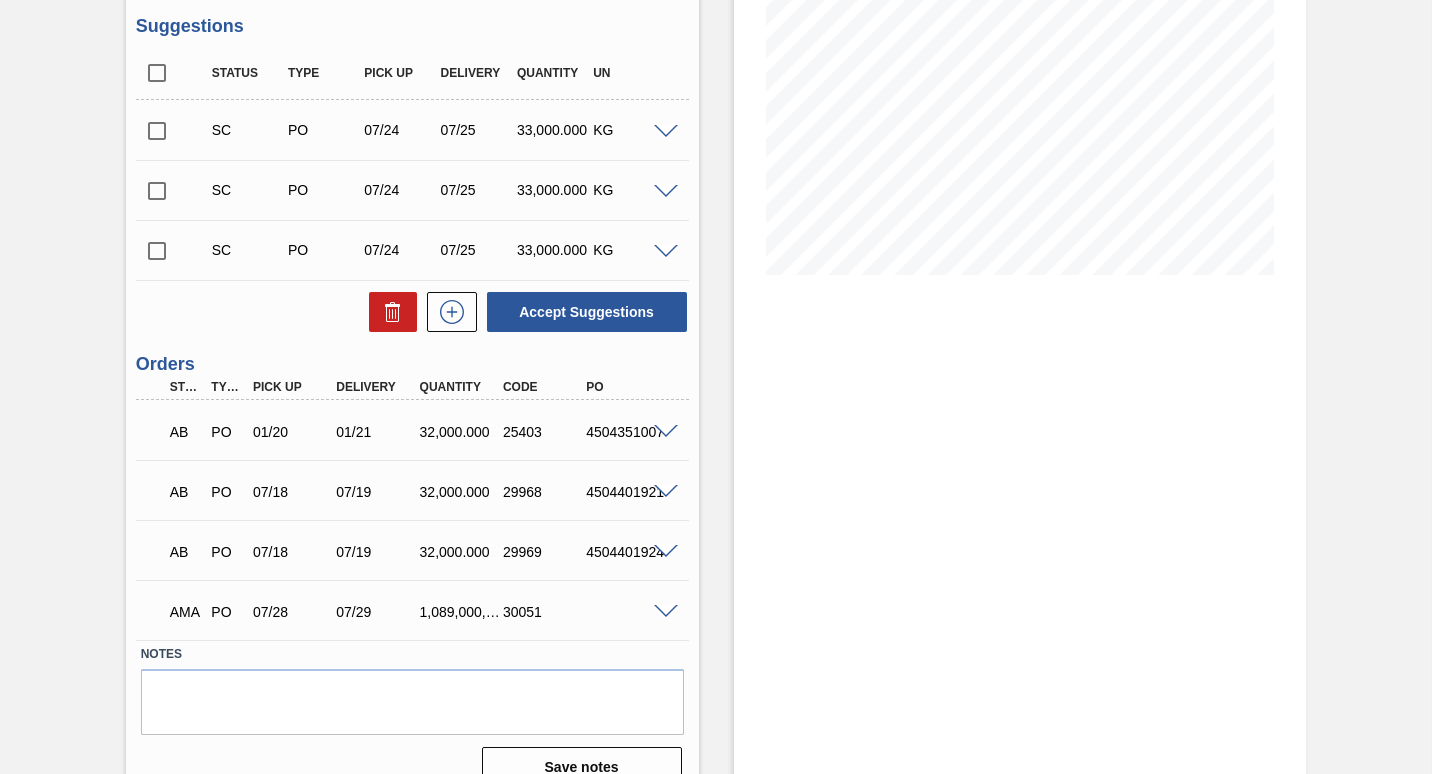 scroll, scrollTop: 340, scrollLeft: 0, axis: vertical 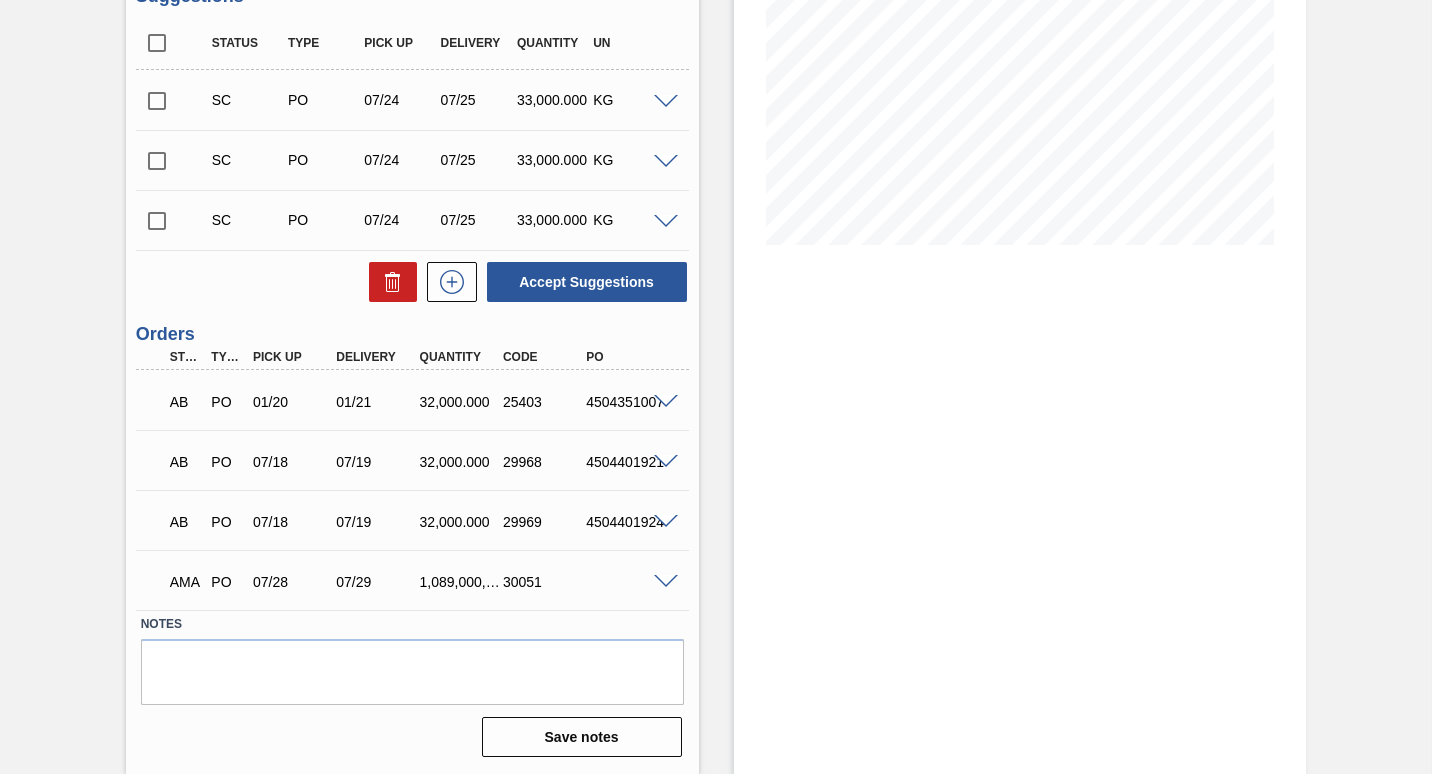 click at bounding box center (666, 582) 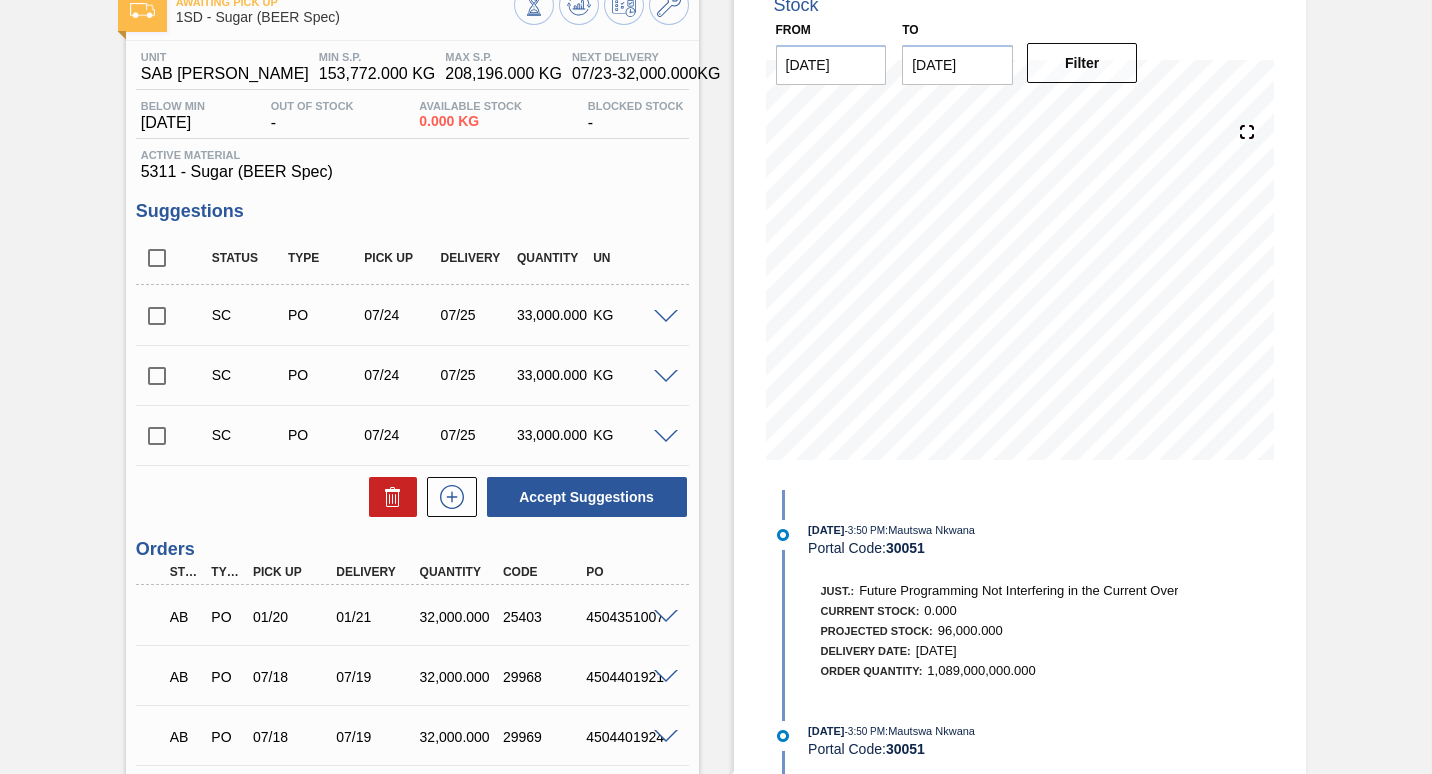 scroll, scrollTop: 25, scrollLeft: 0, axis: vertical 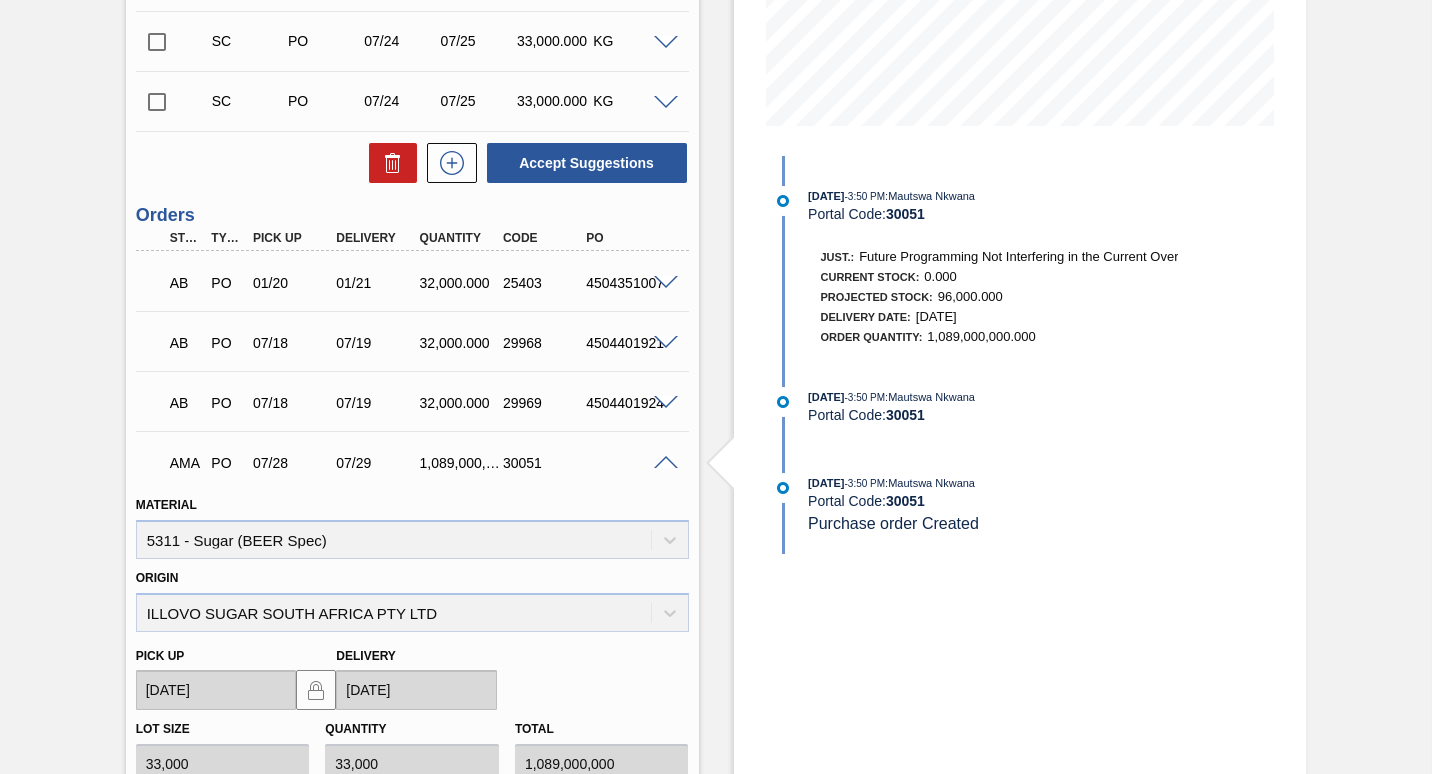 click at bounding box center [666, 463] 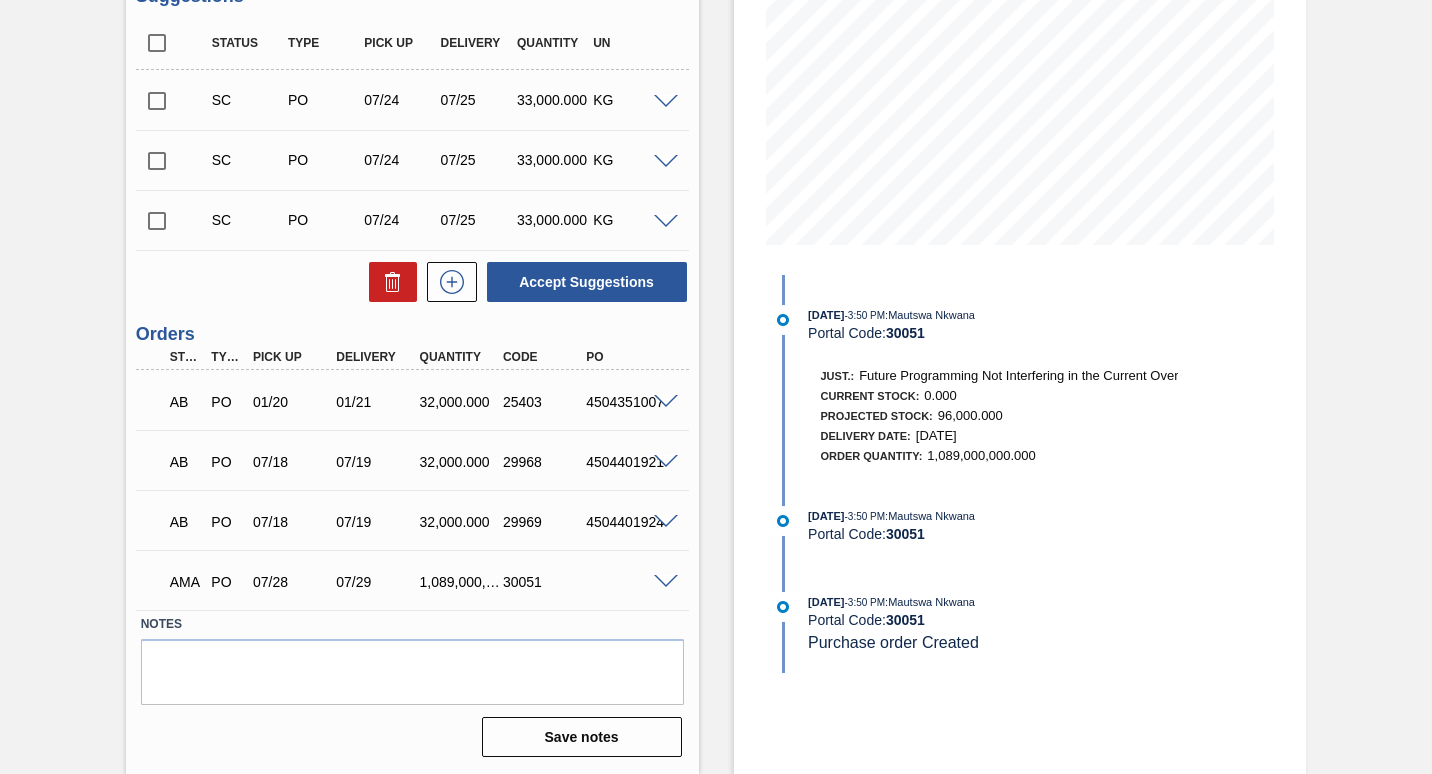 scroll, scrollTop: 340, scrollLeft: 0, axis: vertical 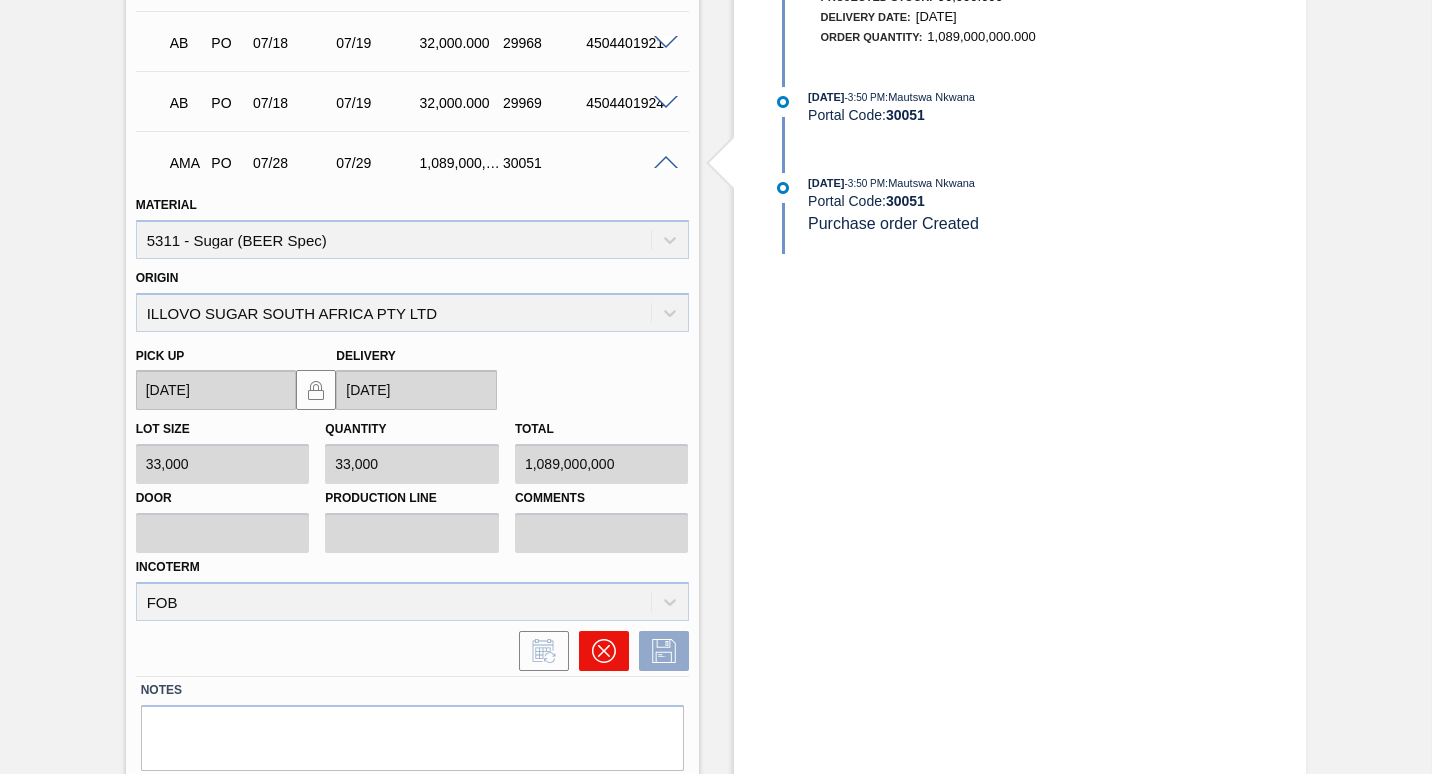 click 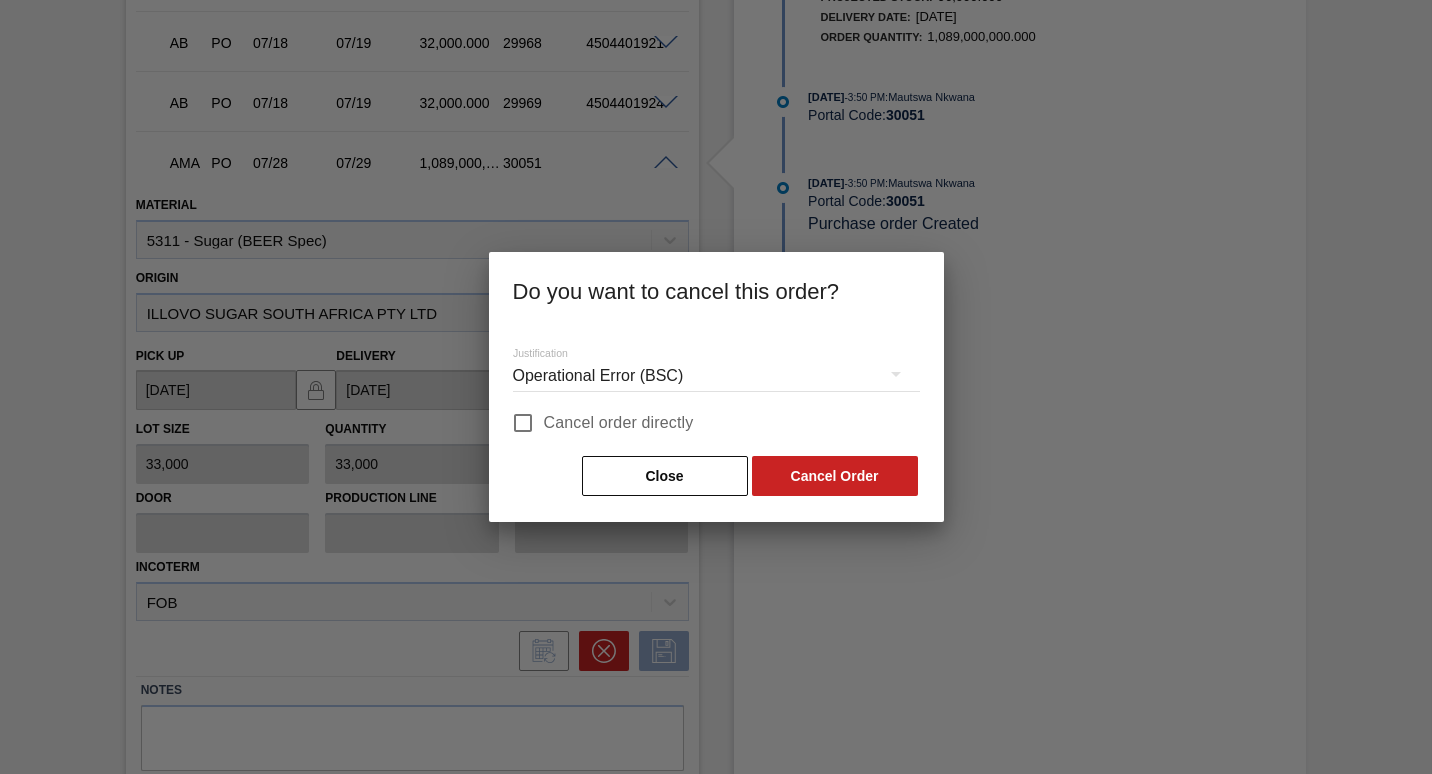 click on "Cancel order directly" at bounding box center (523, 423) 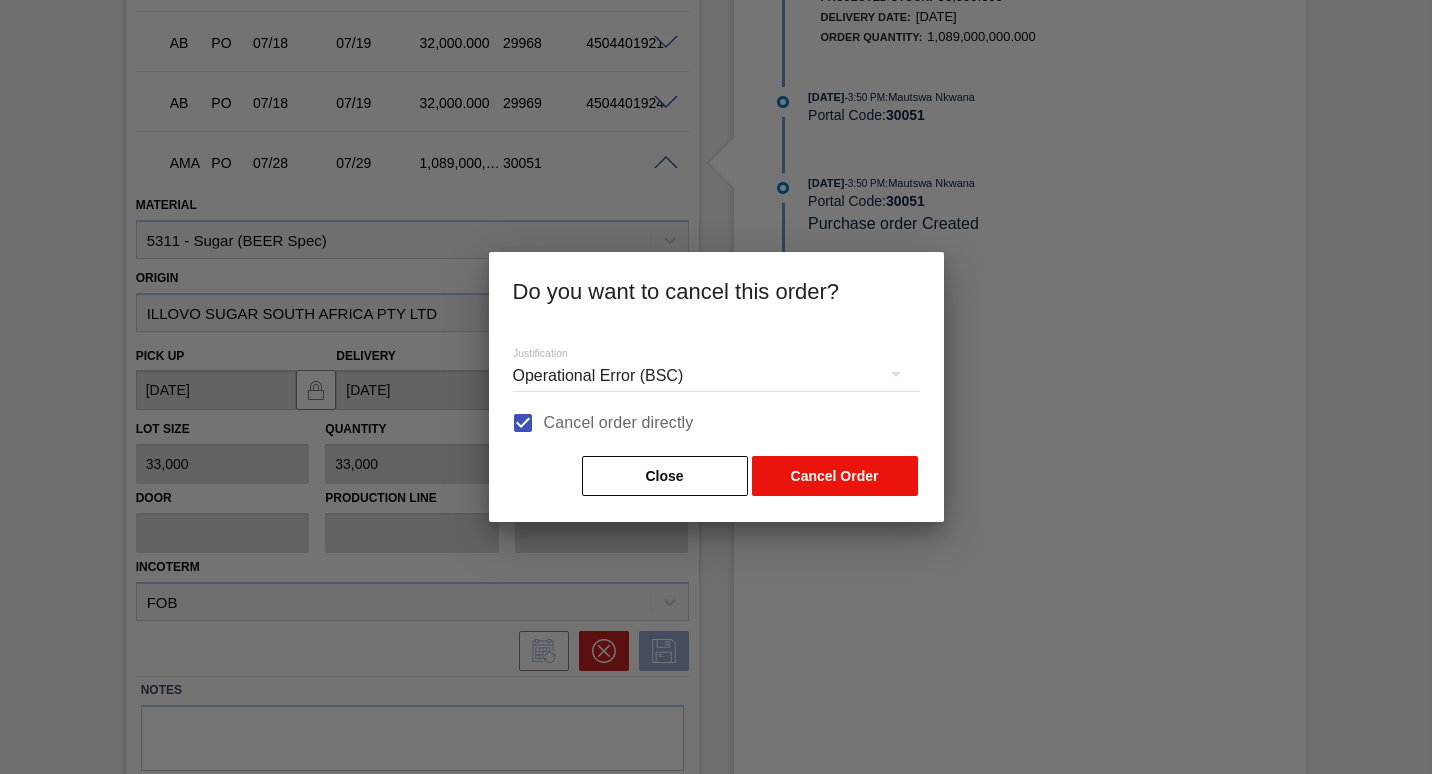 click on "Cancel Order" at bounding box center [835, 476] 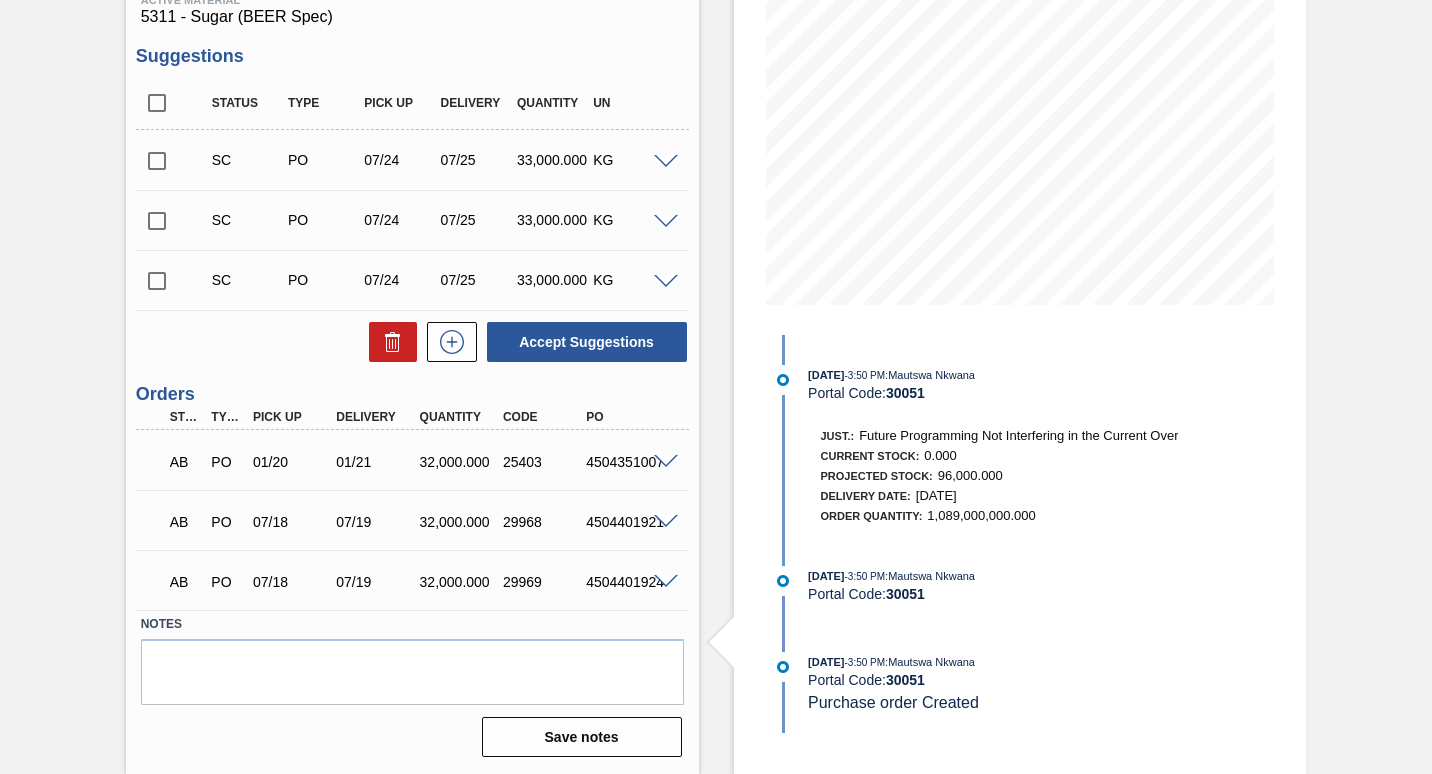 scroll, scrollTop: 0, scrollLeft: 0, axis: both 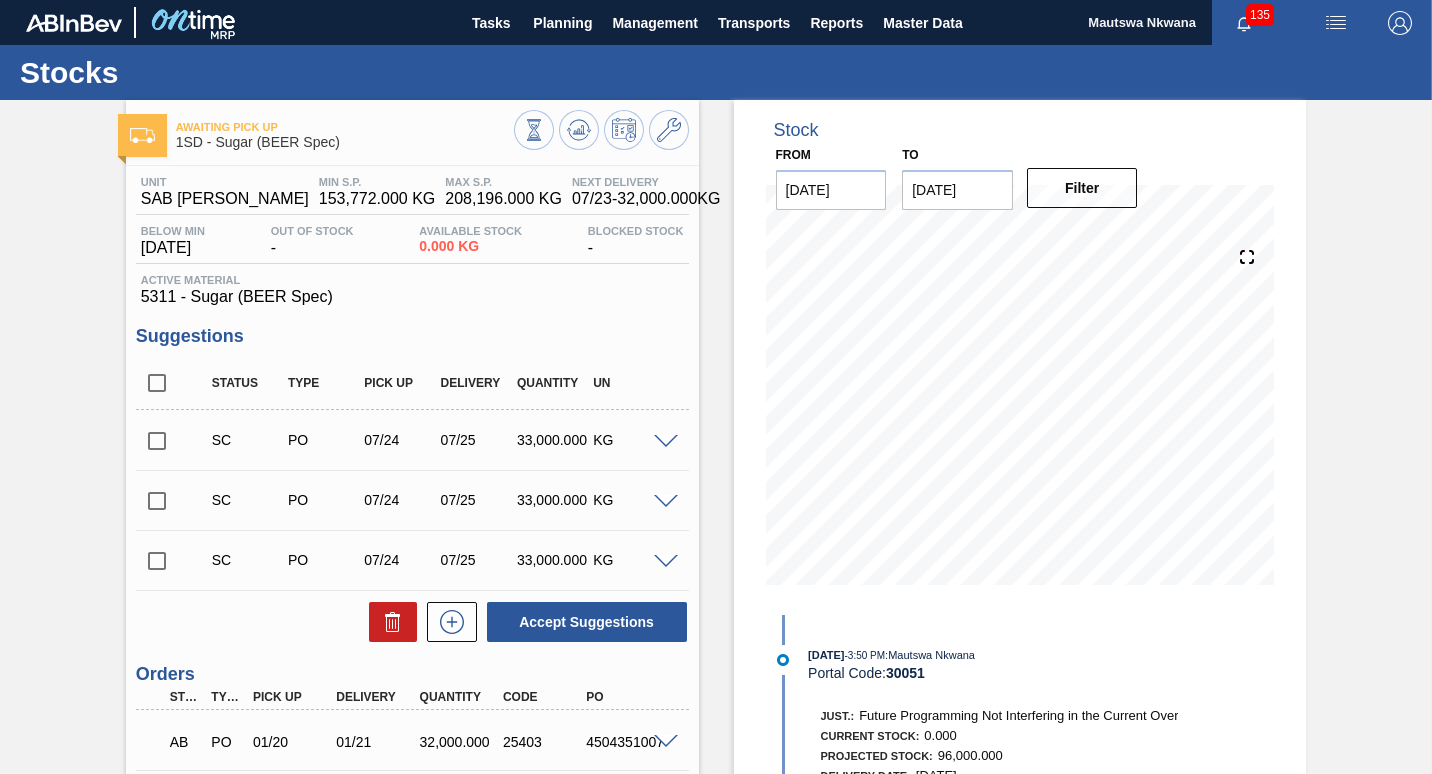 click at bounding box center (157, 441) 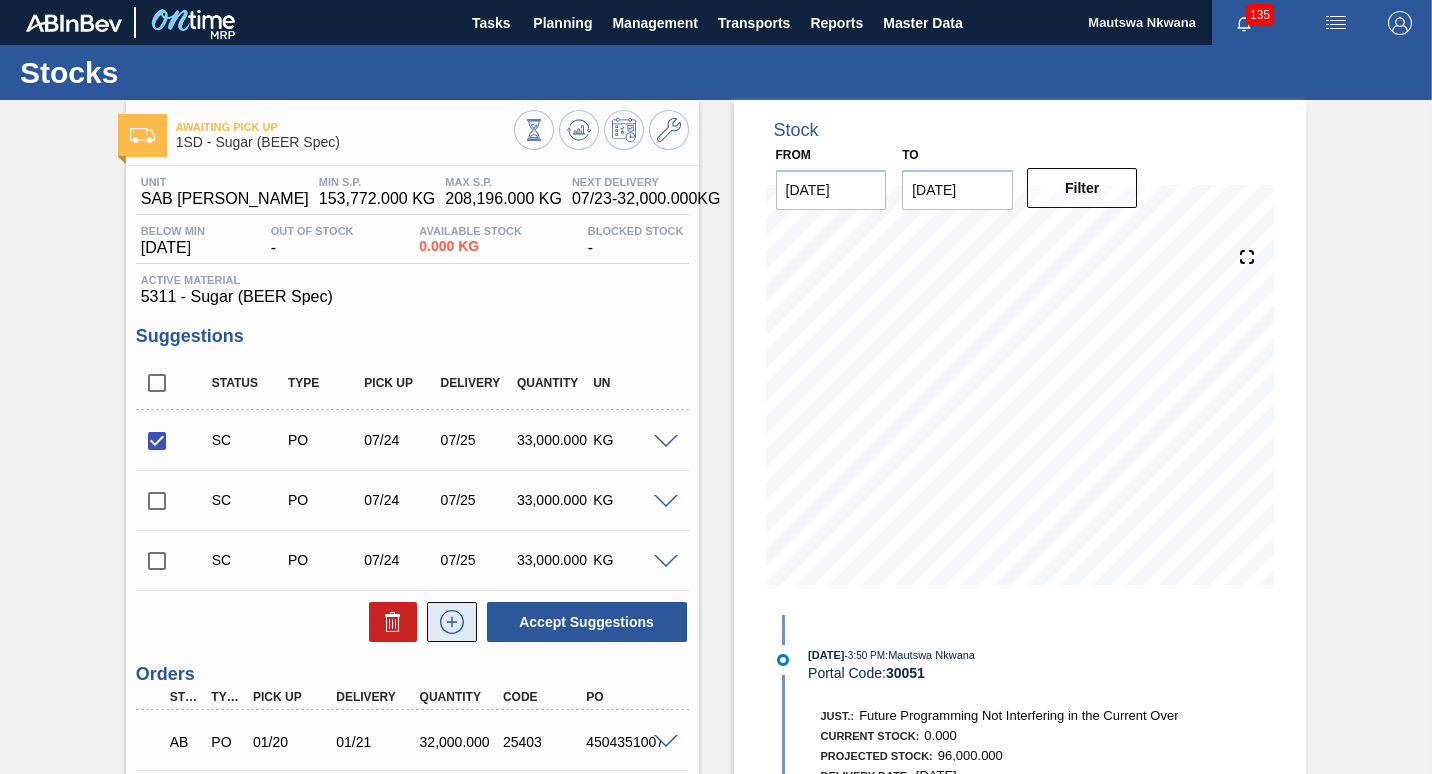 click 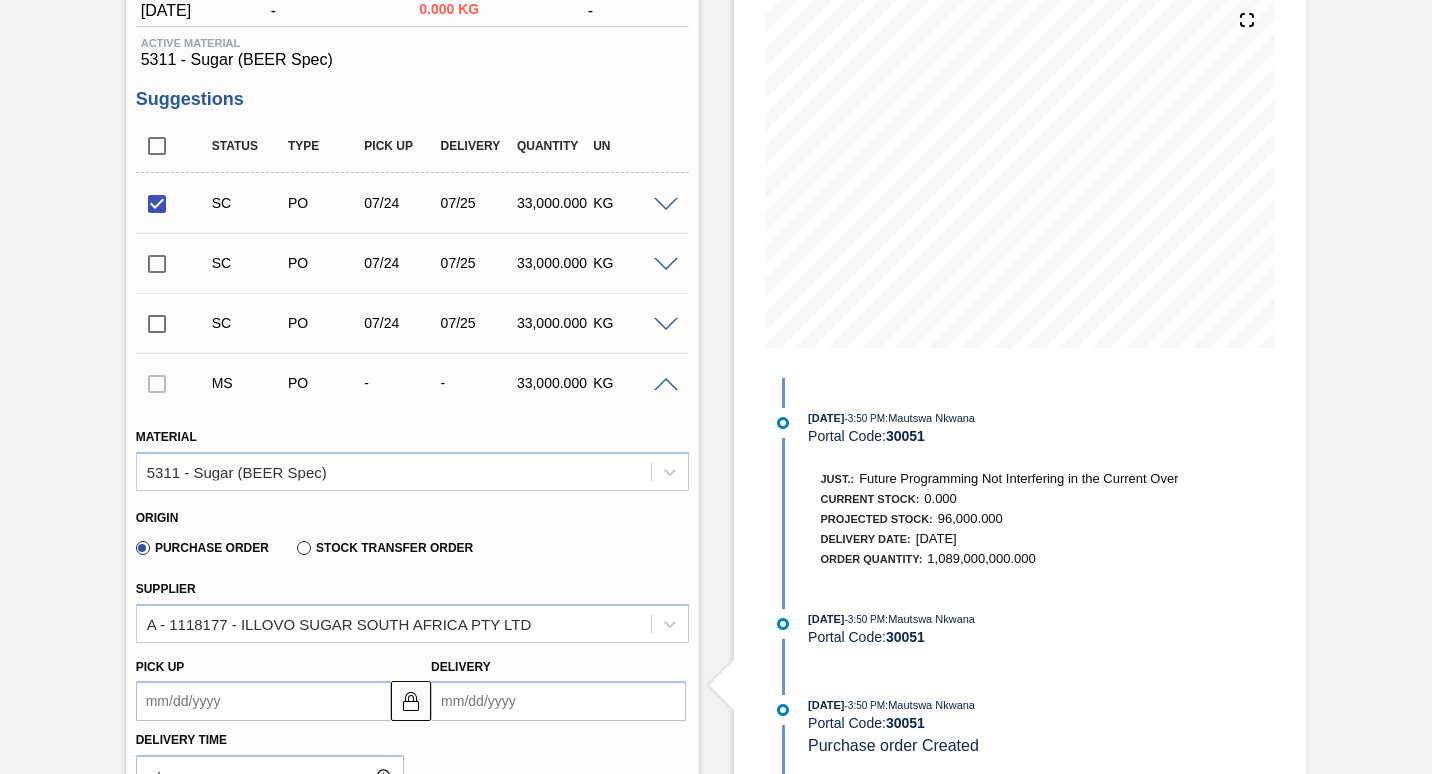 scroll, scrollTop: 400, scrollLeft: 0, axis: vertical 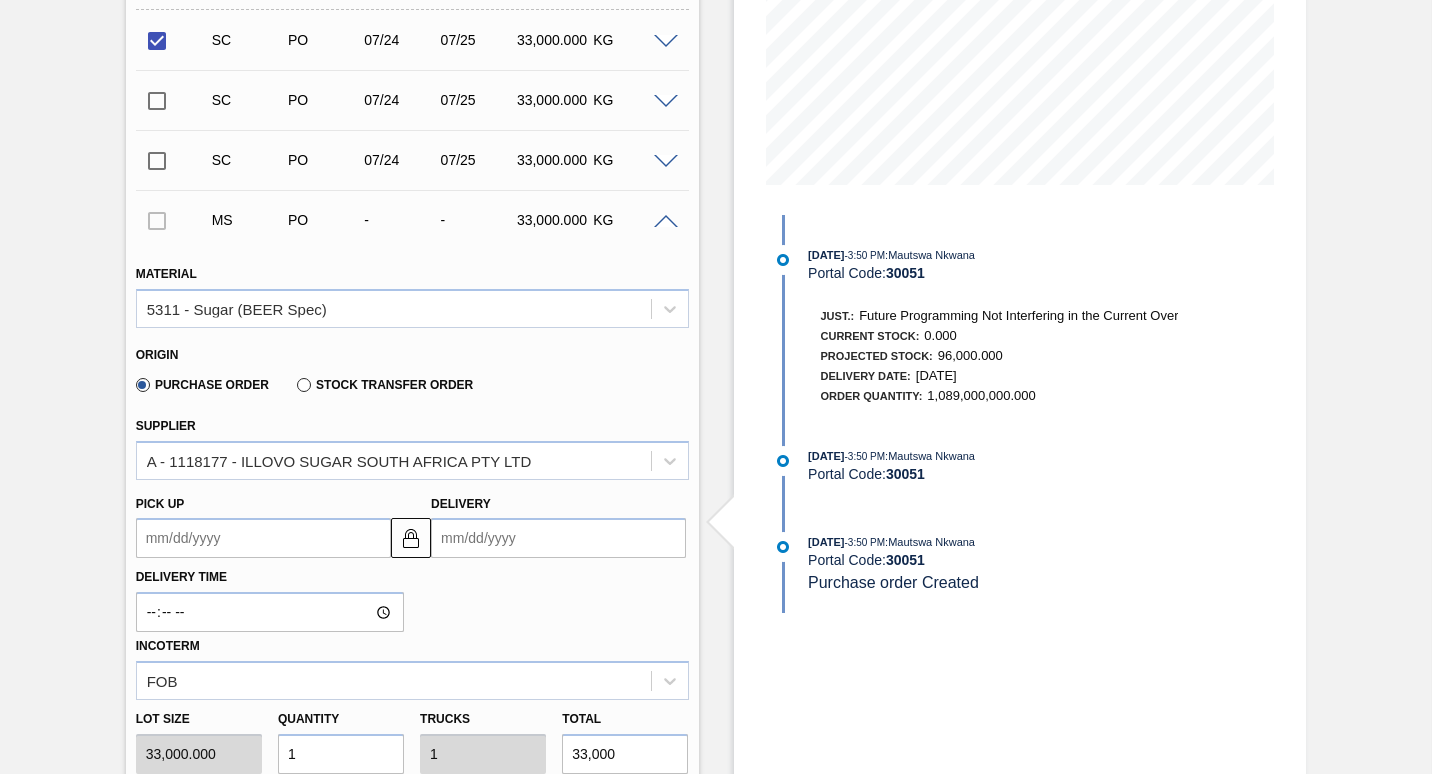 click on "Pick up" at bounding box center (263, 538) 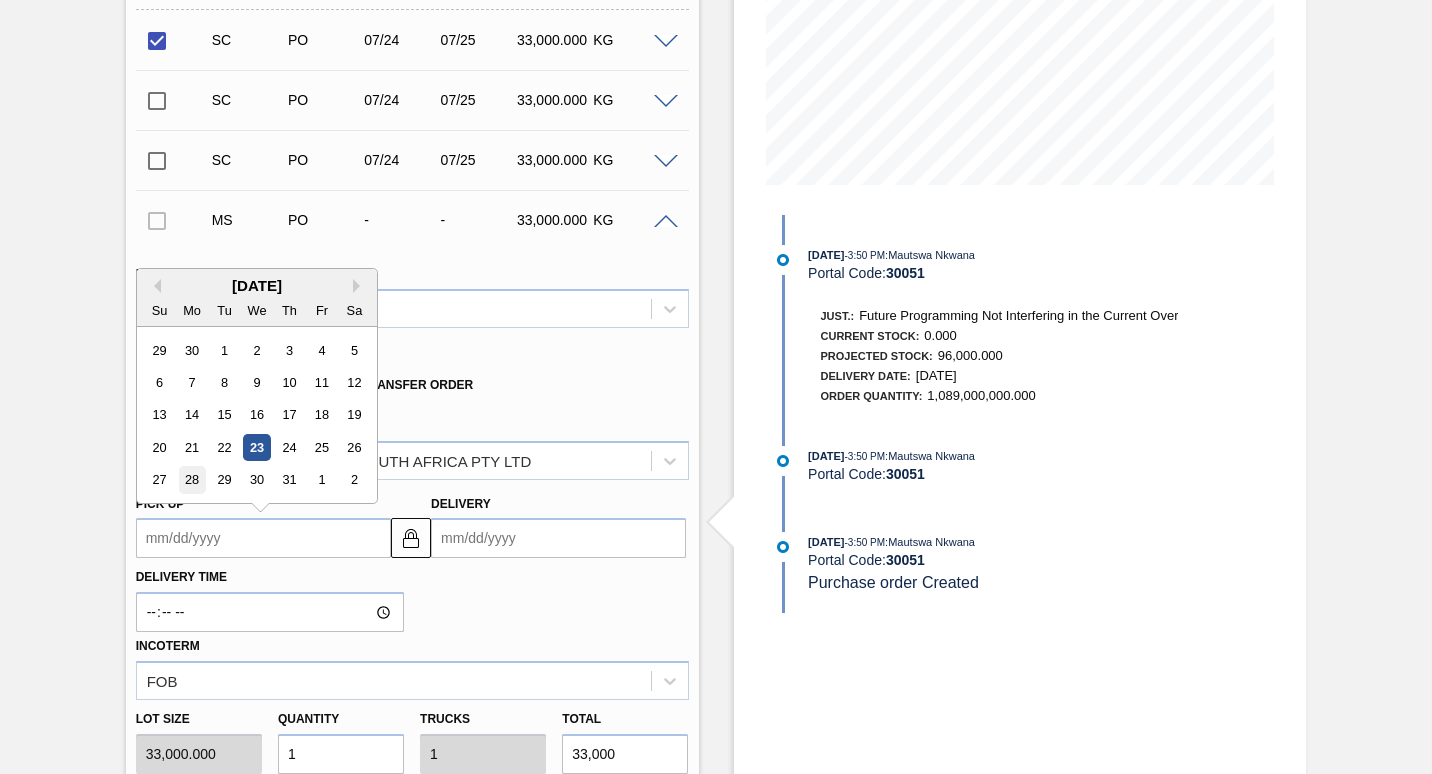 click on "28" at bounding box center (191, 480) 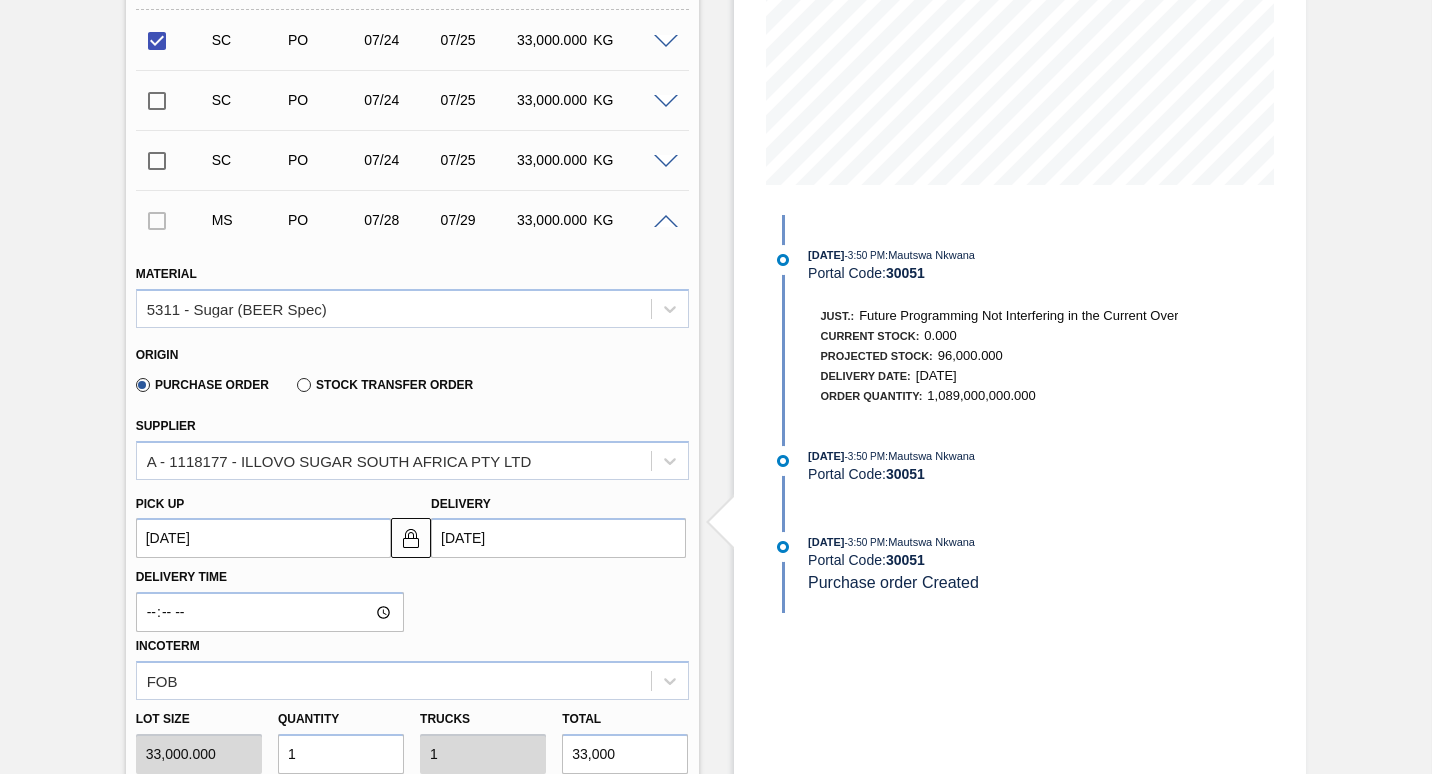scroll, scrollTop: 800, scrollLeft: 0, axis: vertical 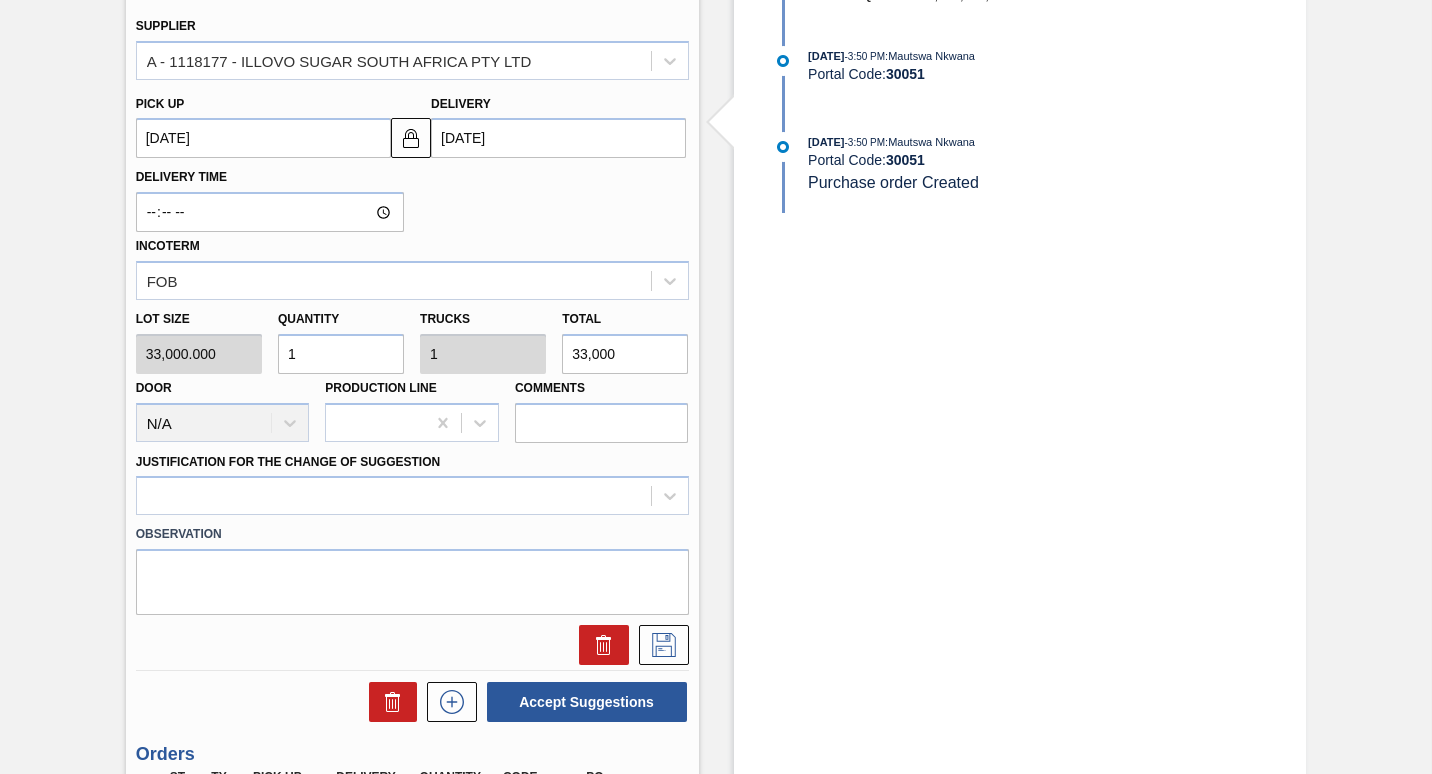 click on "1" at bounding box center (341, 354) 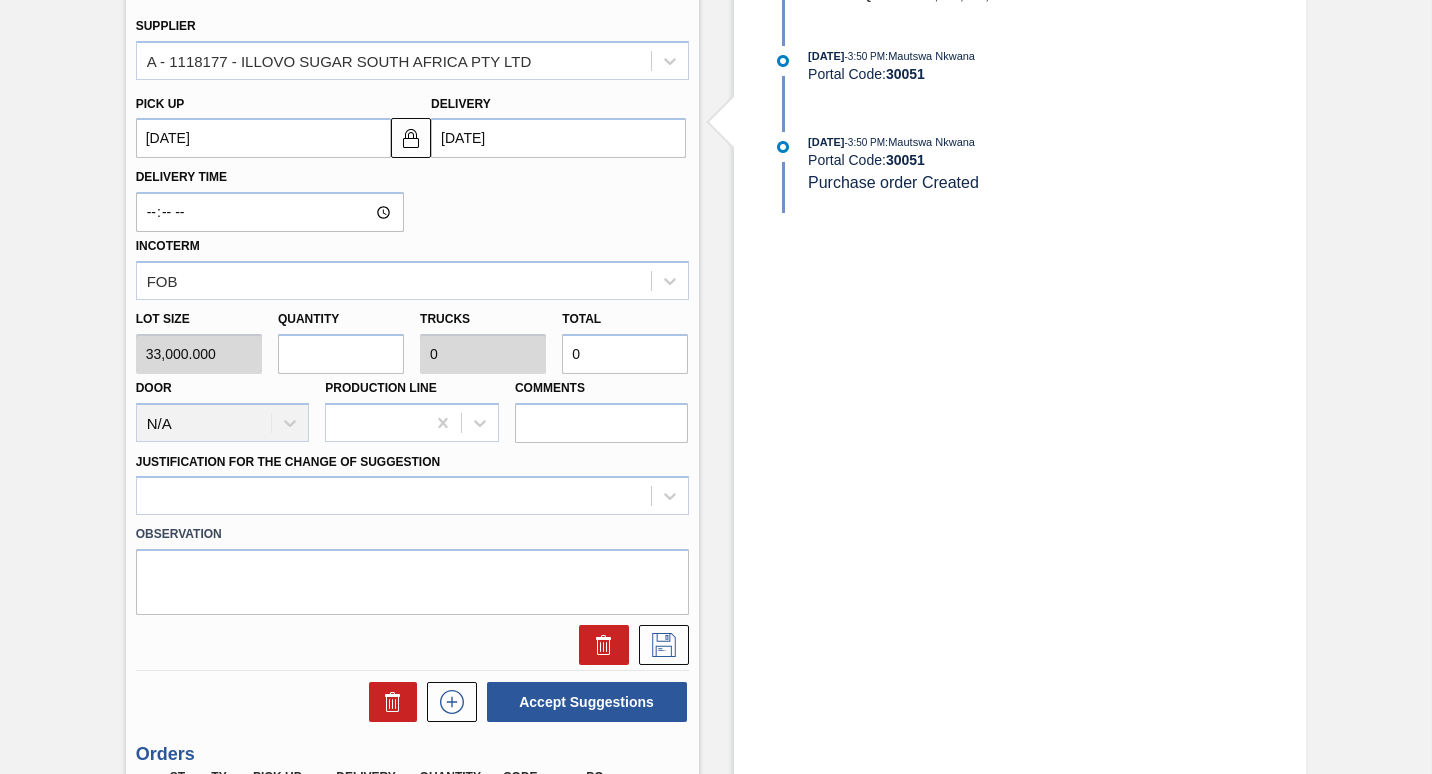 type on "3" 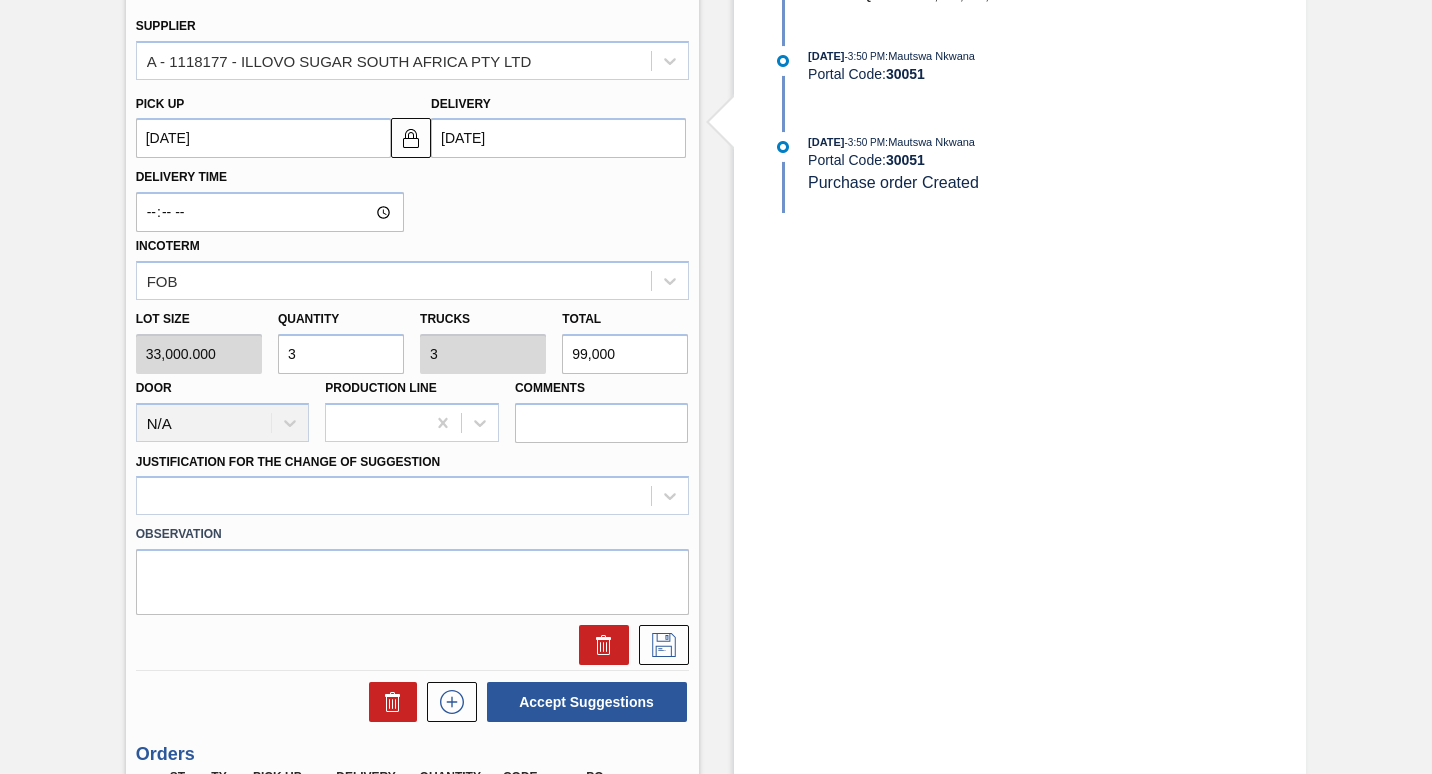 type on "33" 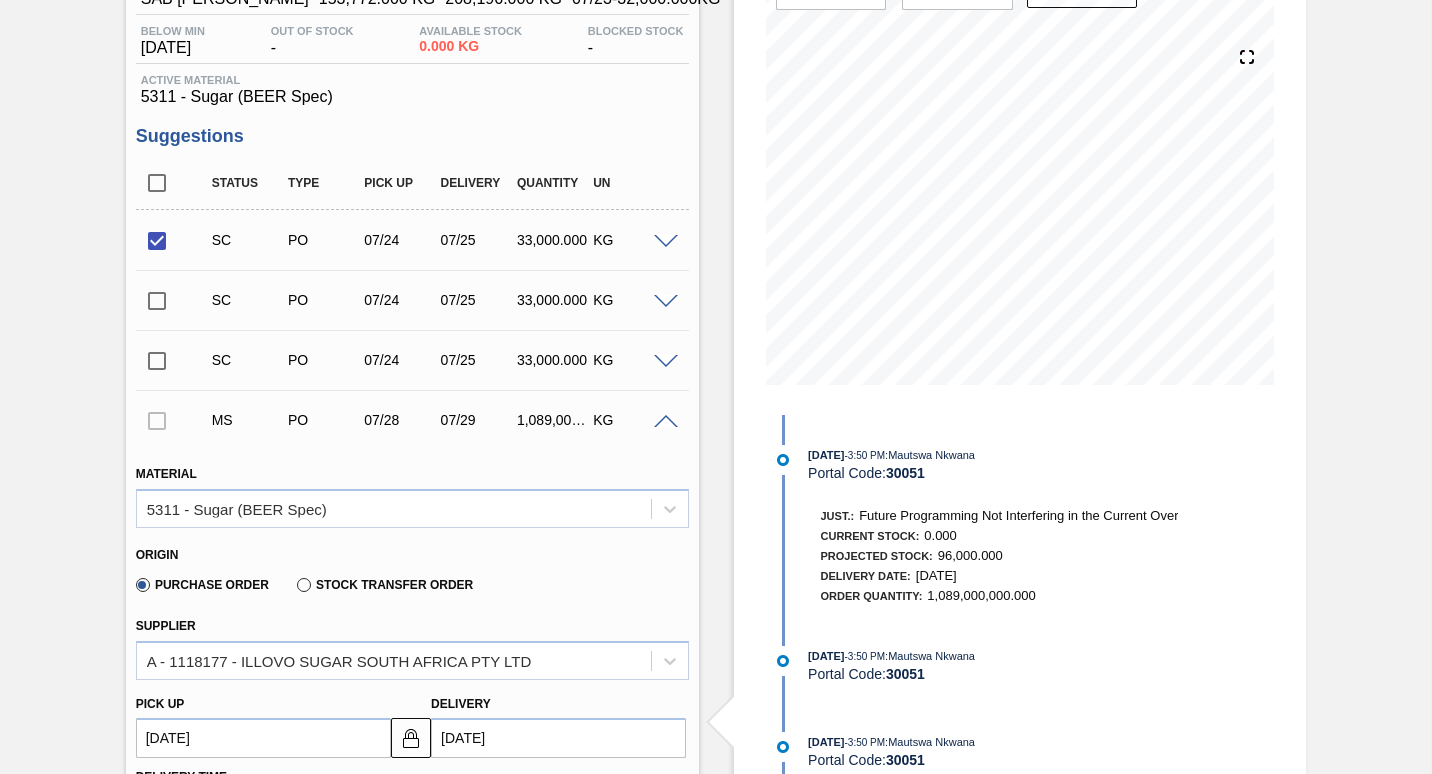 scroll, scrollTop: 800, scrollLeft: 0, axis: vertical 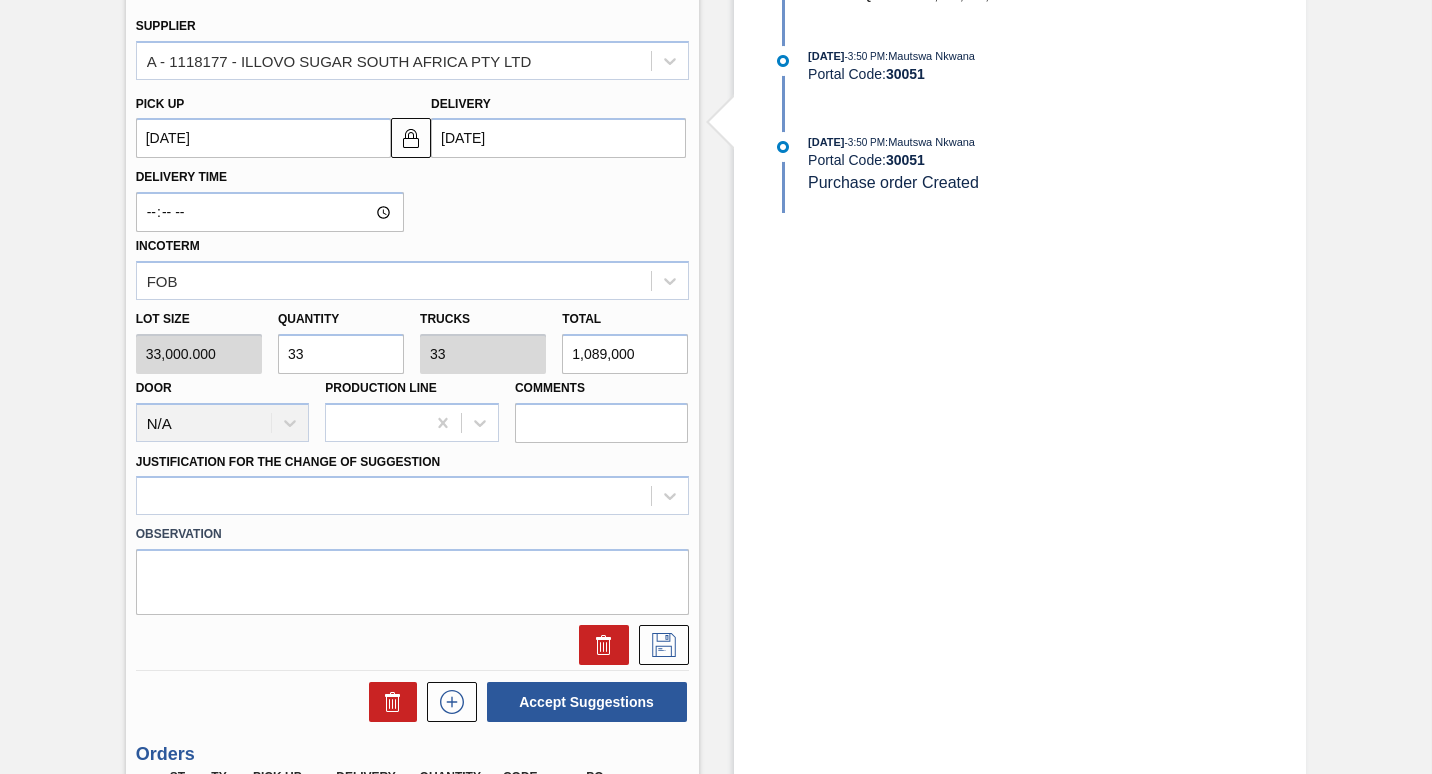 type on "330" 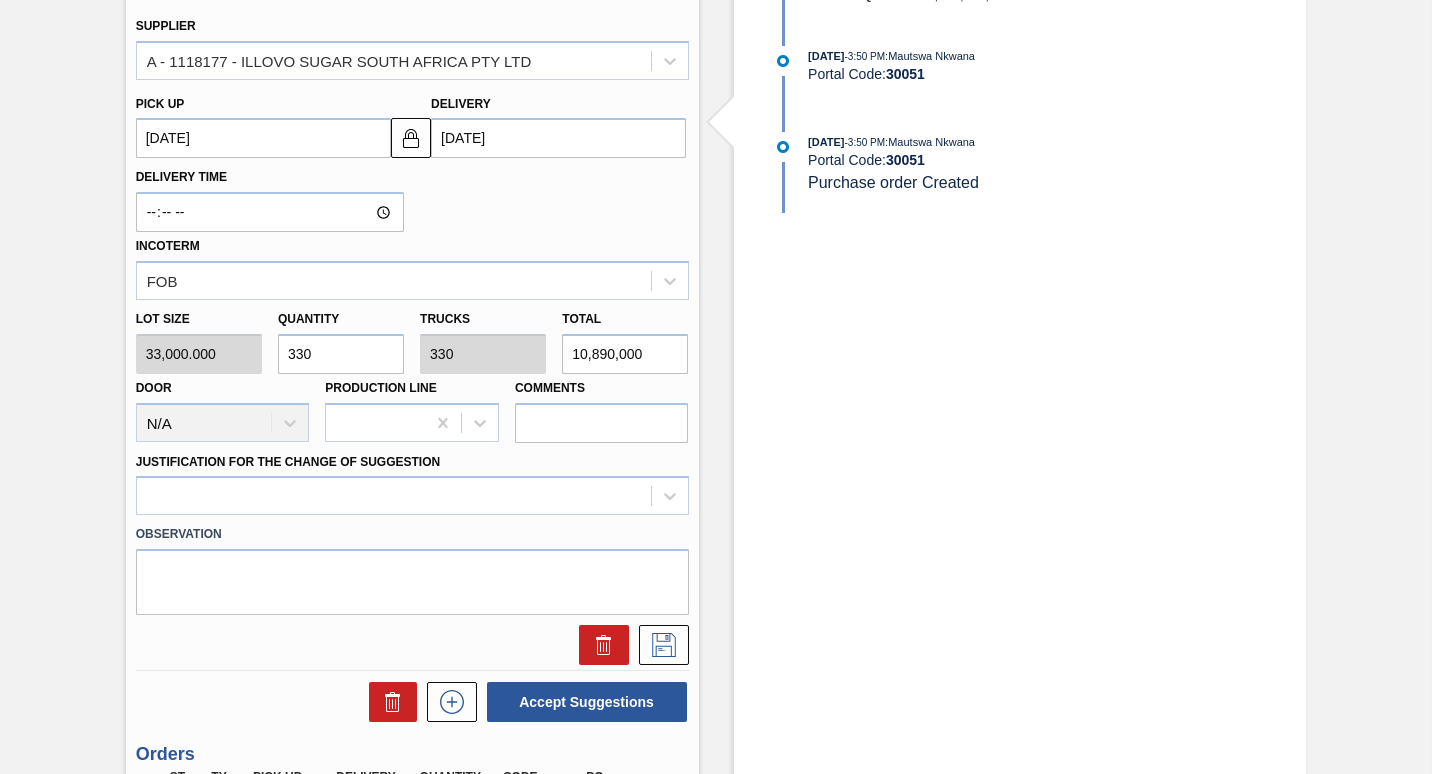 type on "3,300" 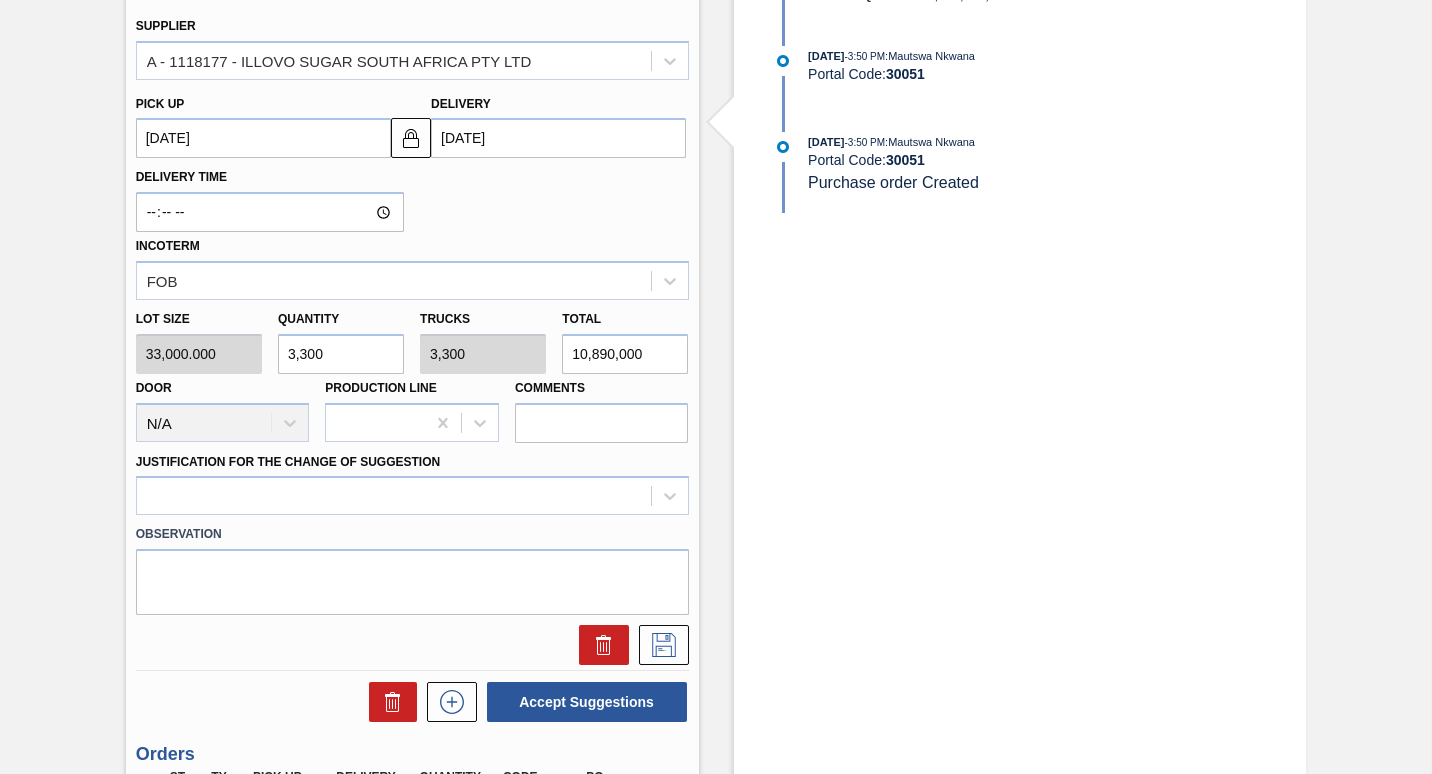 type on "108,900,000" 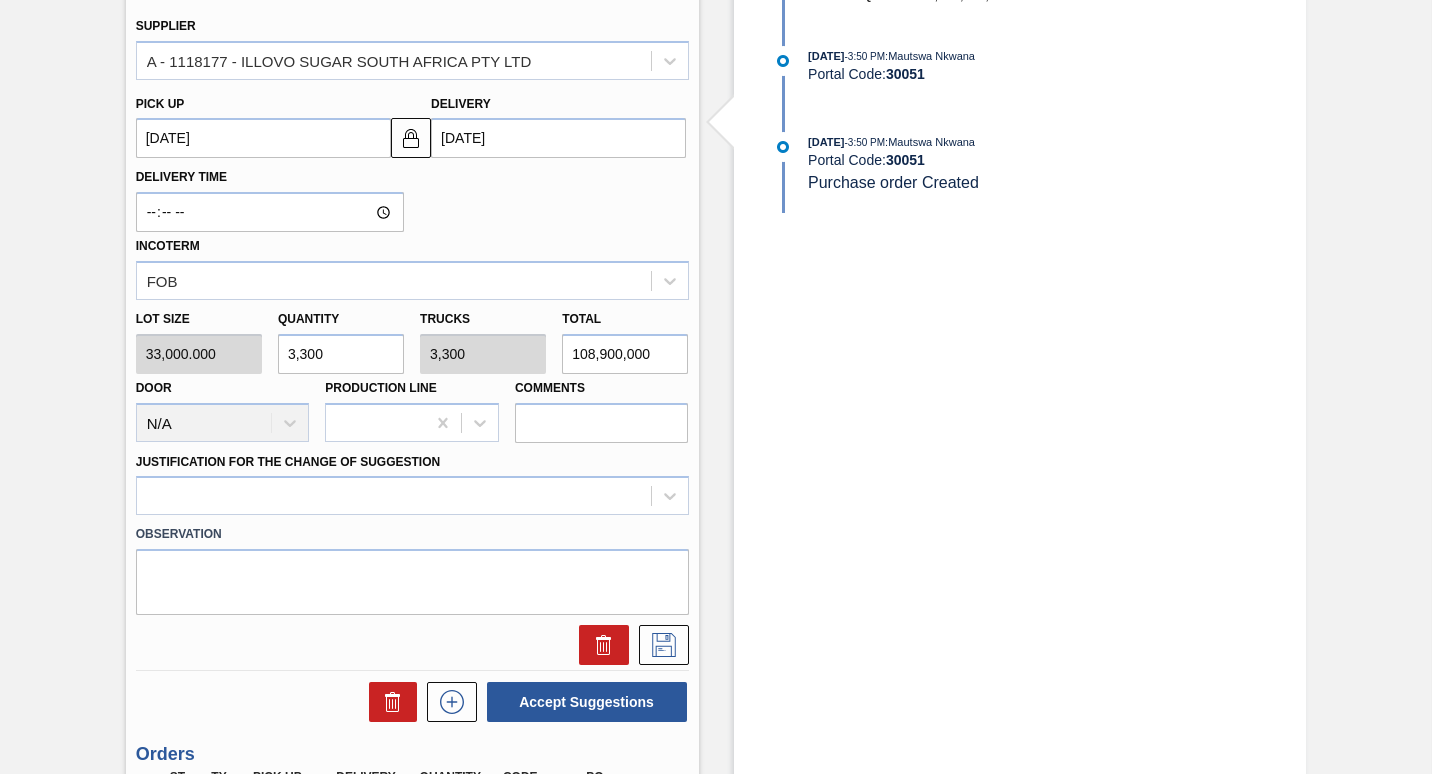 type on "33,000" 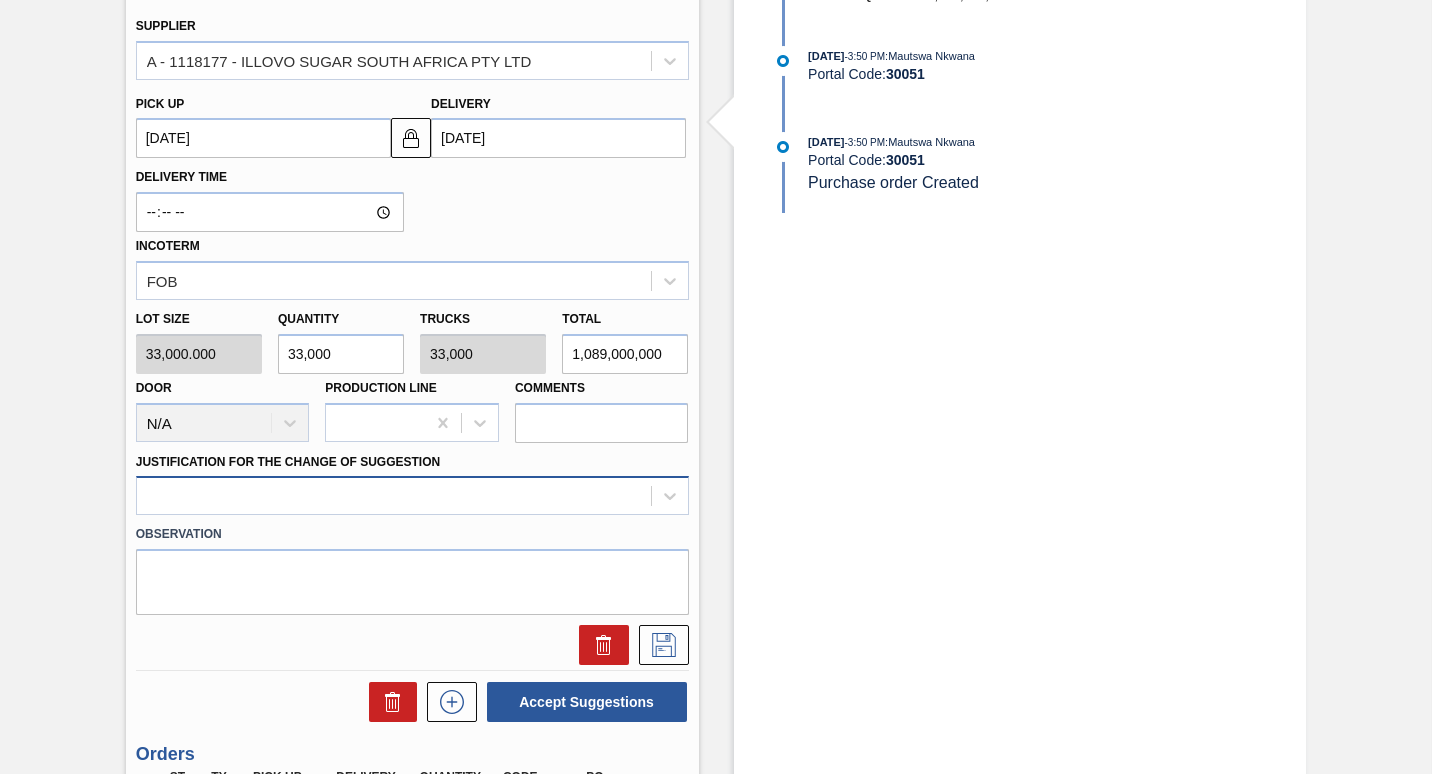 type on "33,000" 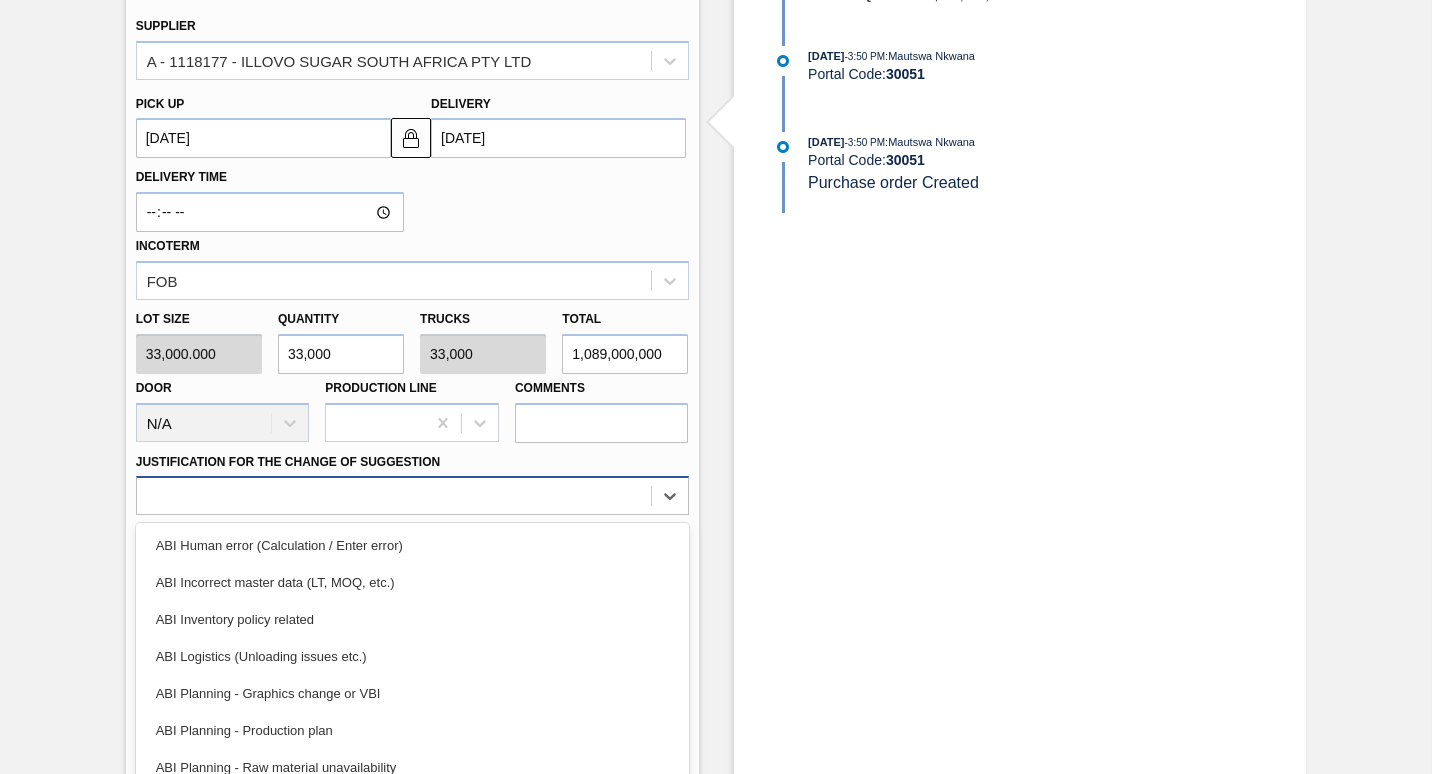 scroll, scrollTop: 857, scrollLeft: 0, axis: vertical 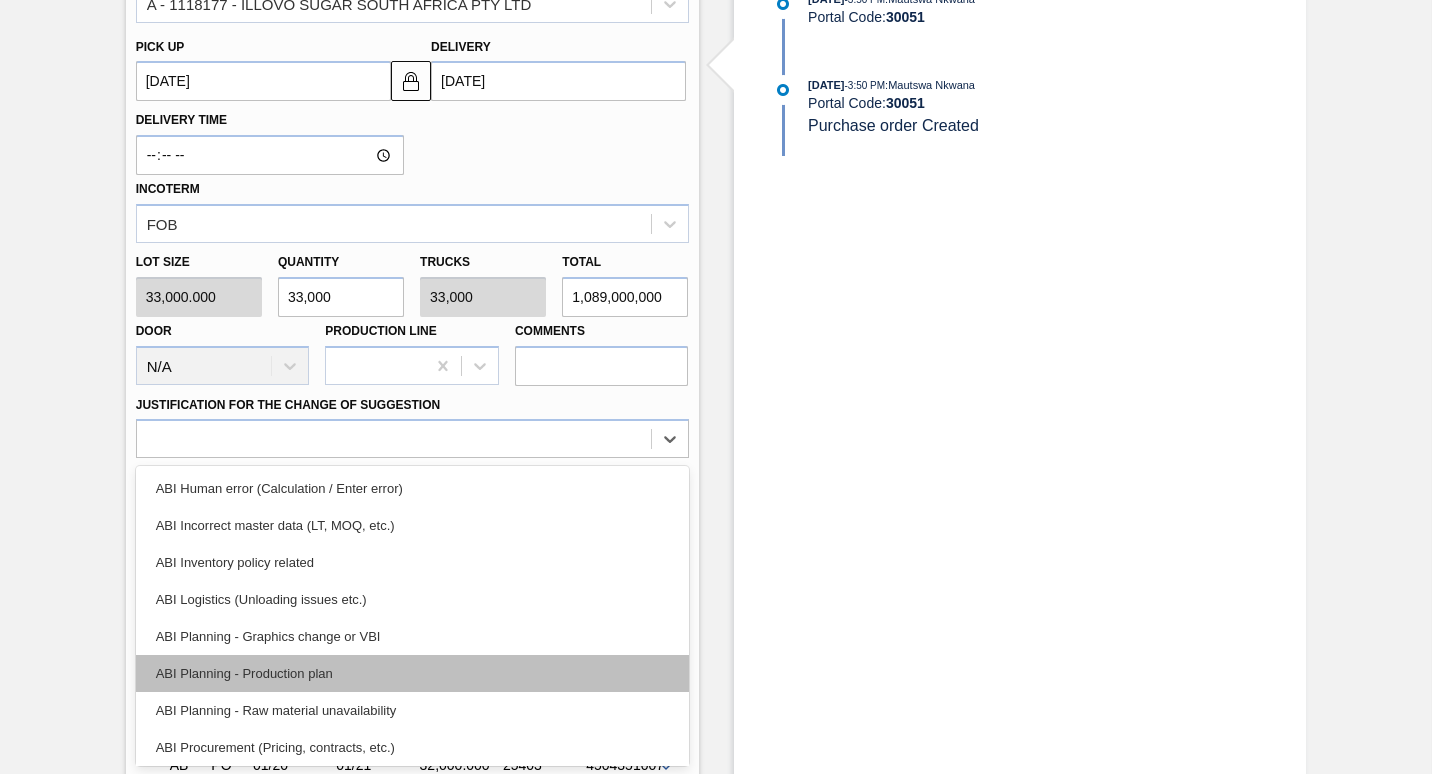 click on "ABI Planning - Production plan" at bounding box center (412, 673) 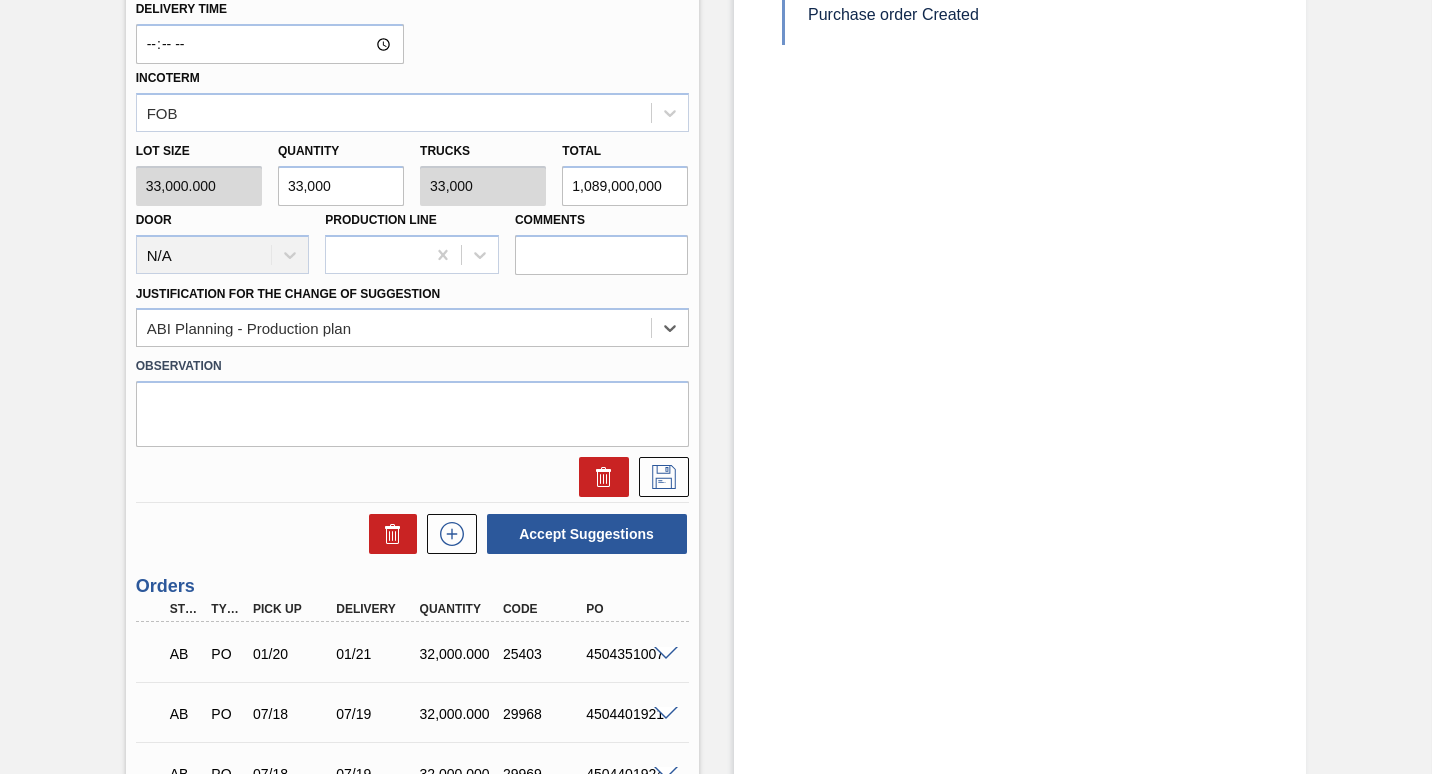 scroll, scrollTop: 860, scrollLeft: 0, axis: vertical 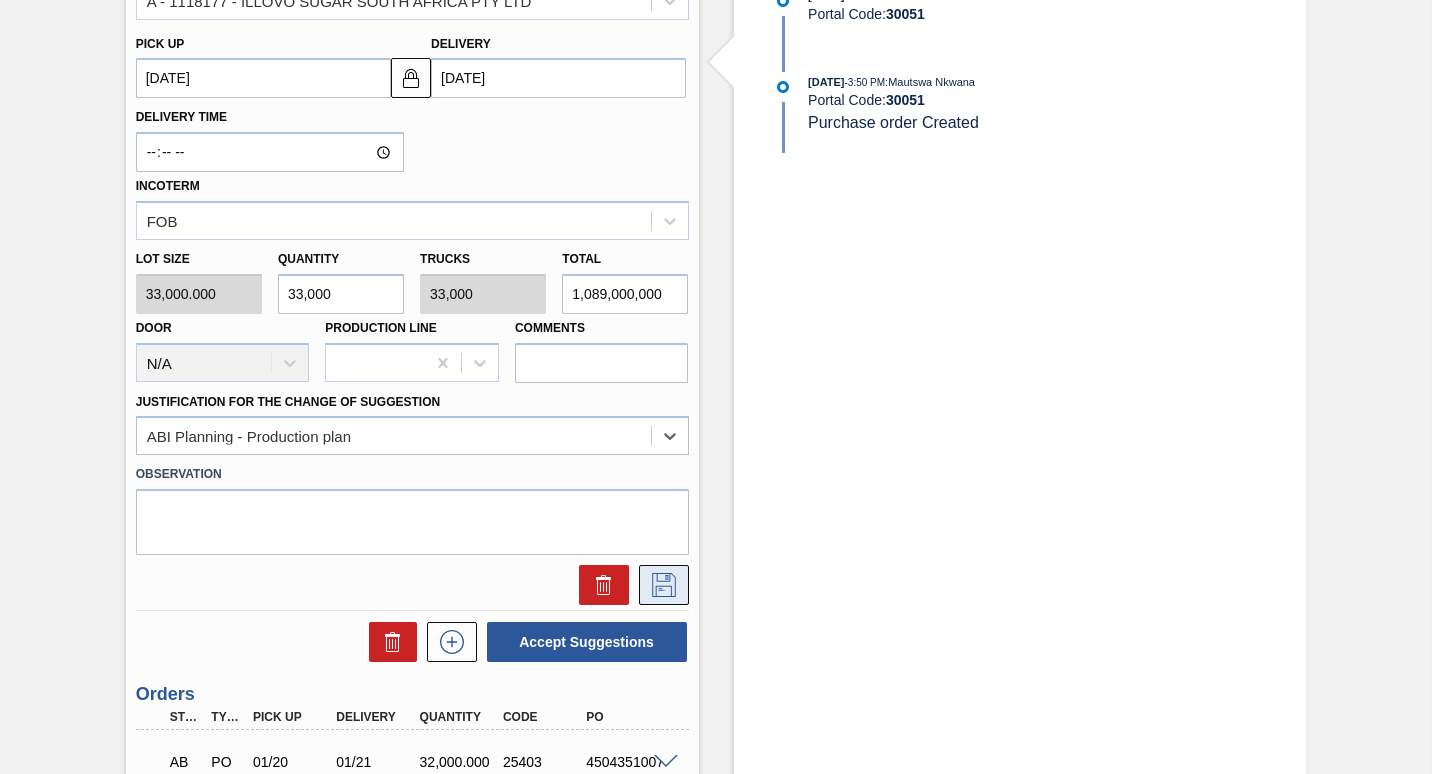 click 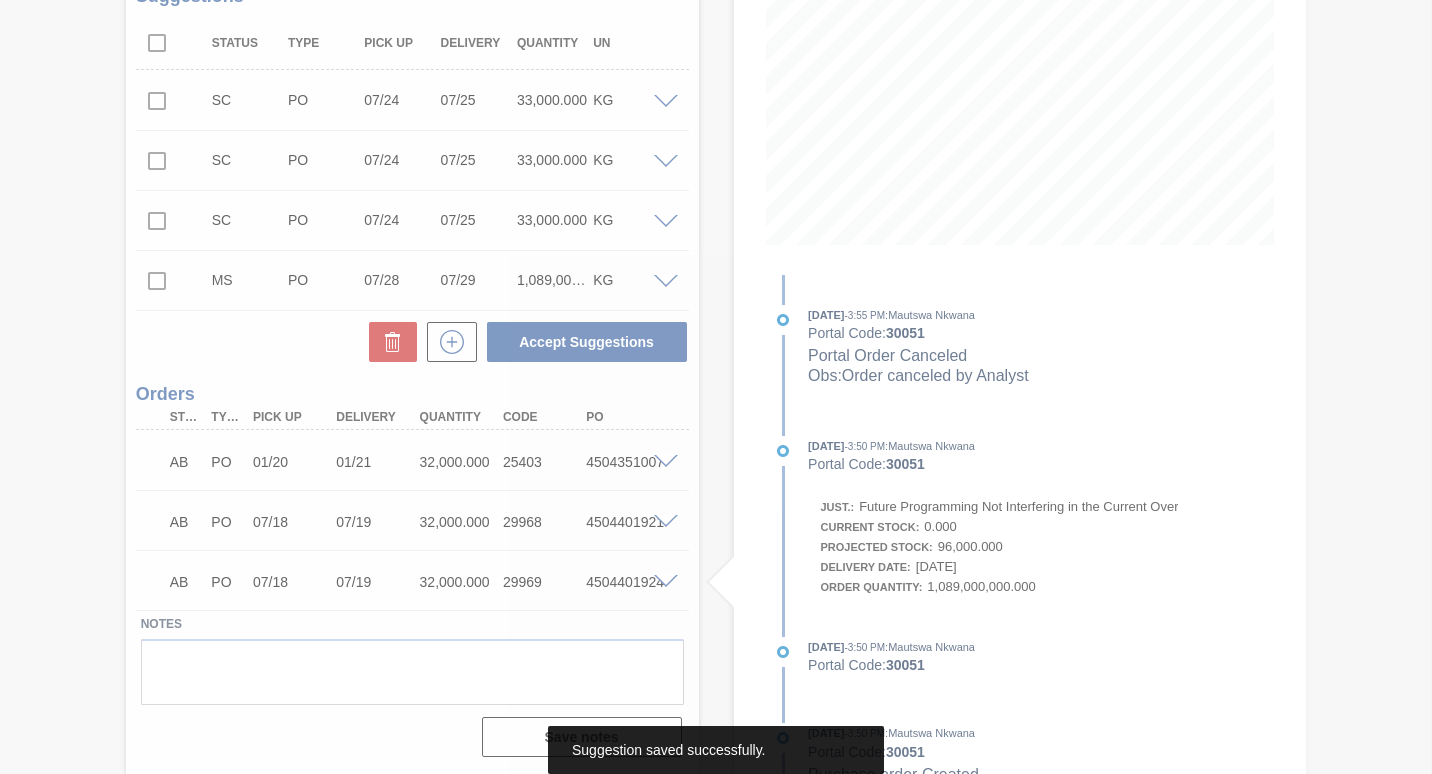 scroll, scrollTop: 340, scrollLeft: 0, axis: vertical 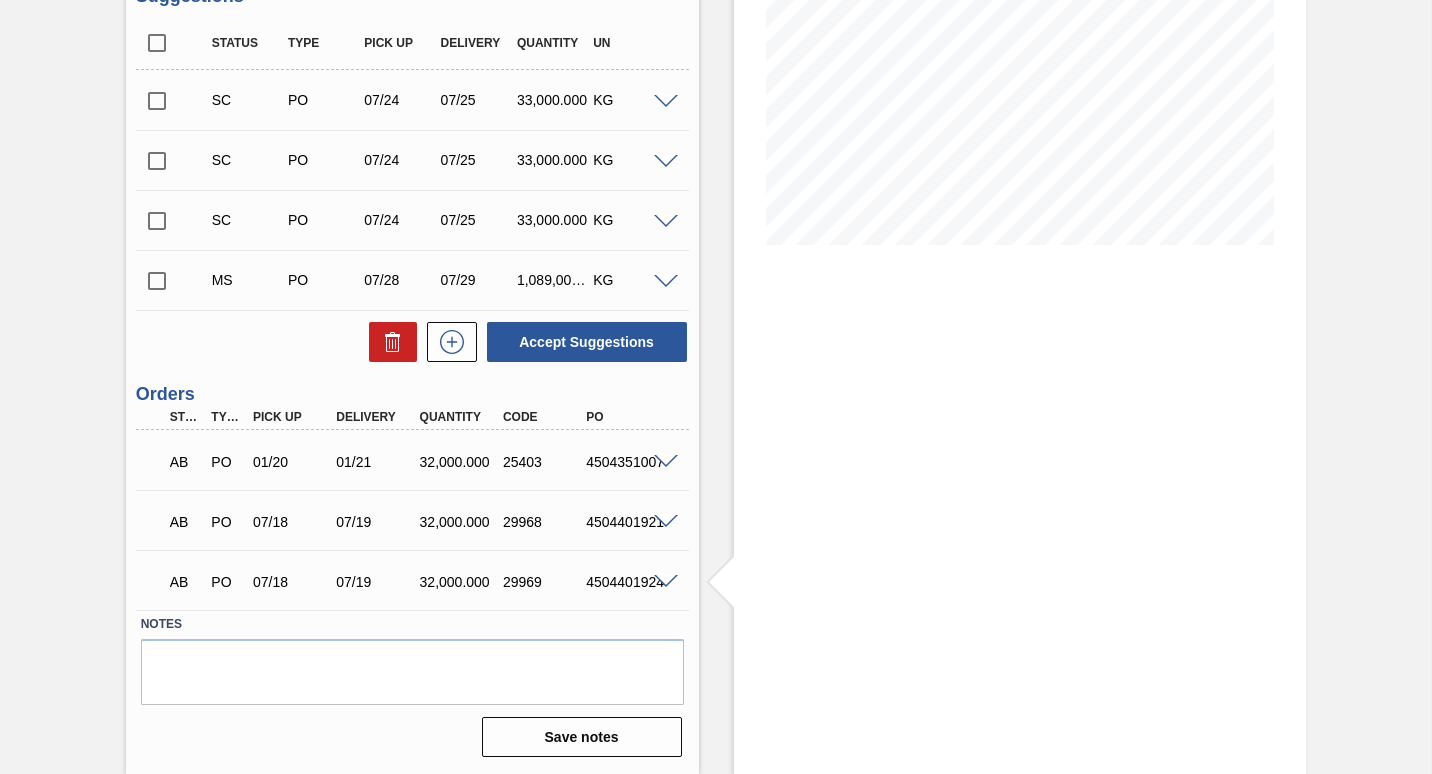 click at bounding box center [157, 281] 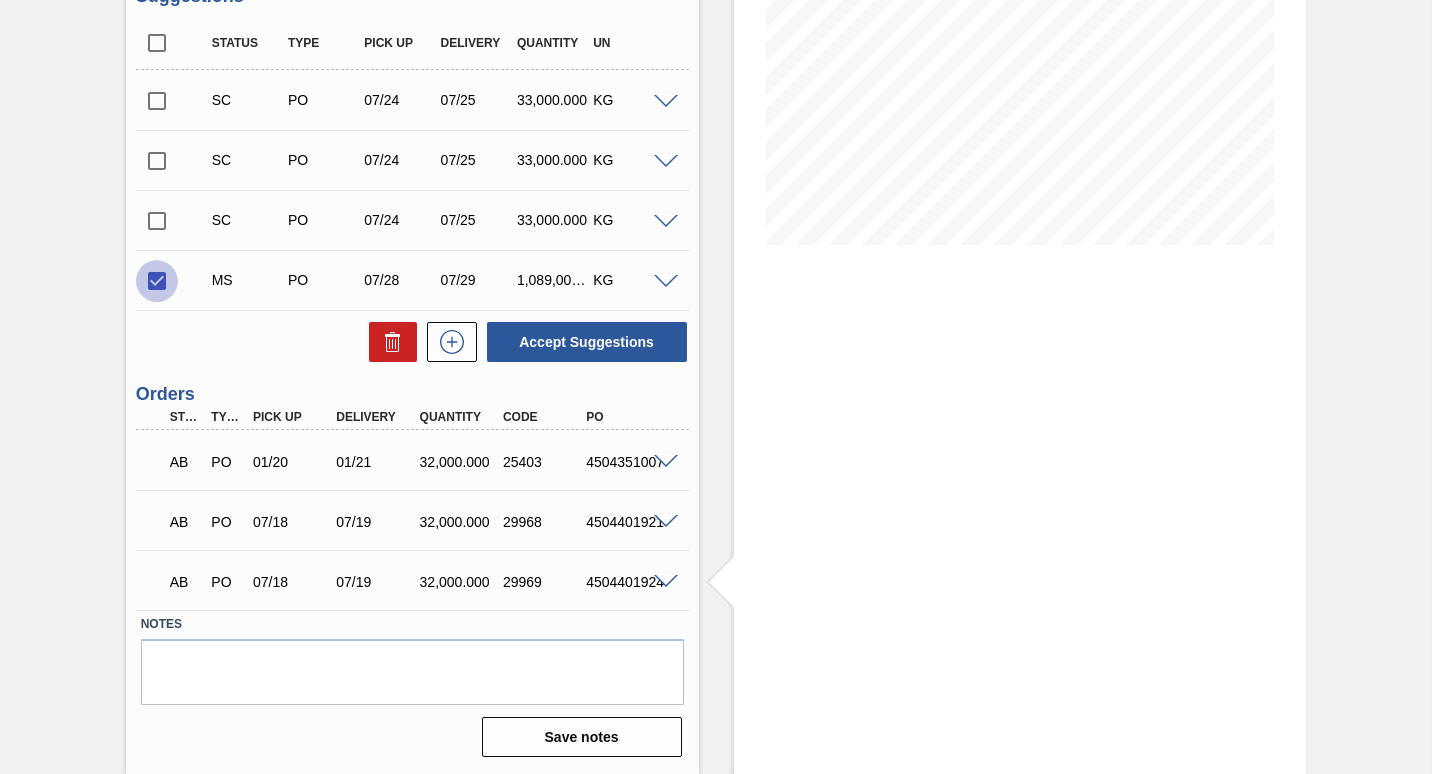 click at bounding box center [157, 281] 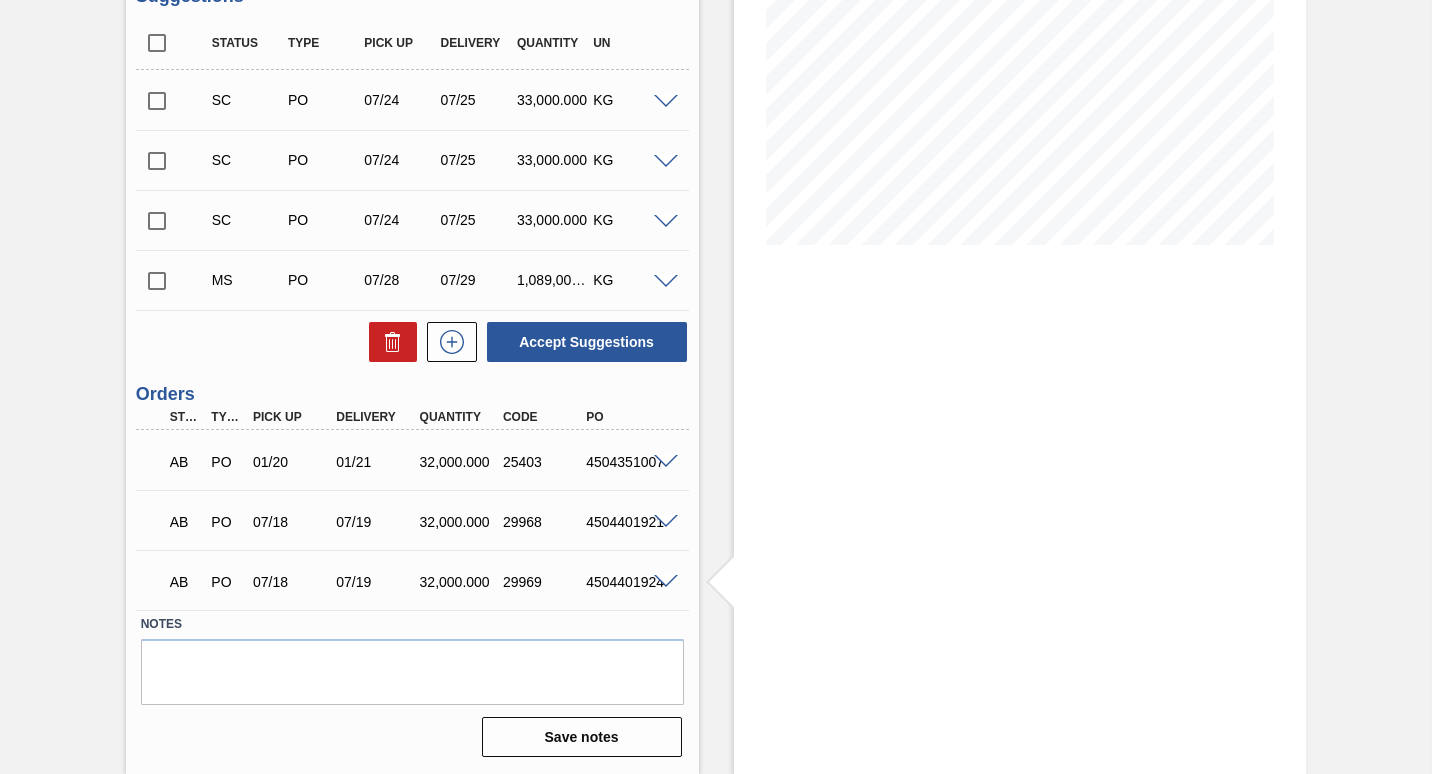 click at bounding box center (666, 282) 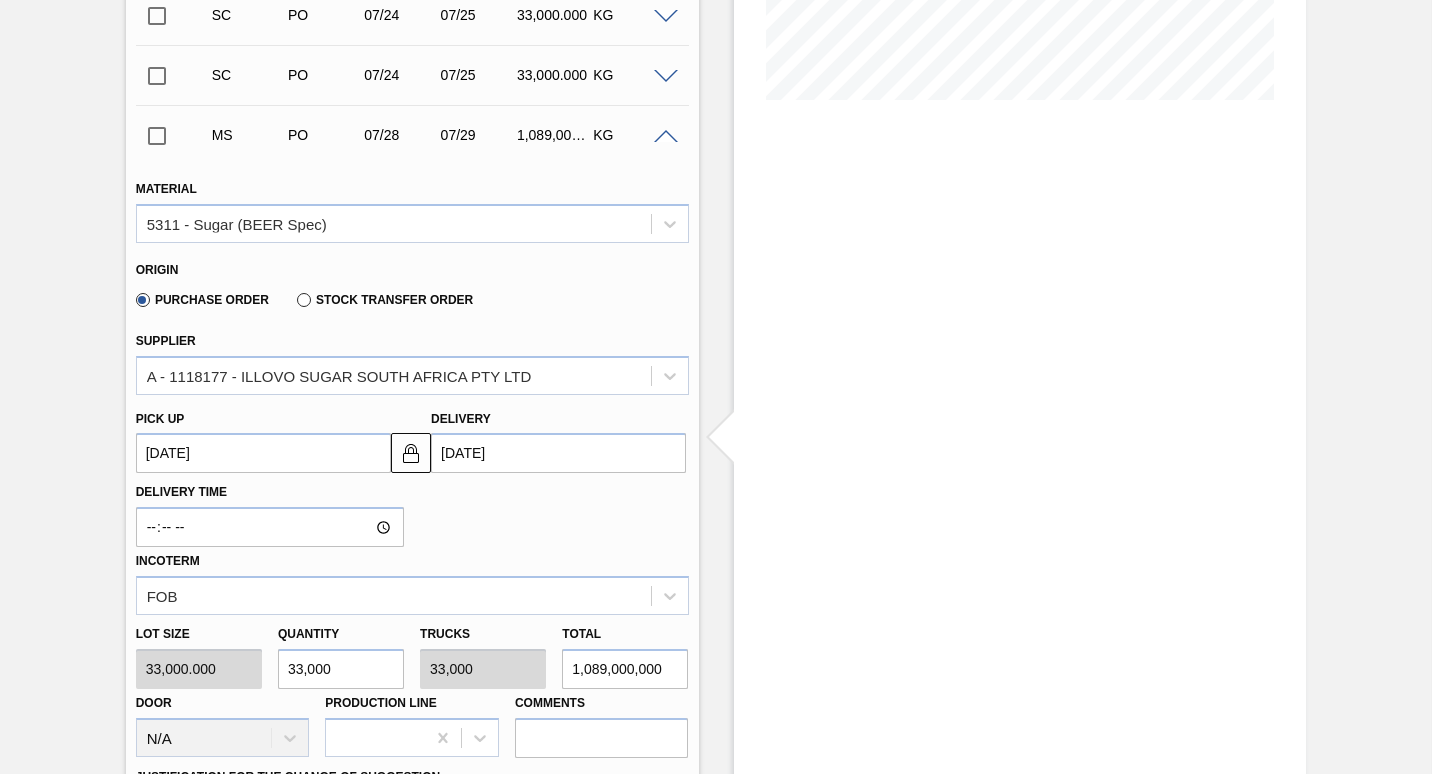 scroll, scrollTop: 640, scrollLeft: 0, axis: vertical 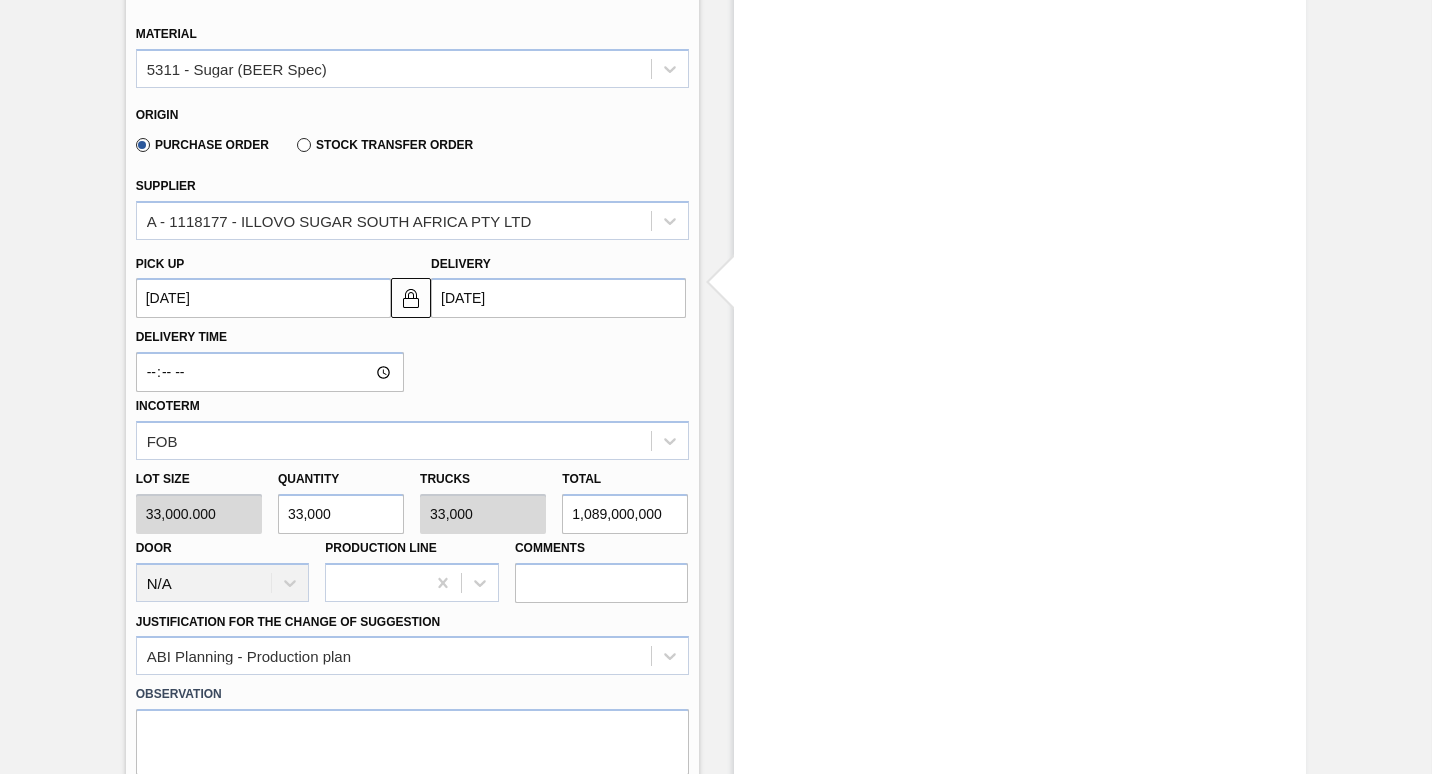 click on "33,000" at bounding box center [341, 514] 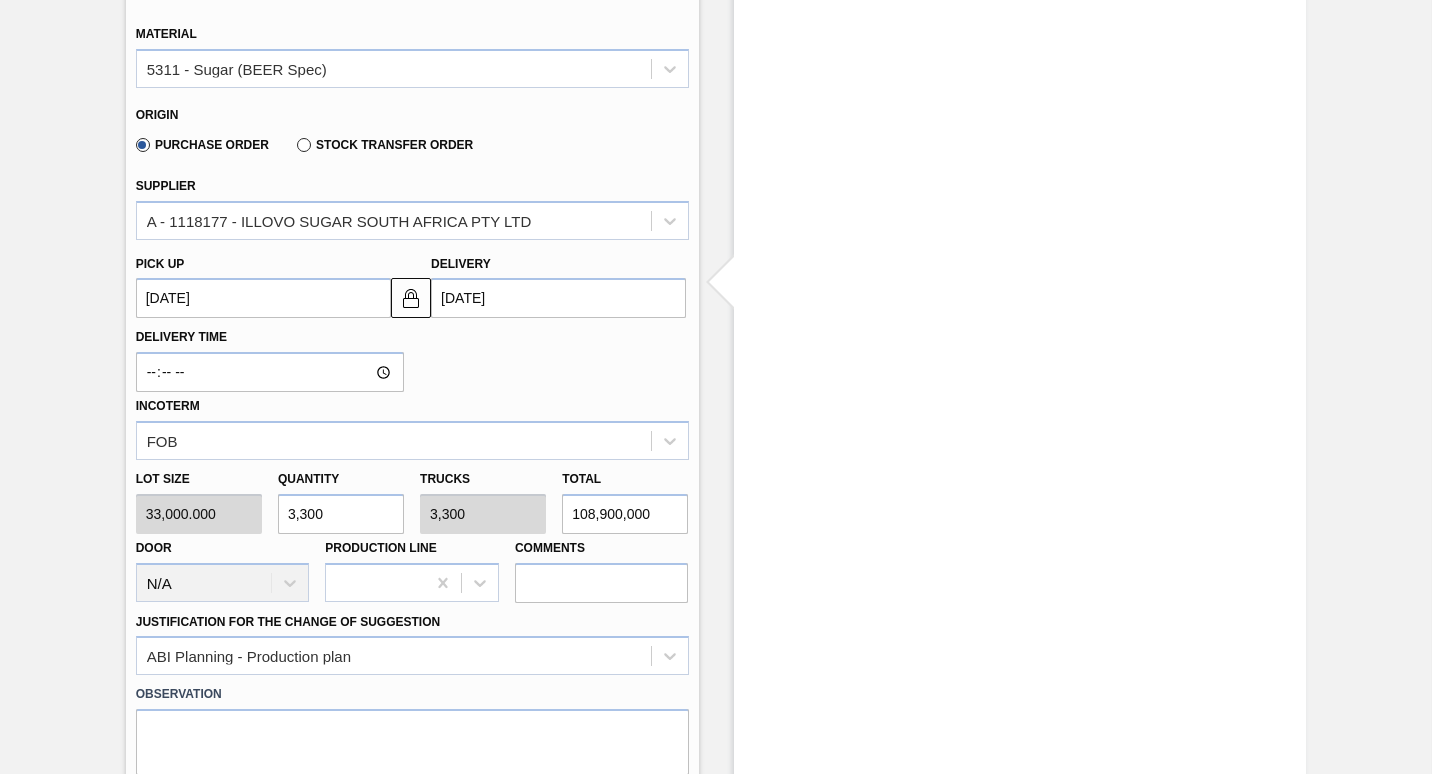 type on "330" 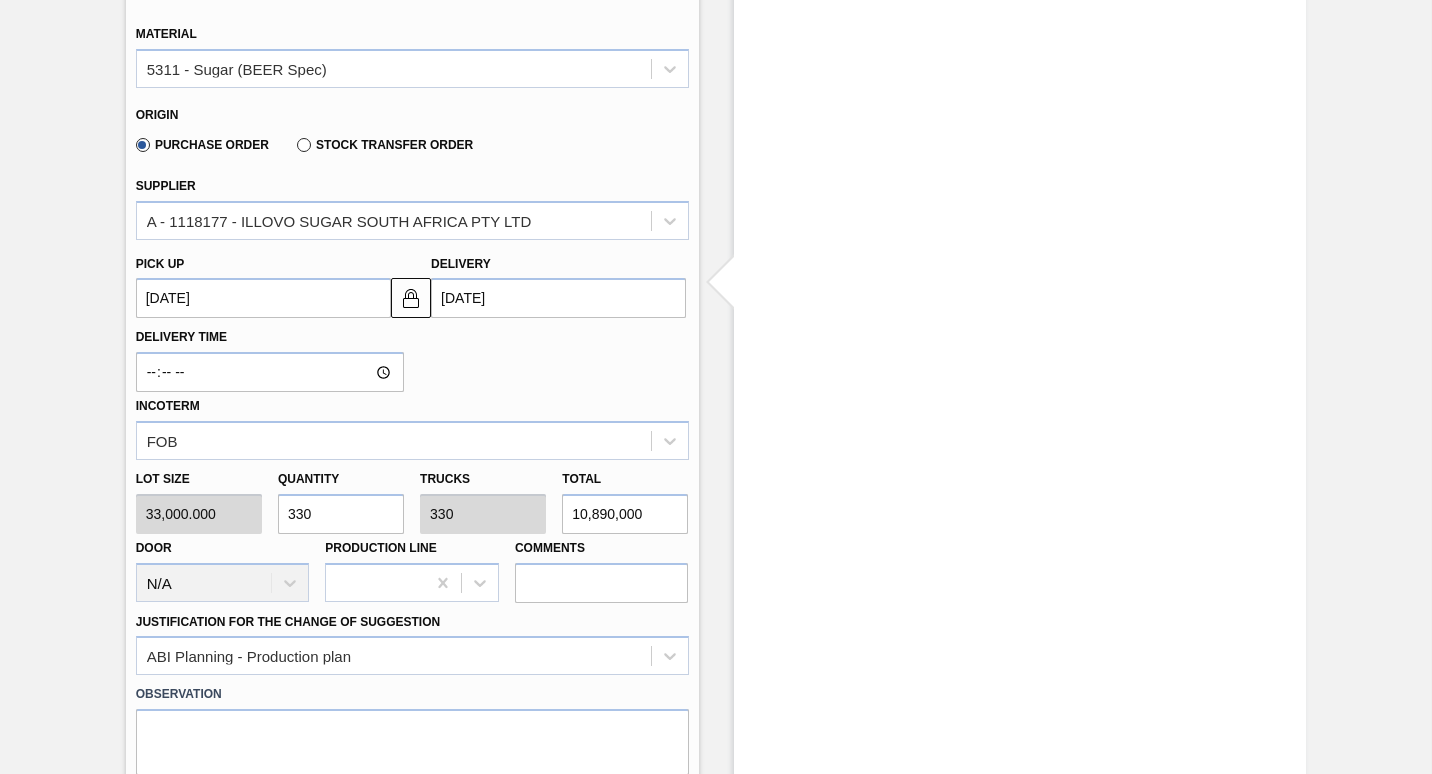 type on "33" 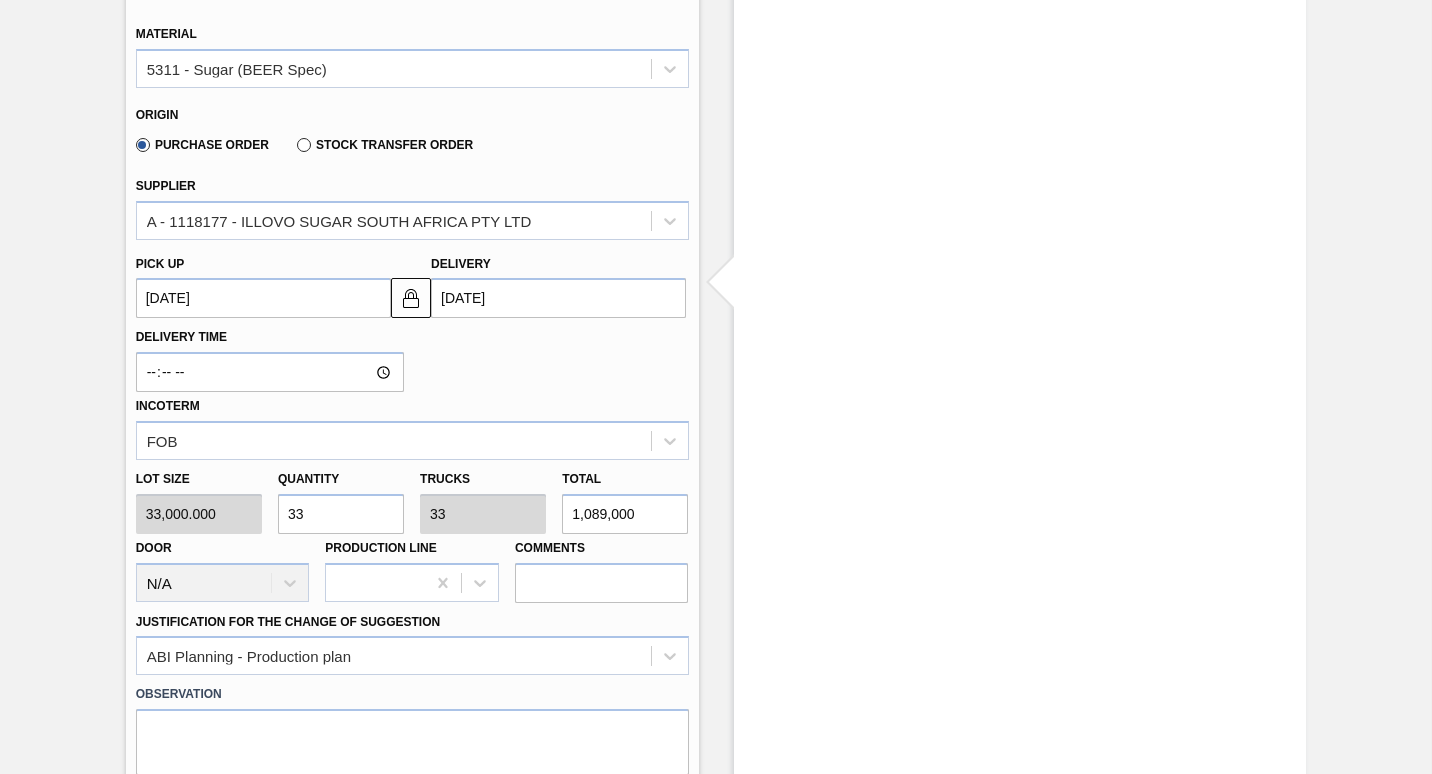 type on "3" 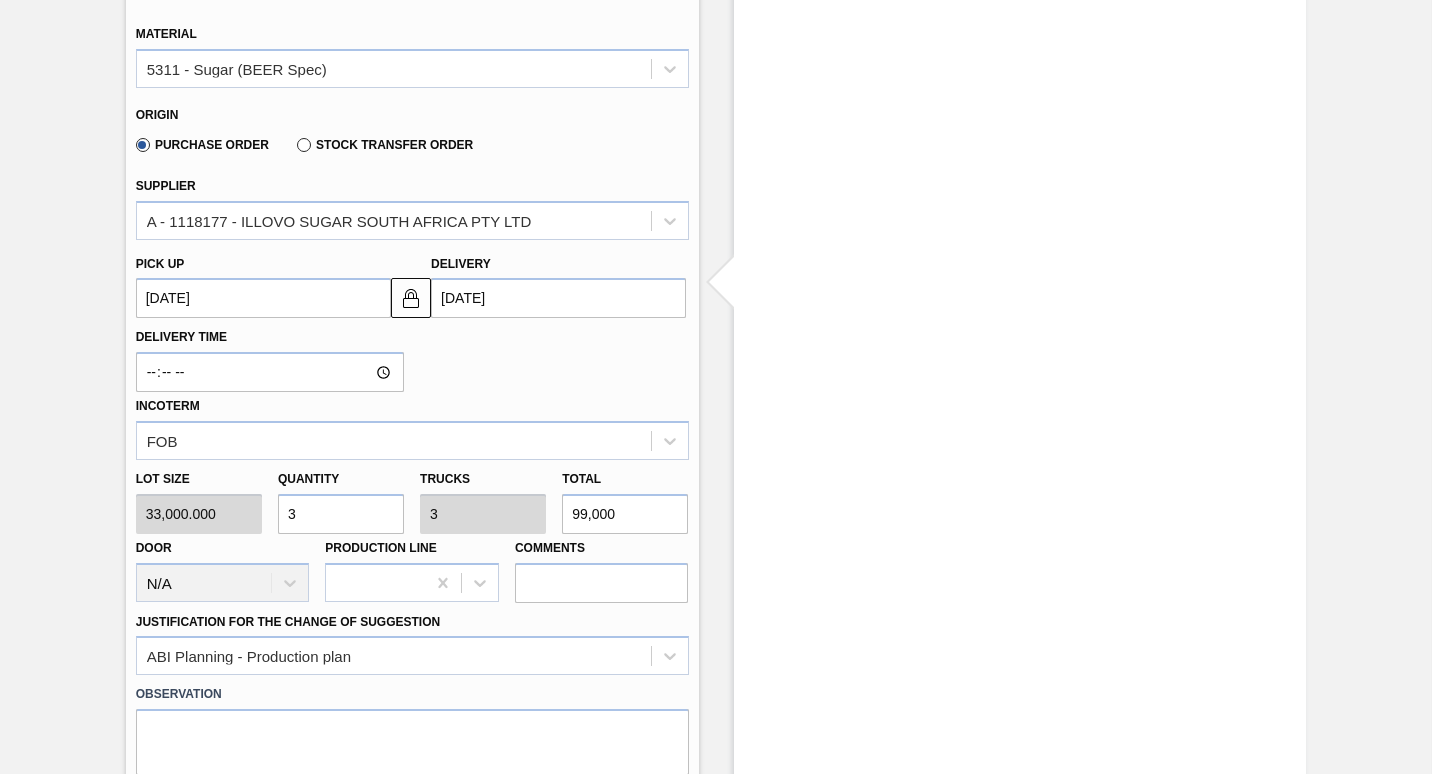 type on "32" 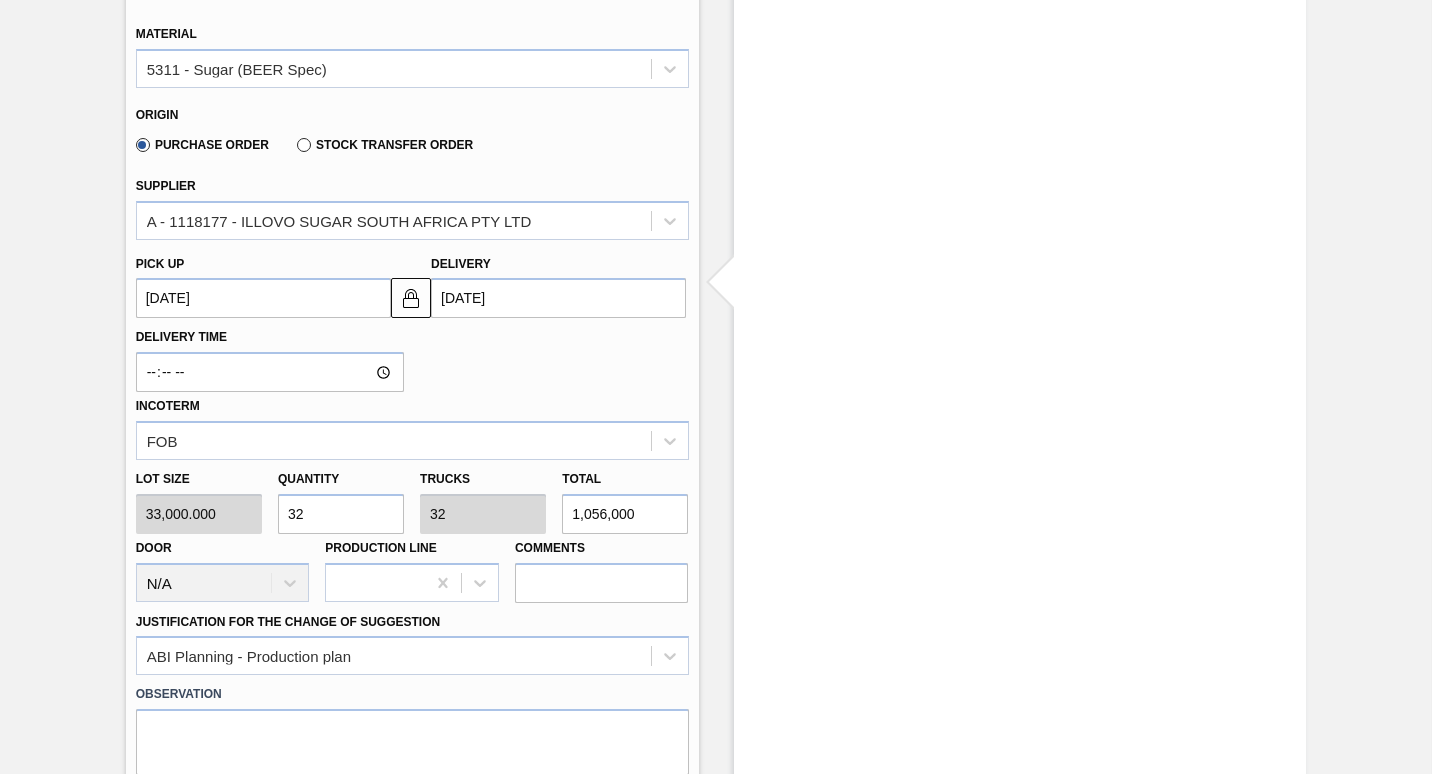type on "320" 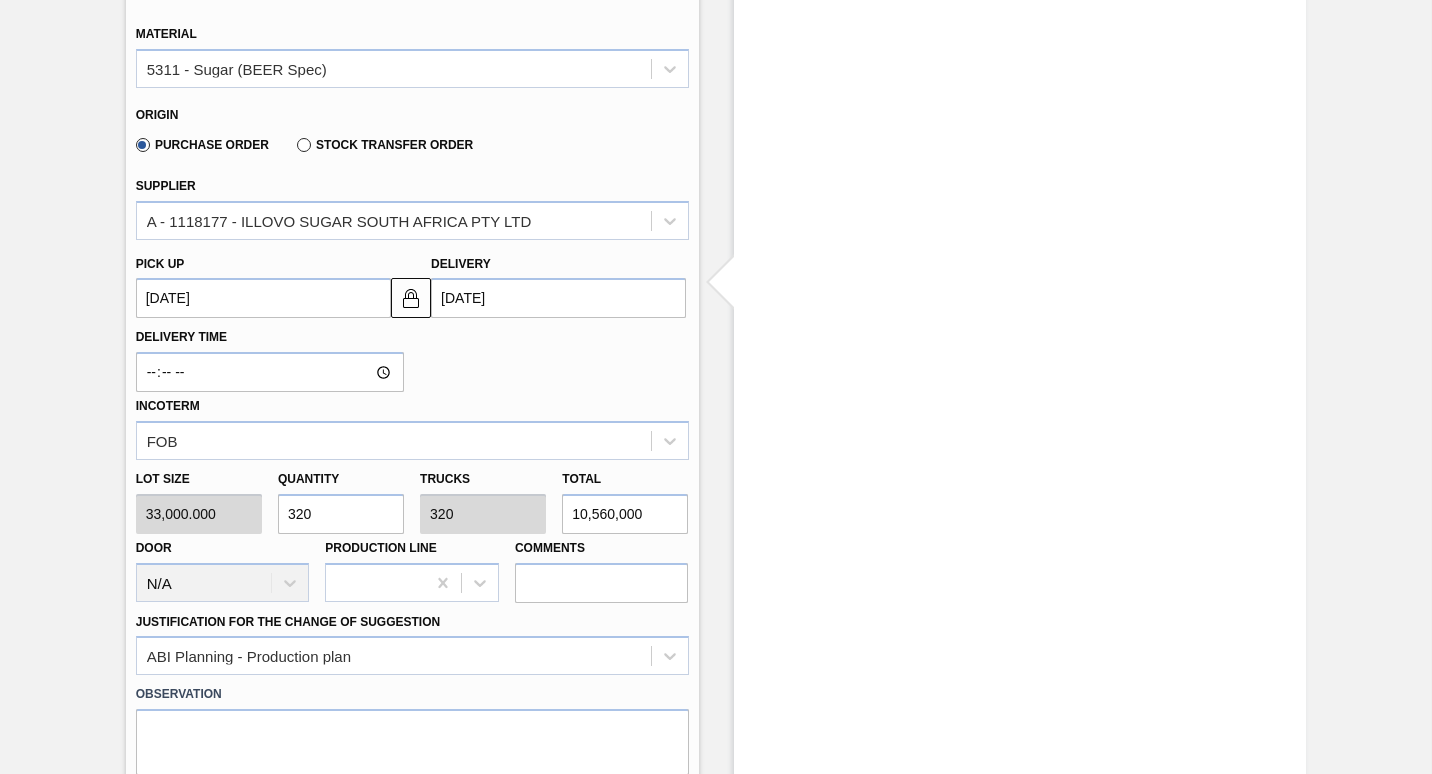 type on "3,200" 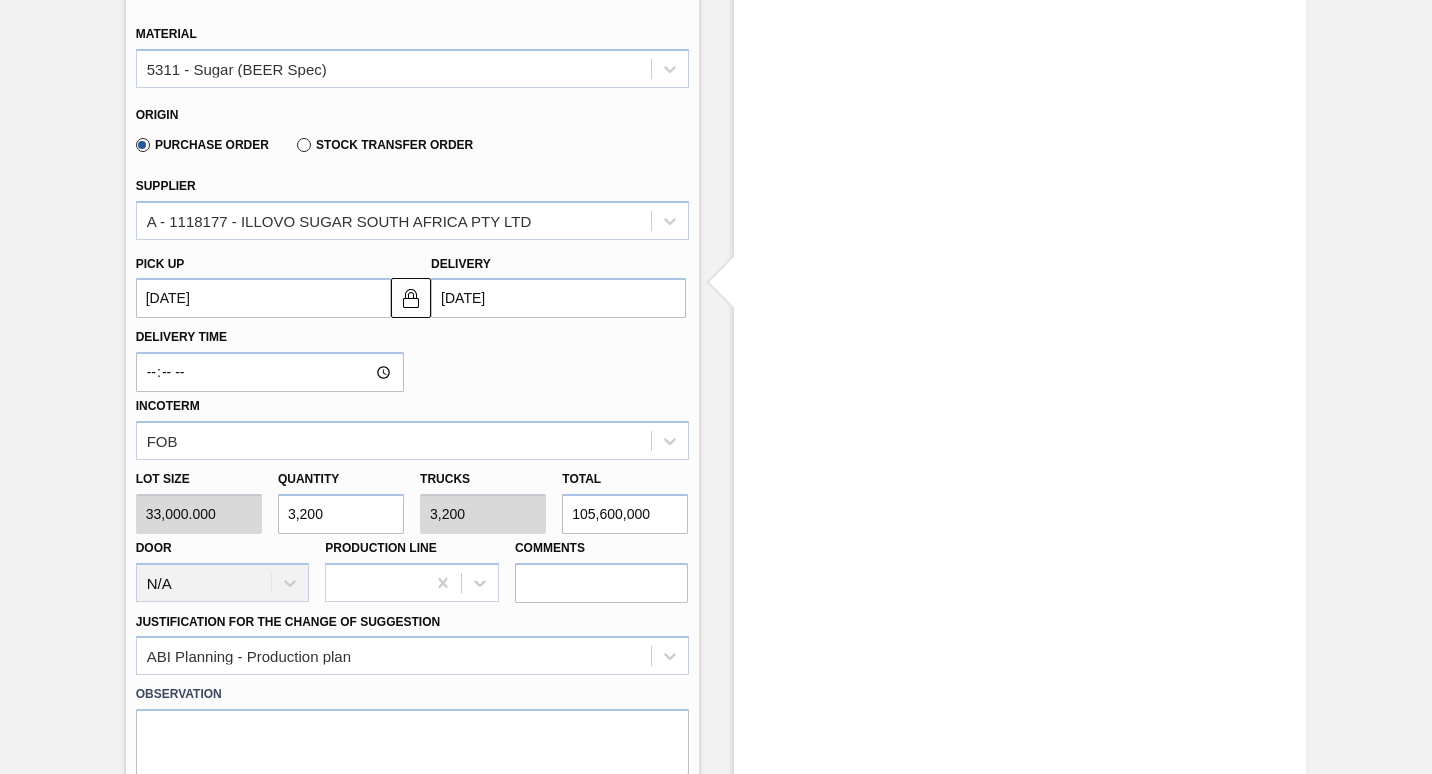 type on "32,000" 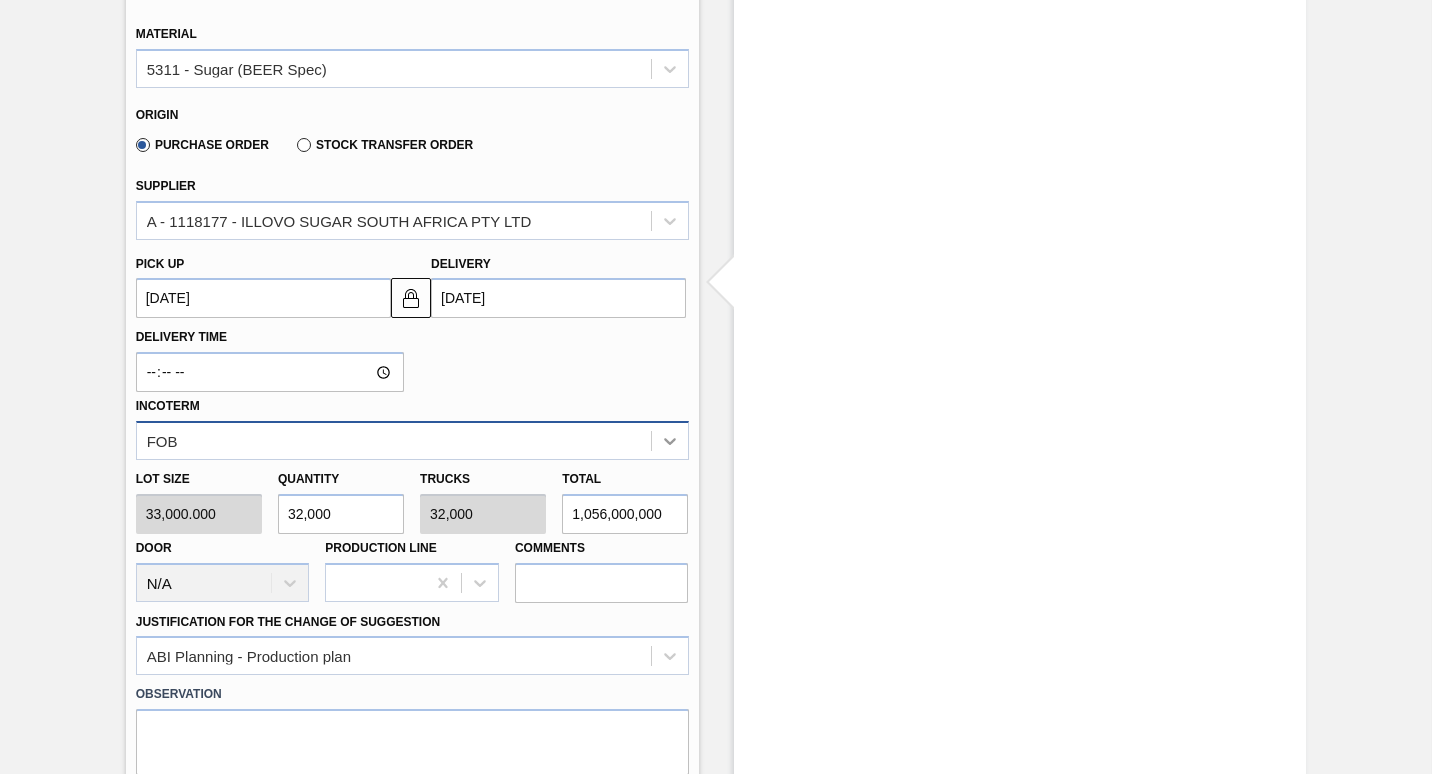 click 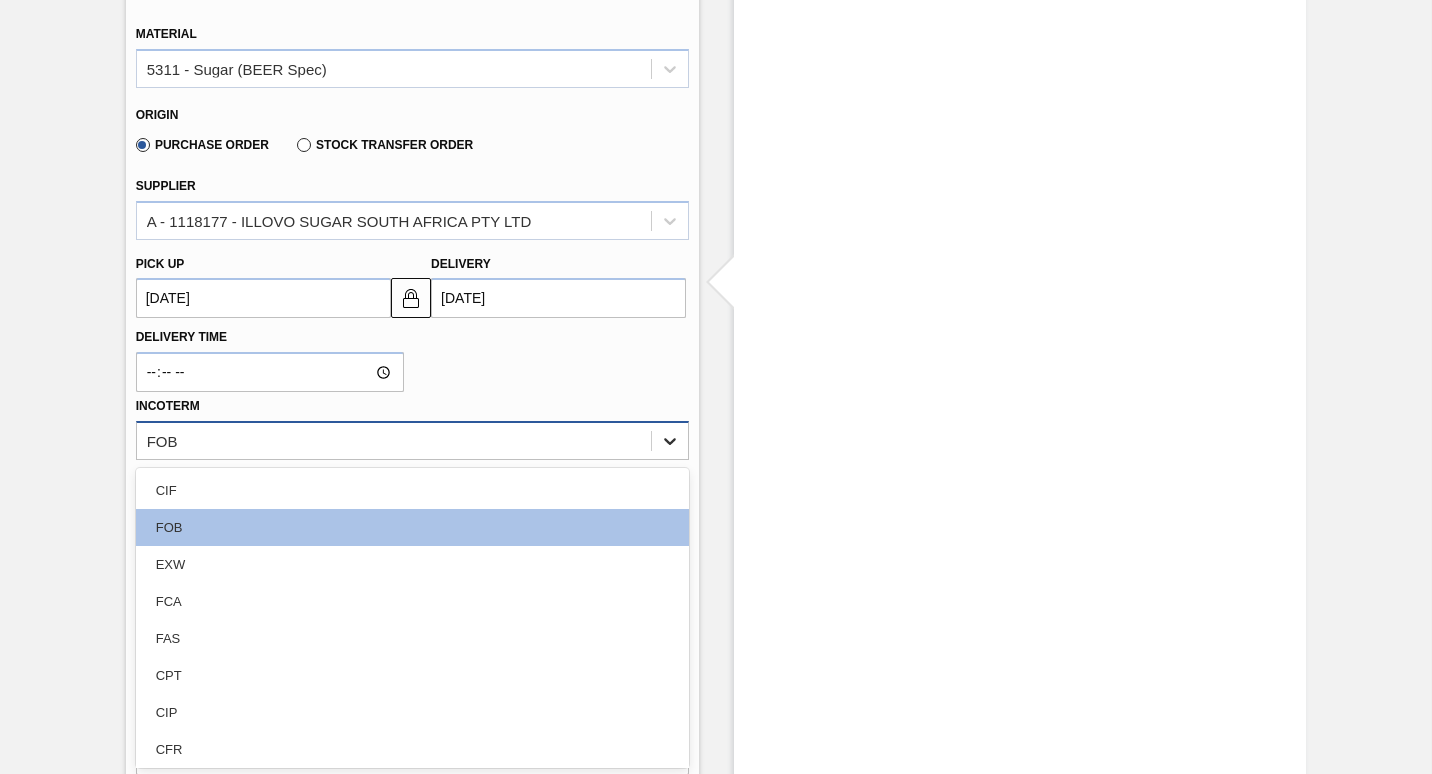 click 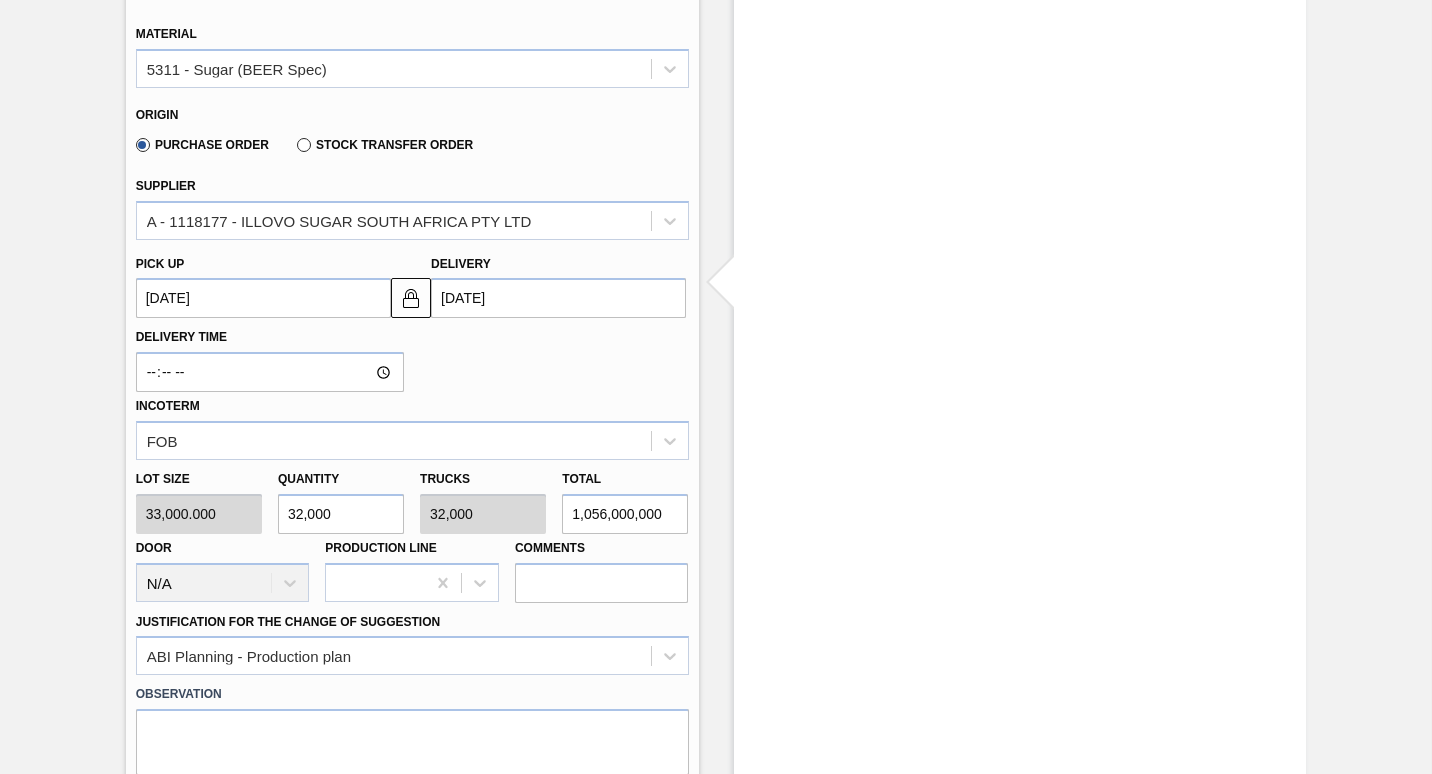 click on "32,000" at bounding box center (341, 514) 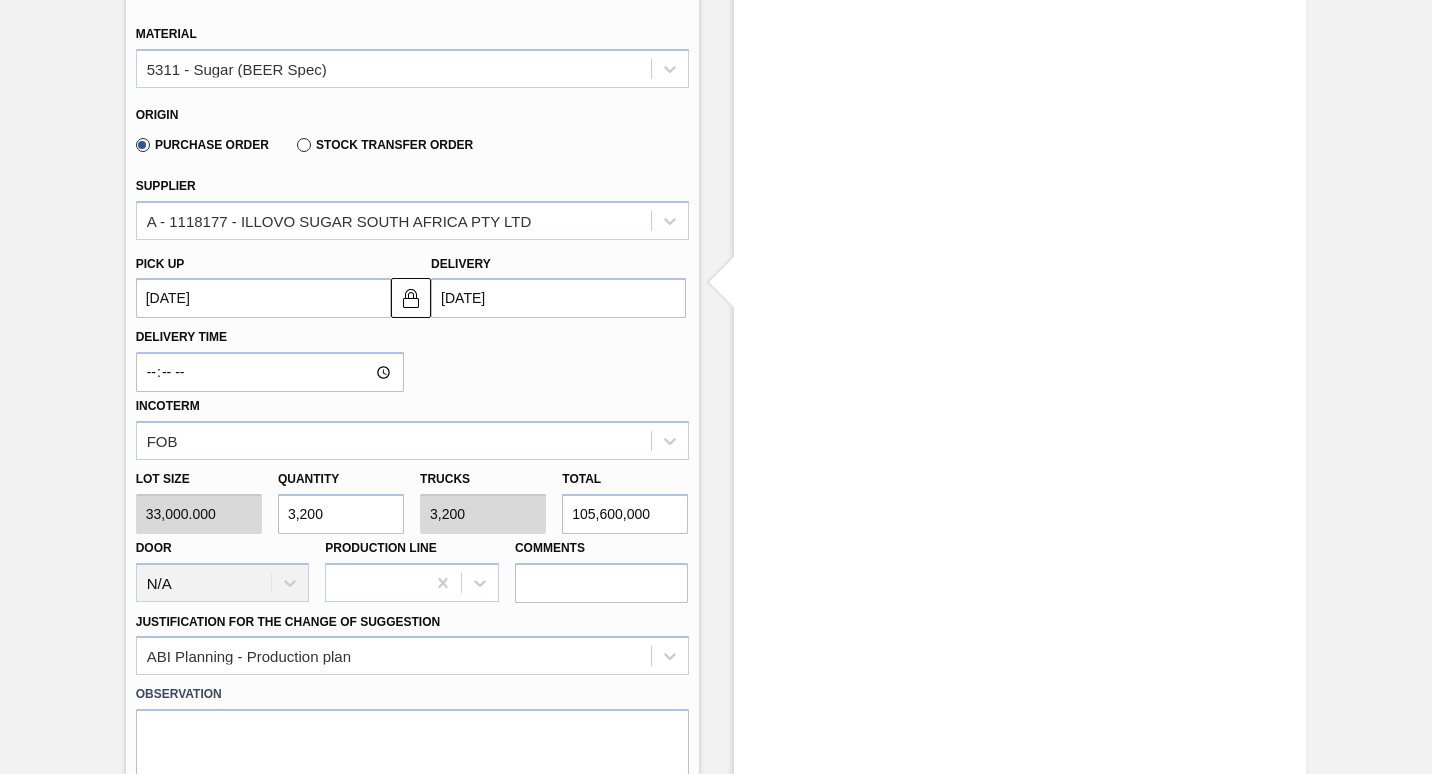 type on "320" 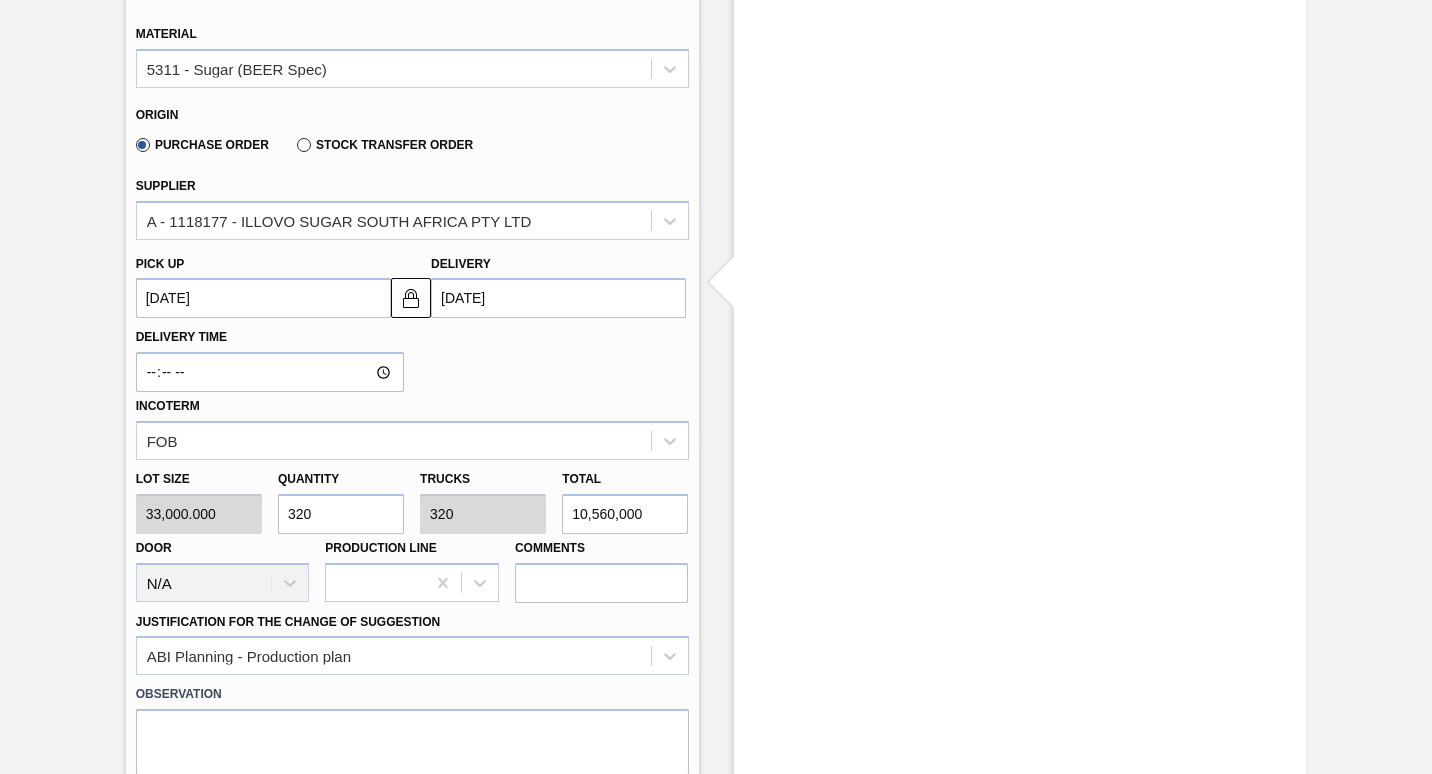 type on "32" 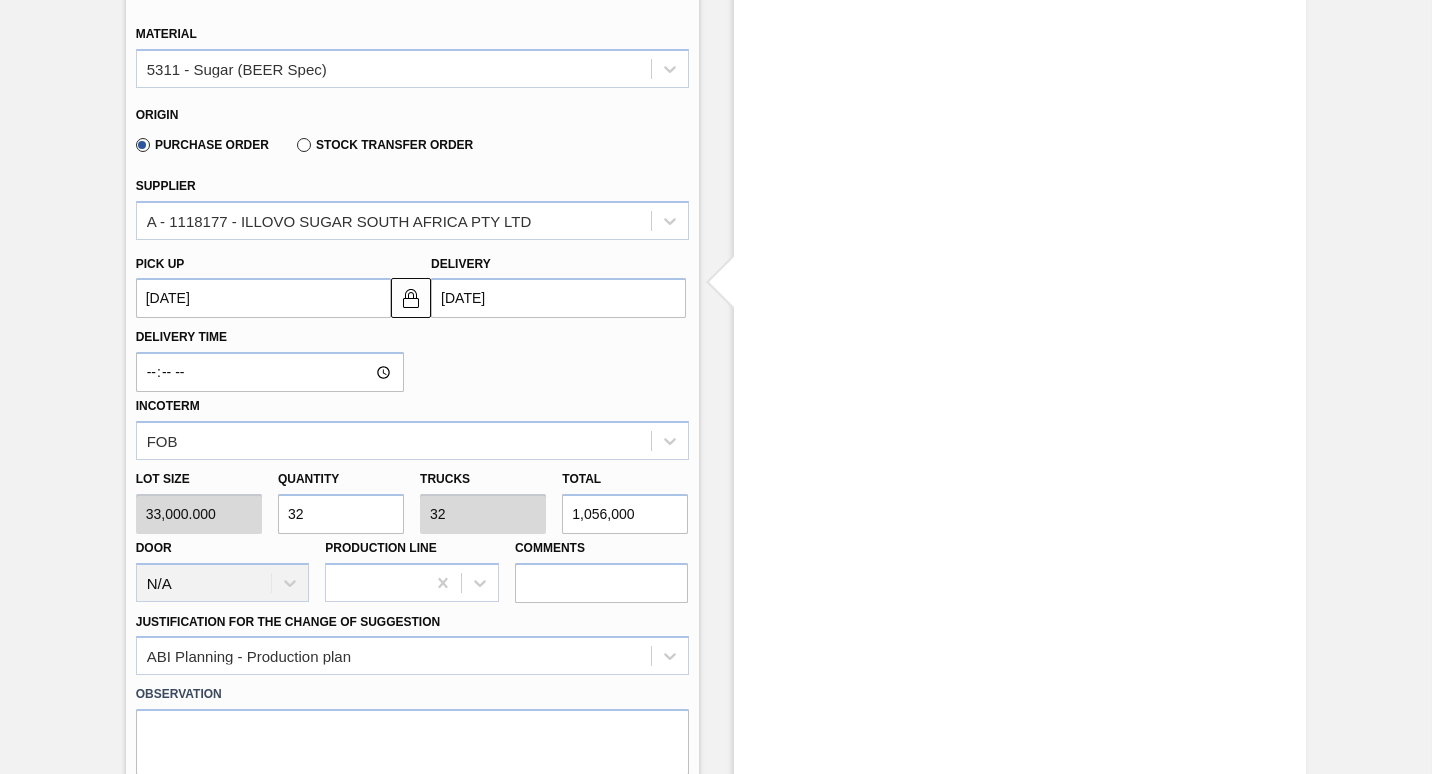 type on "3" 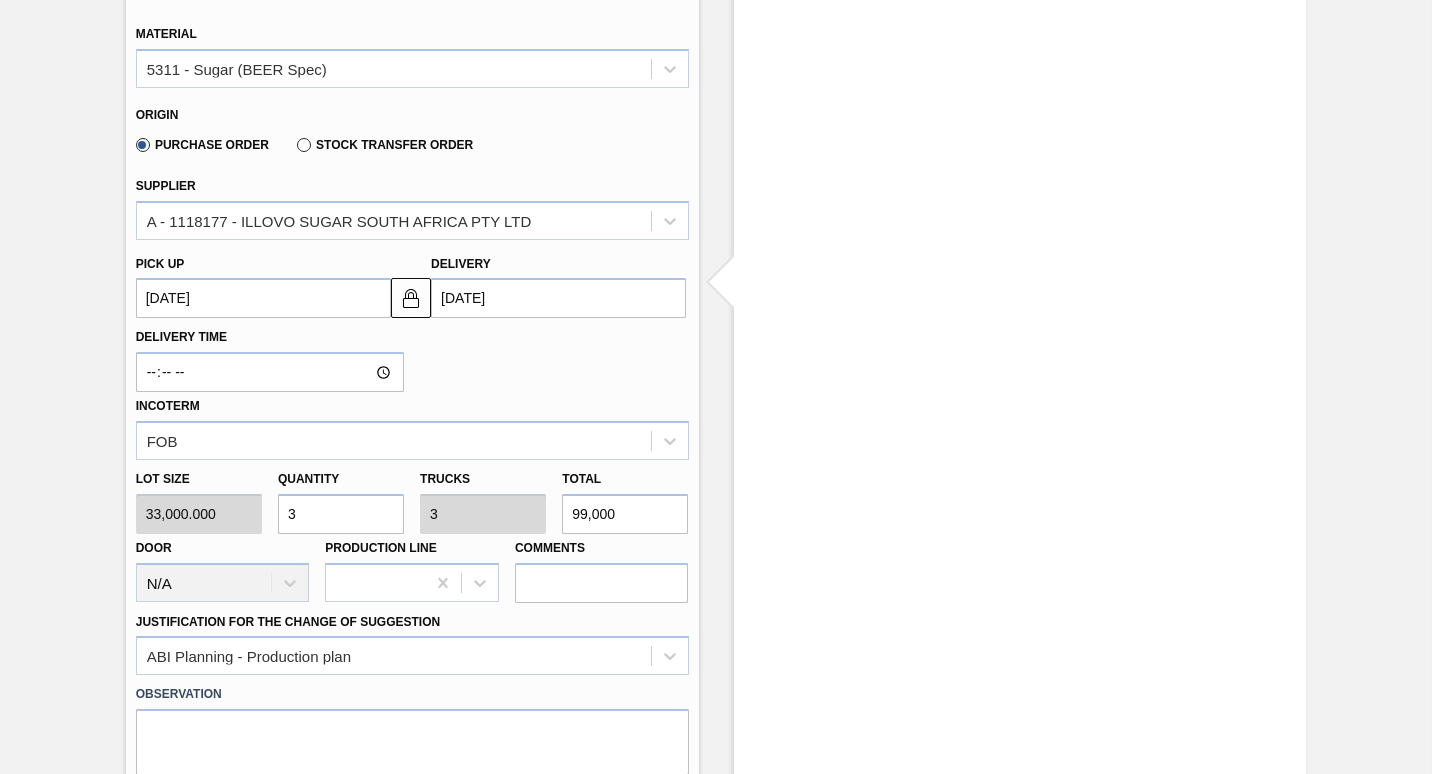 type on "33" 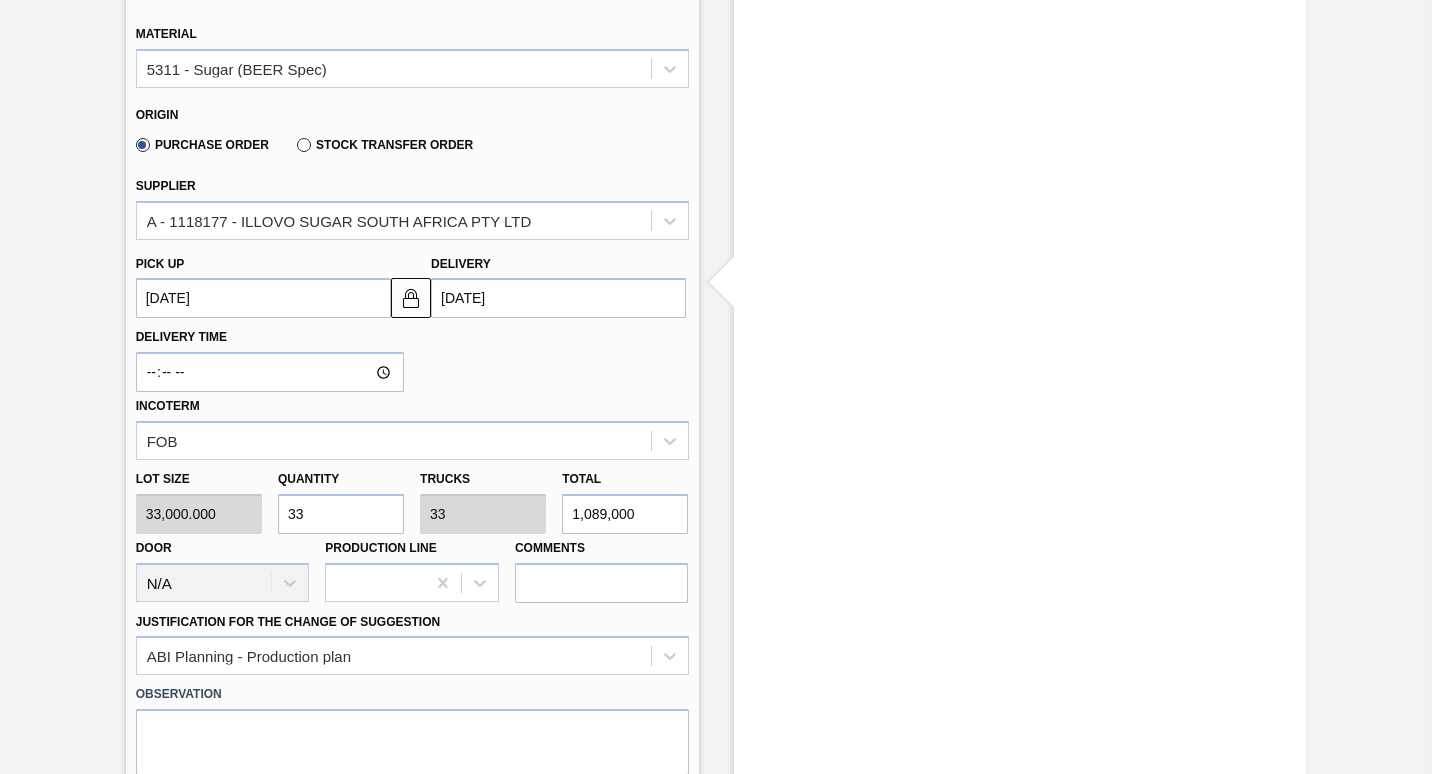 type on "330" 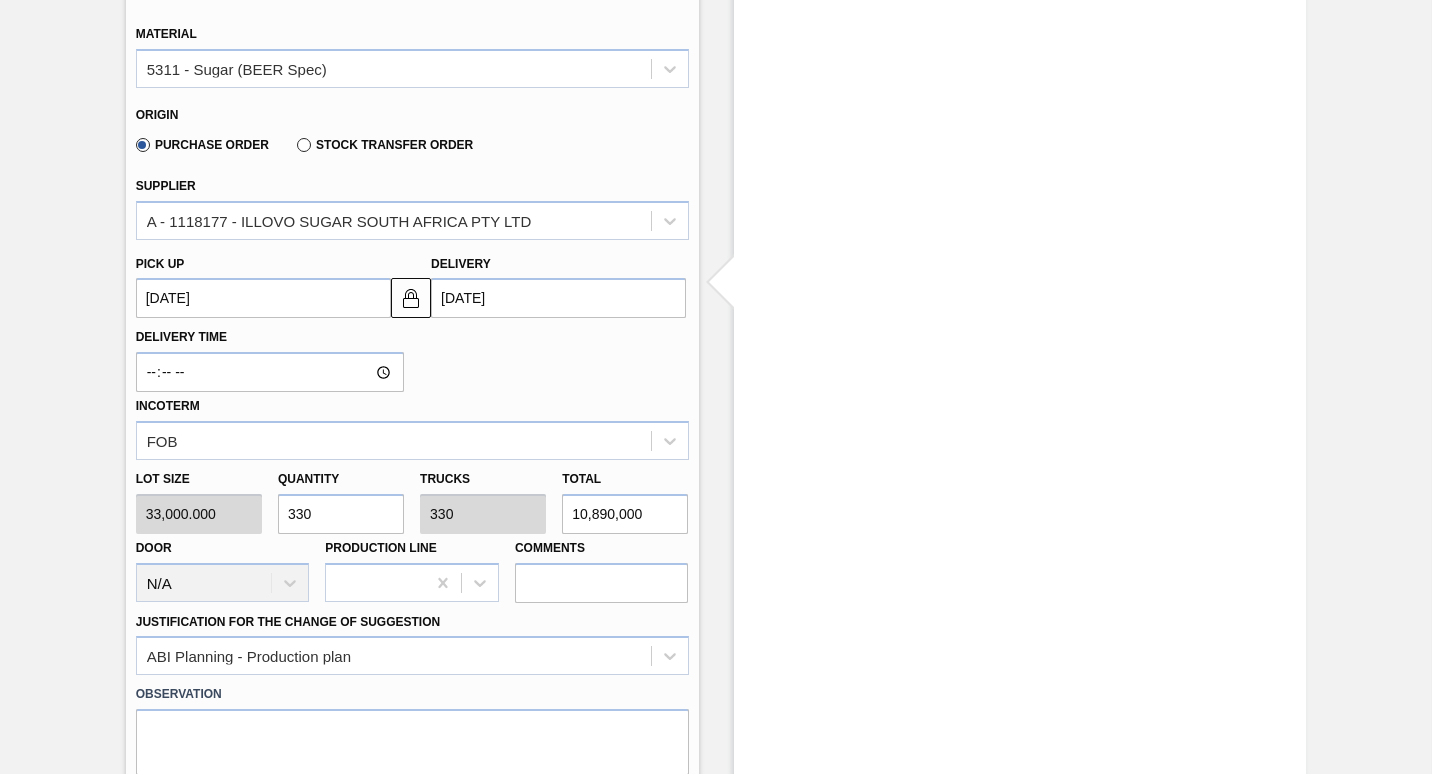 type on "3,300" 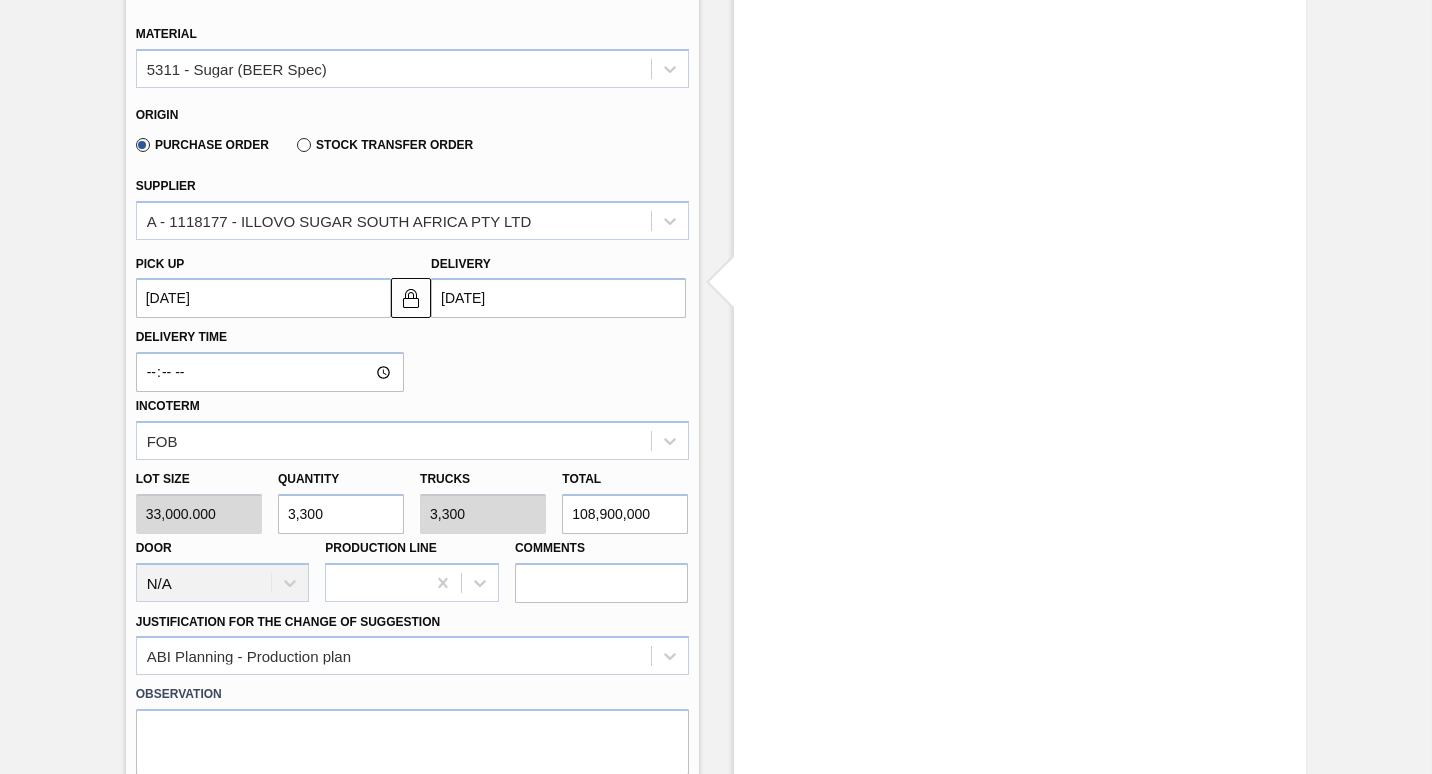 type on "33,000" 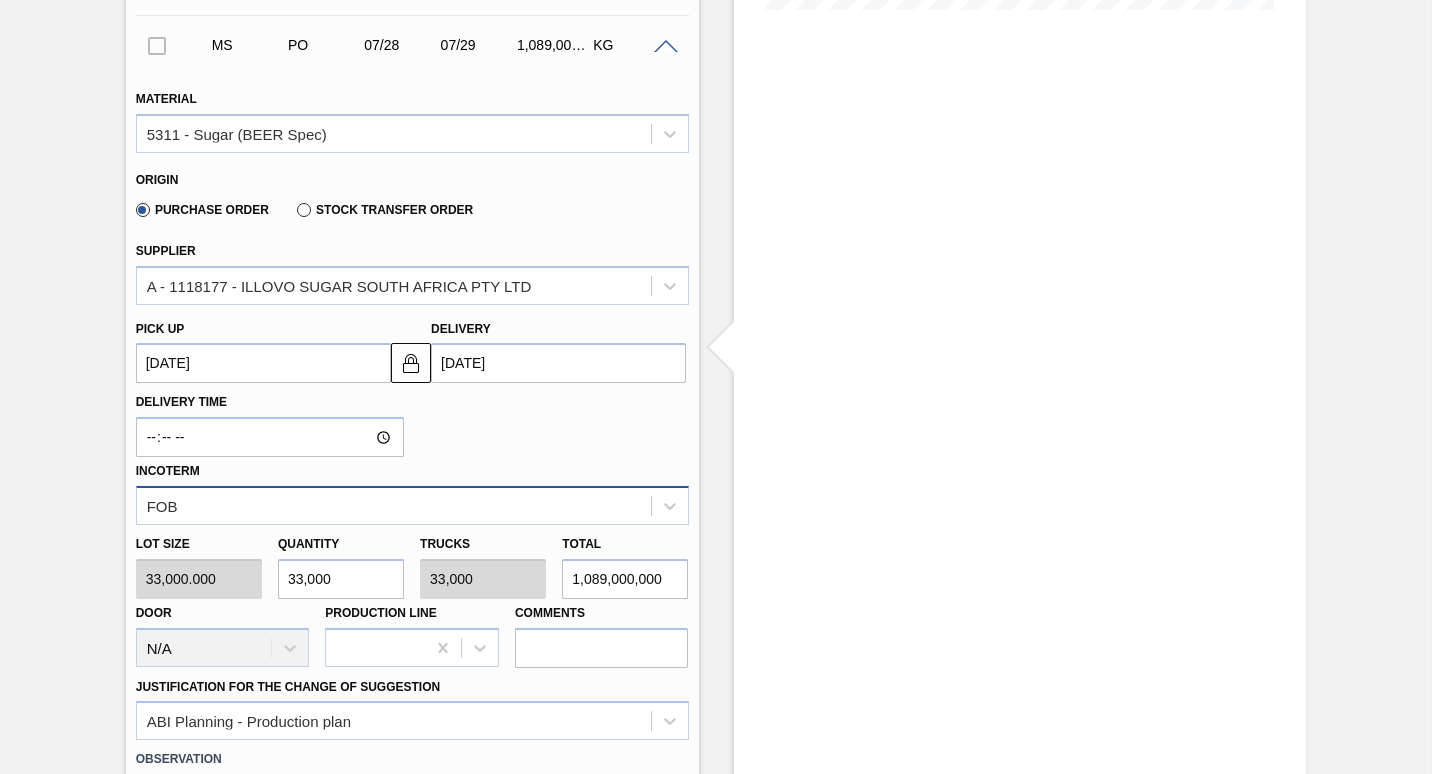 scroll, scrollTop: 540, scrollLeft: 0, axis: vertical 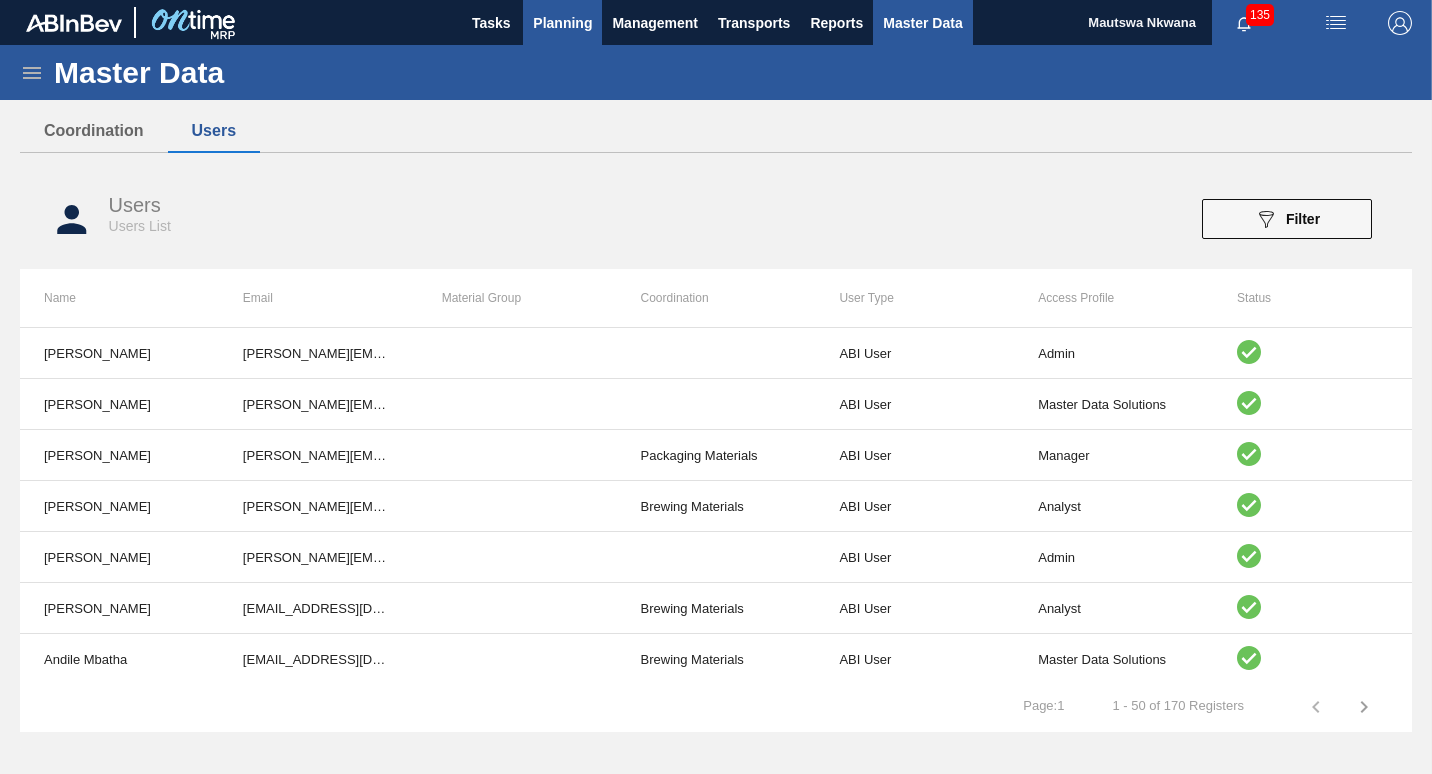 click on "Planning" at bounding box center [562, 23] 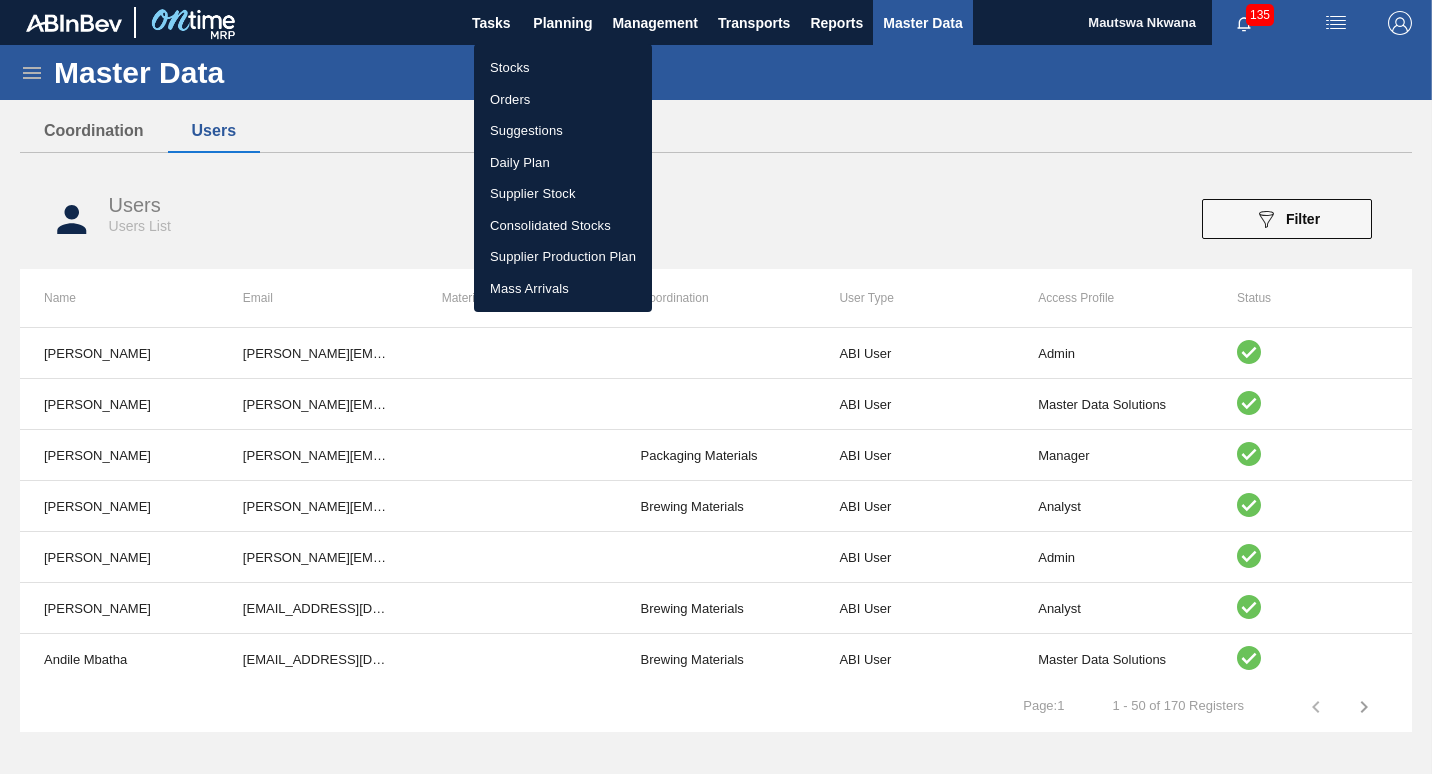 click on "Suggestions" at bounding box center [563, 131] 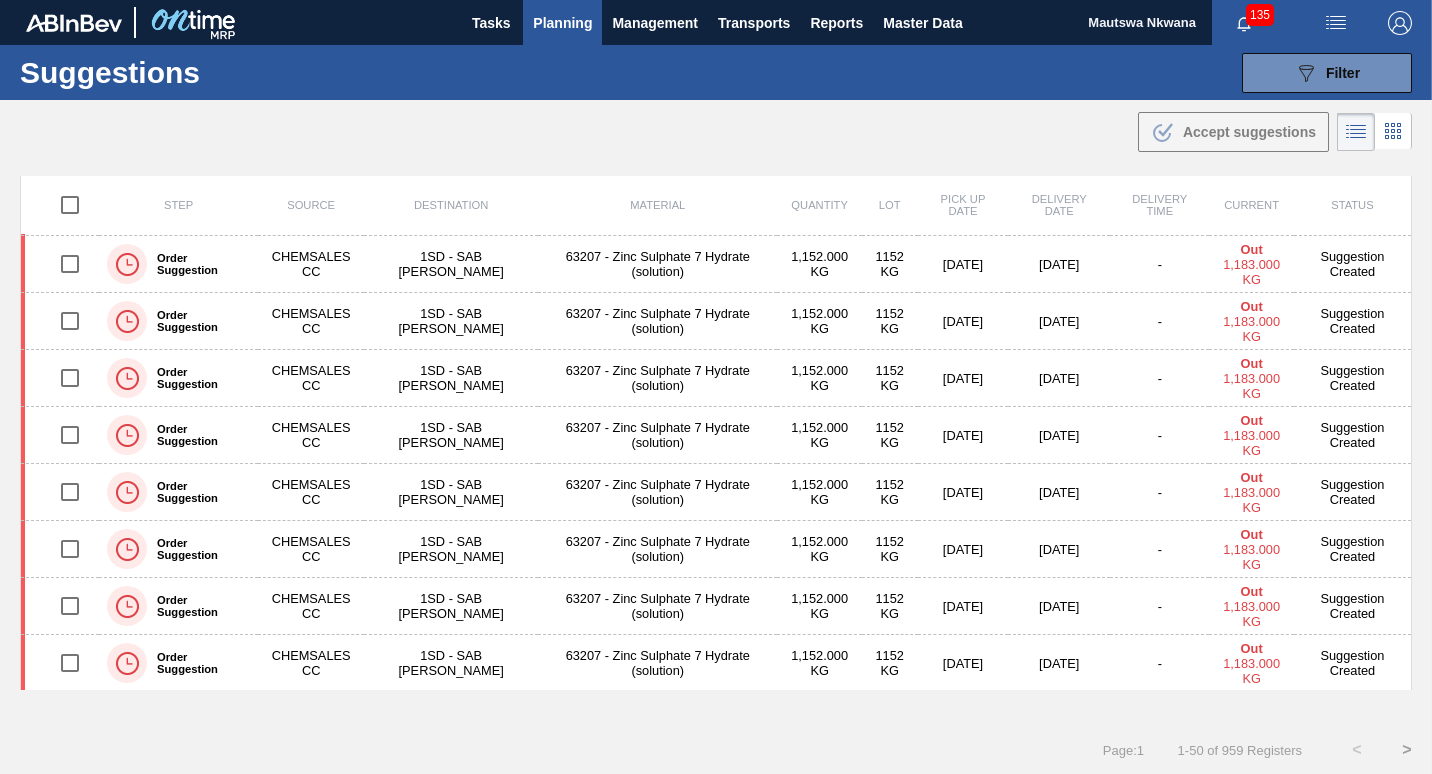 scroll, scrollTop: 2396, scrollLeft: 0, axis: vertical 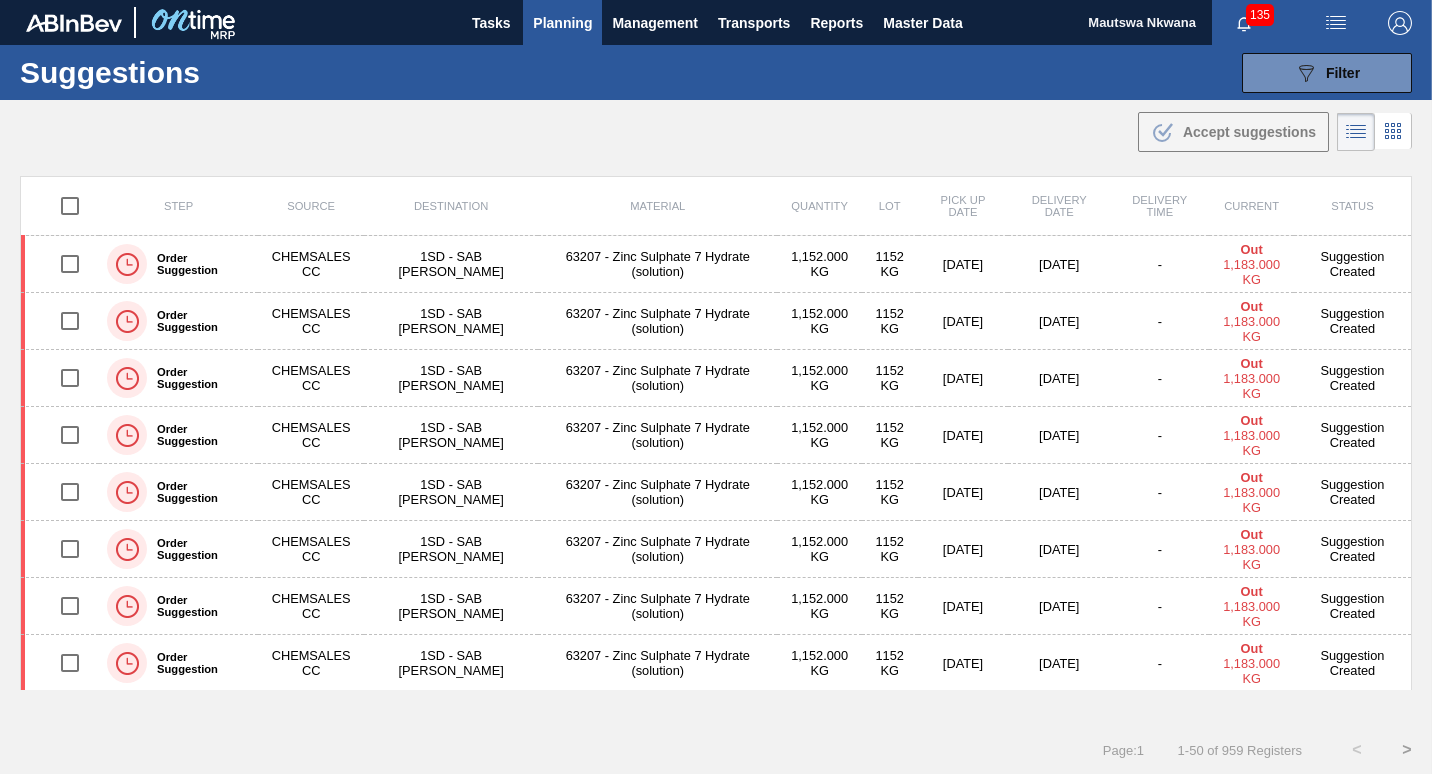 click on "135" at bounding box center [1260, 15] 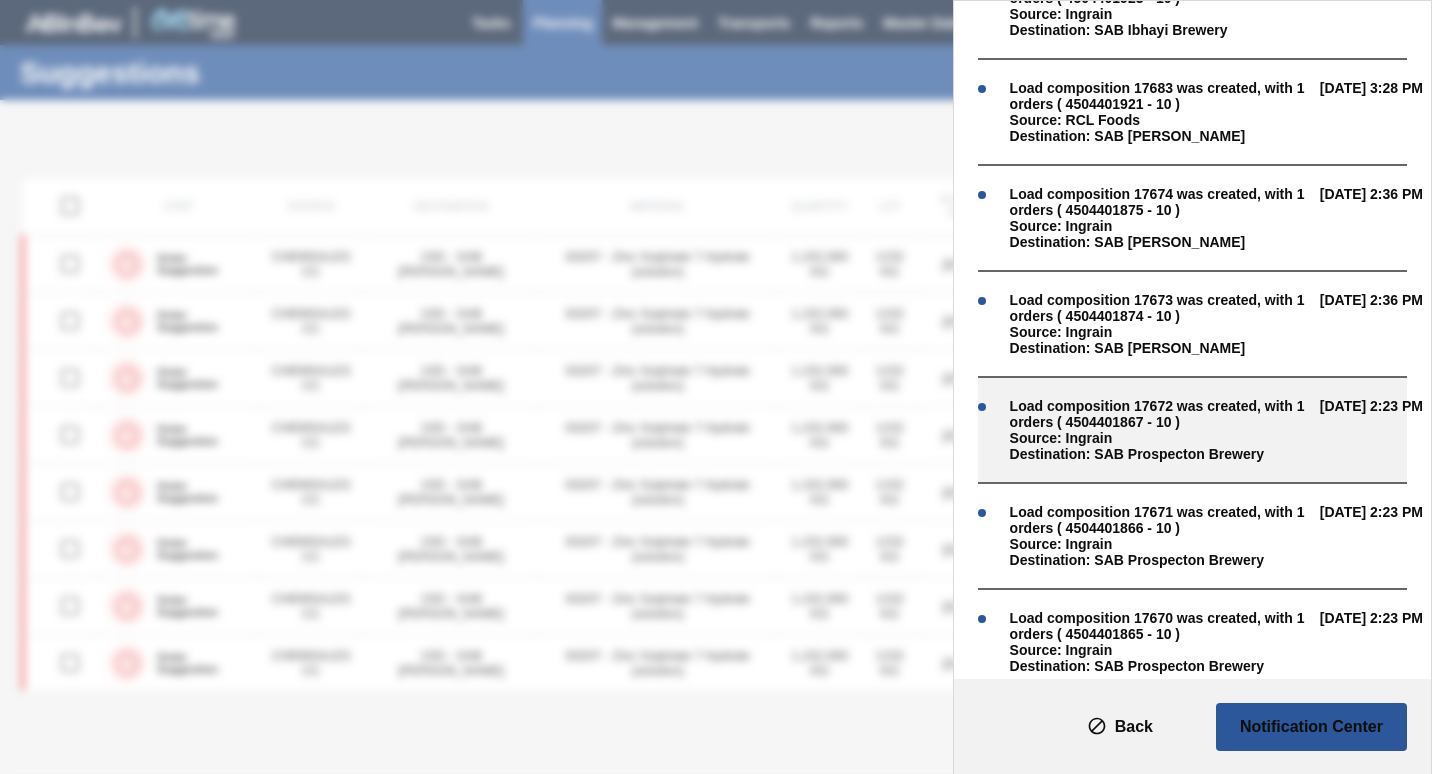 scroll, scrollTop: 2200, scrollLeft: 0, axis: vertical 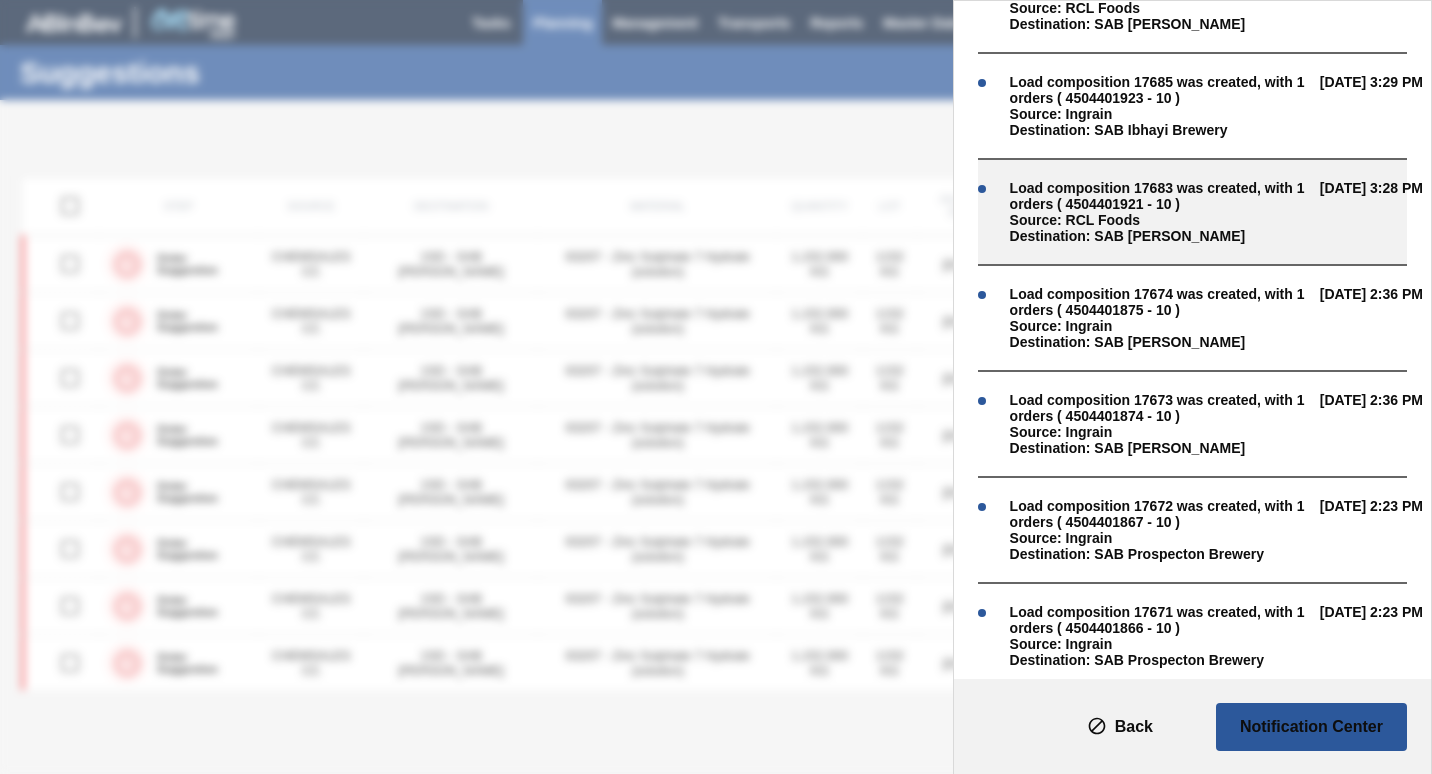 click on "Load composition 17683 was created, with 1 orders ( 4504401921 - 10  )" at bounding box center [1160, 196] 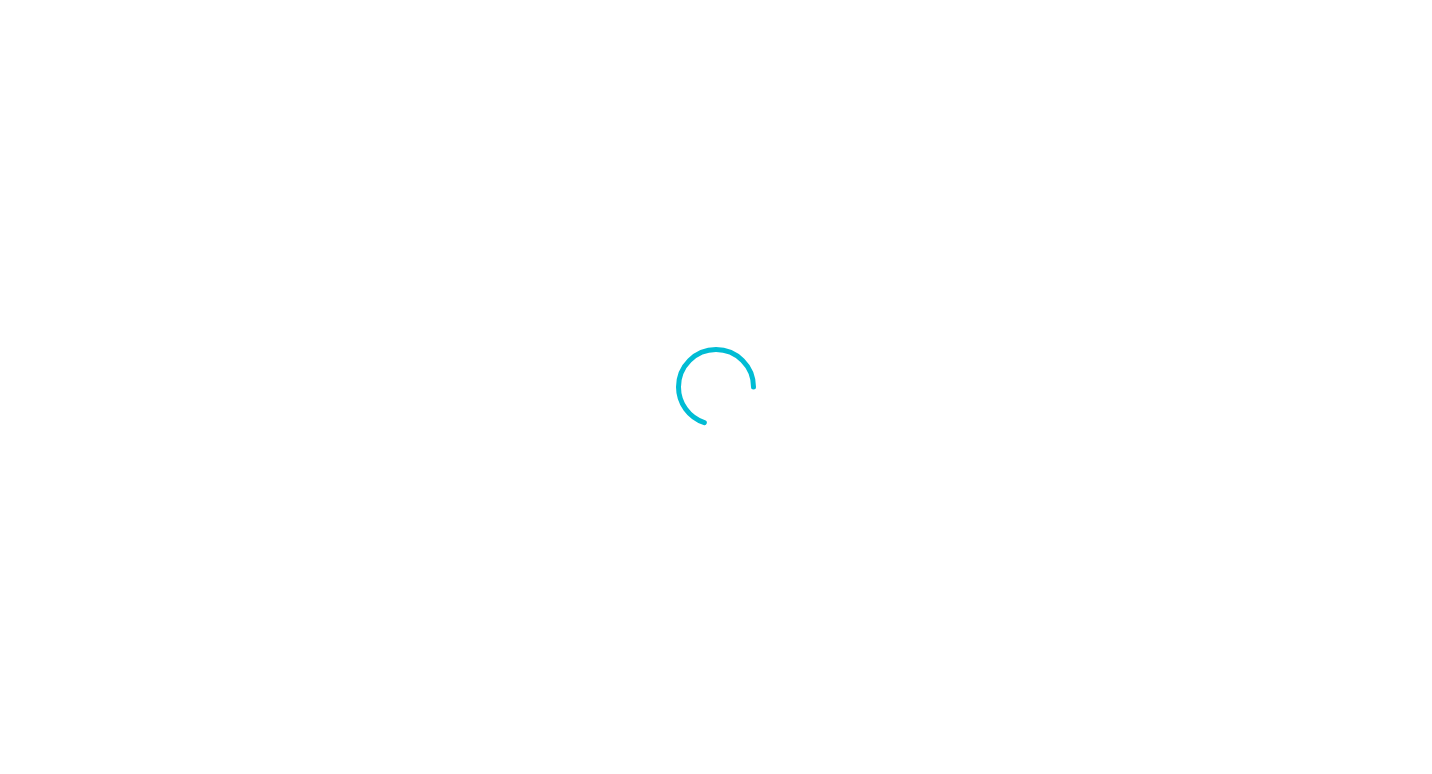 scroll, scrollTop: 0, scrollLeft: 0, axis: both 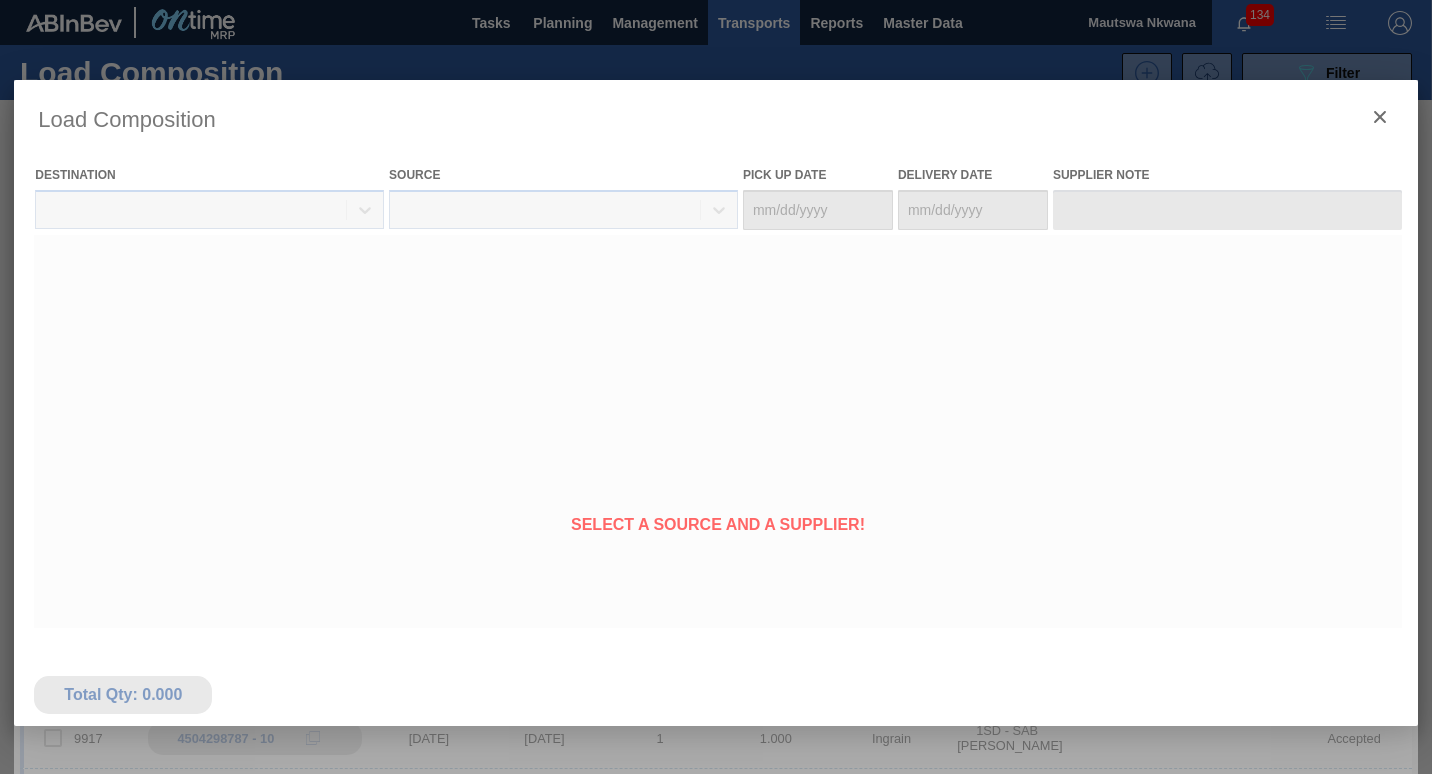 type on "07/18/2025" 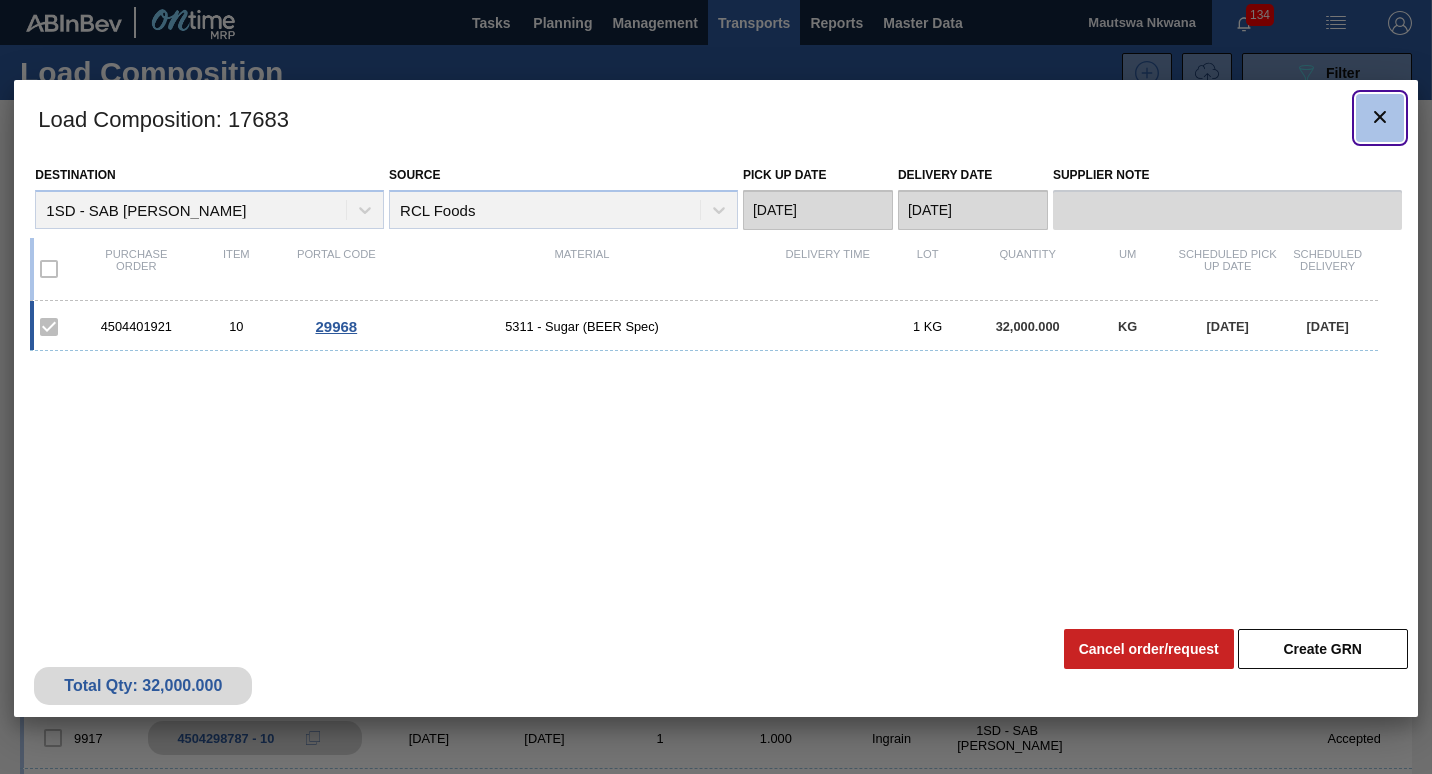 click 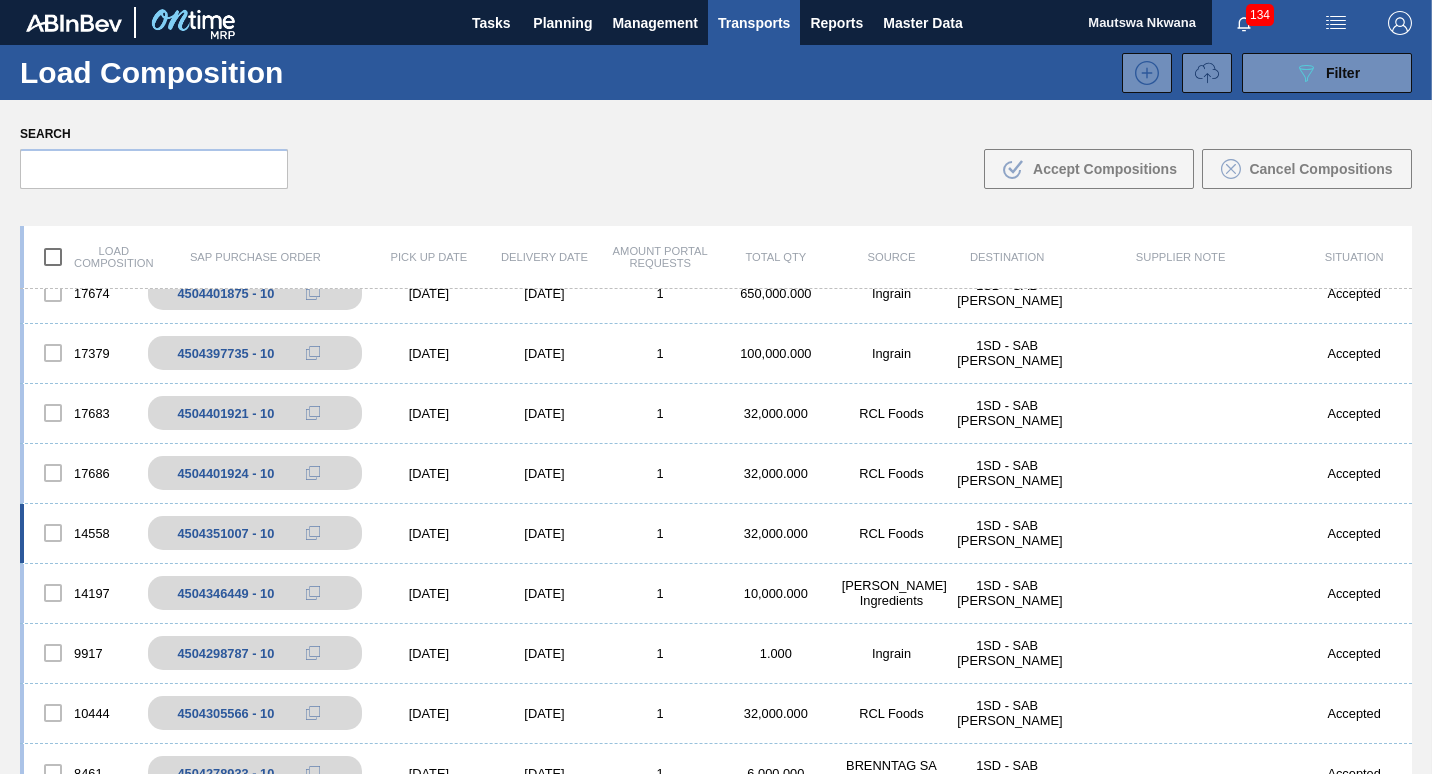 scroll, scrollTop: 201, scrollLeft: 0, axis: vertical 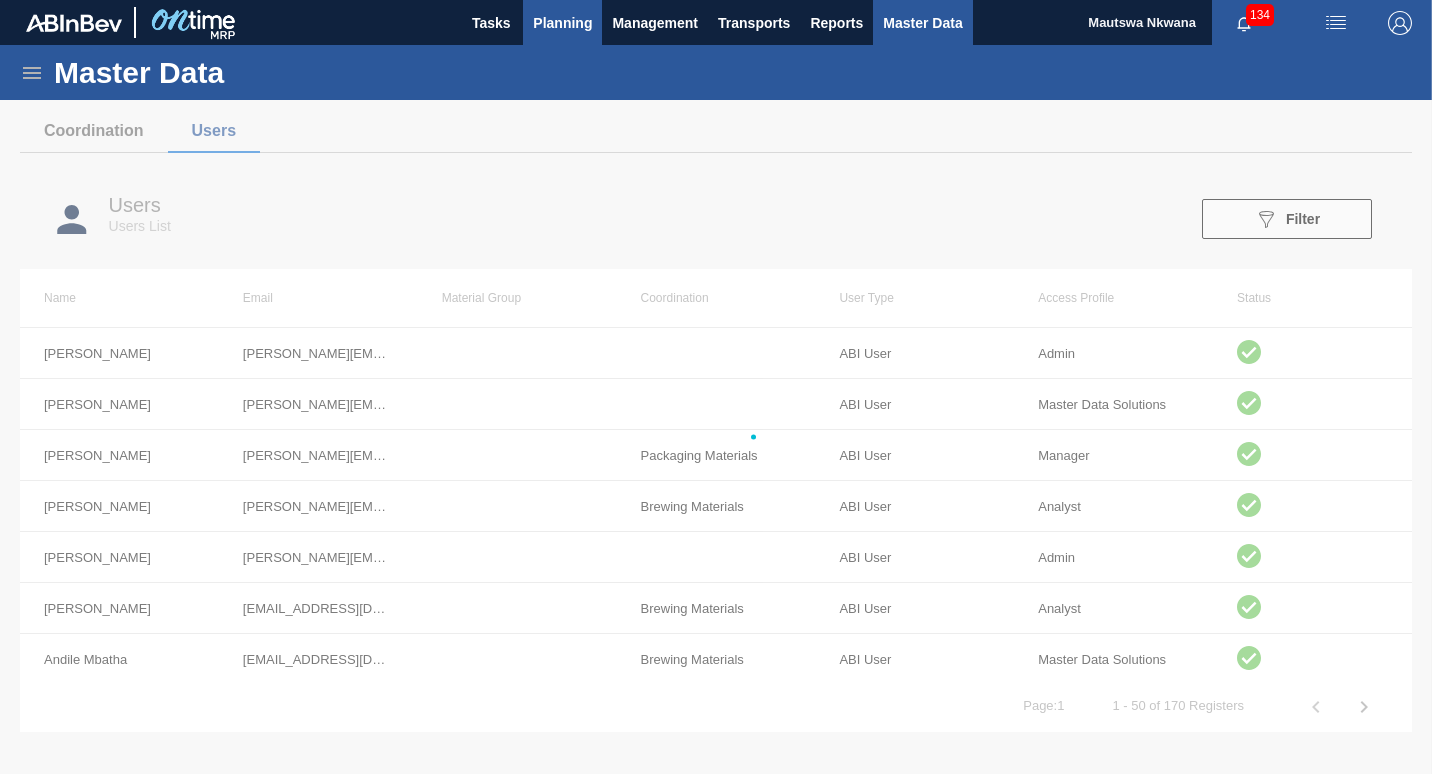 click on "Planning" at bounding box center [562, 23] 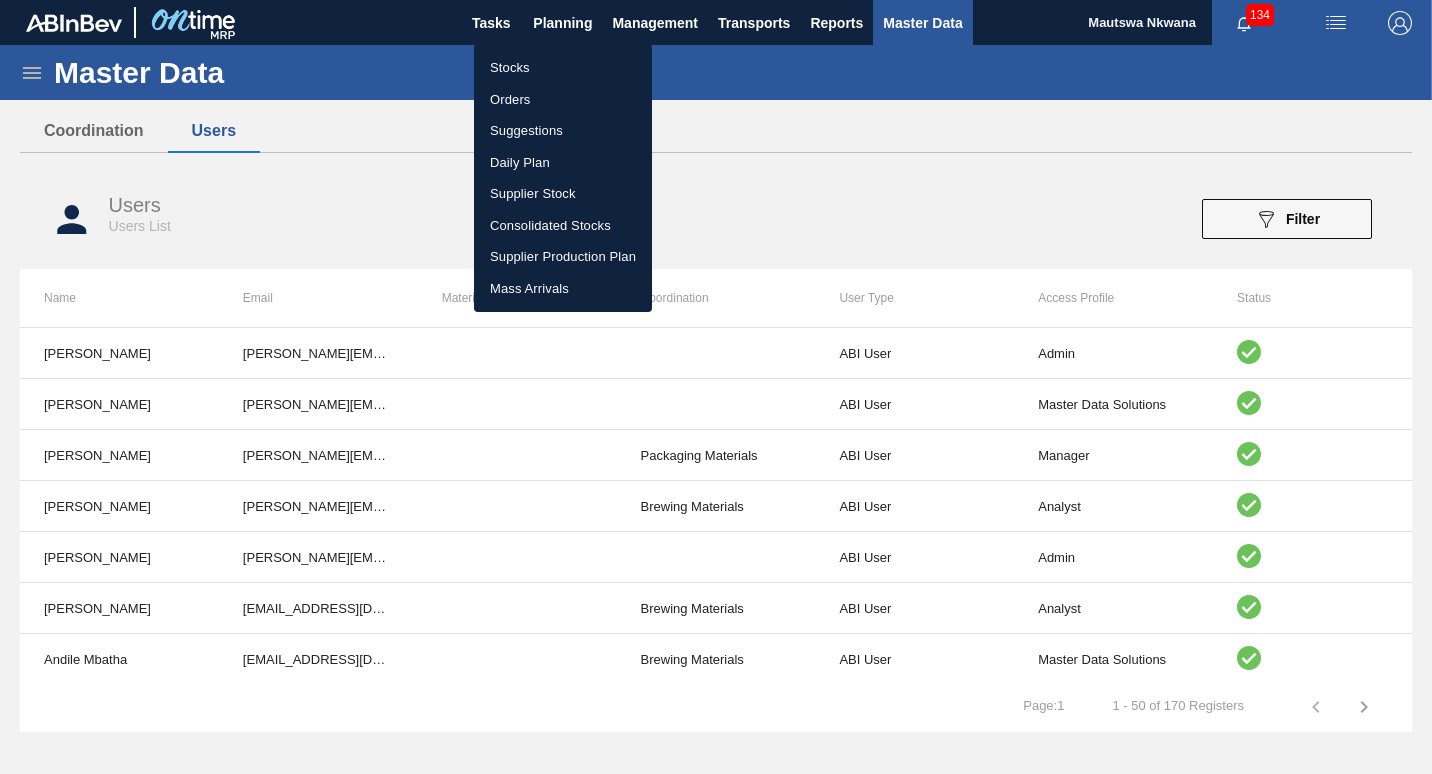 click on "Suggestions" at bounding box center [563, 131] 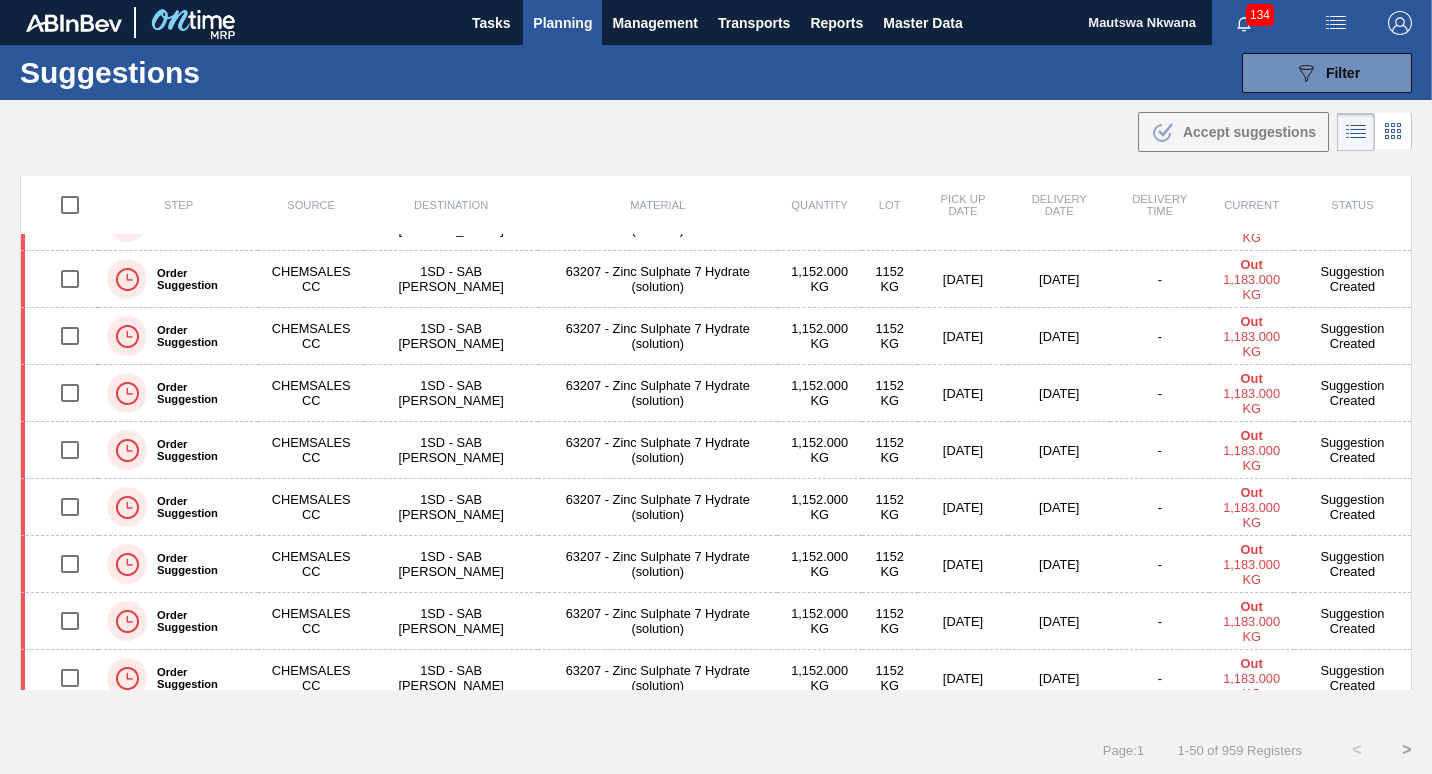 scroll, scrollTop: 2396, scrollLeft: 0, axis: vertical 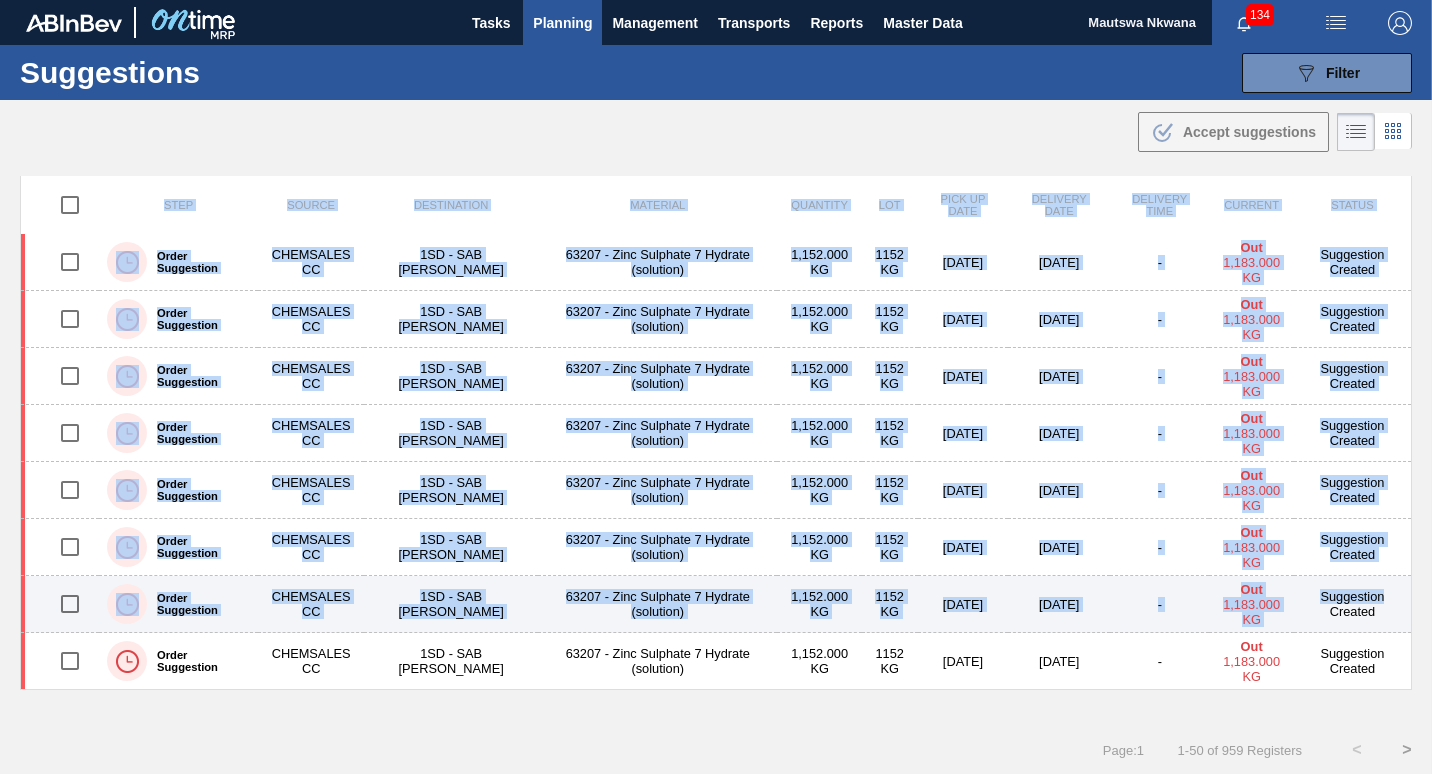drag, startPoint x: 1409, startPoint y: 608, endPoint x: 1397, endPoint y: 576, distance: 34.176014 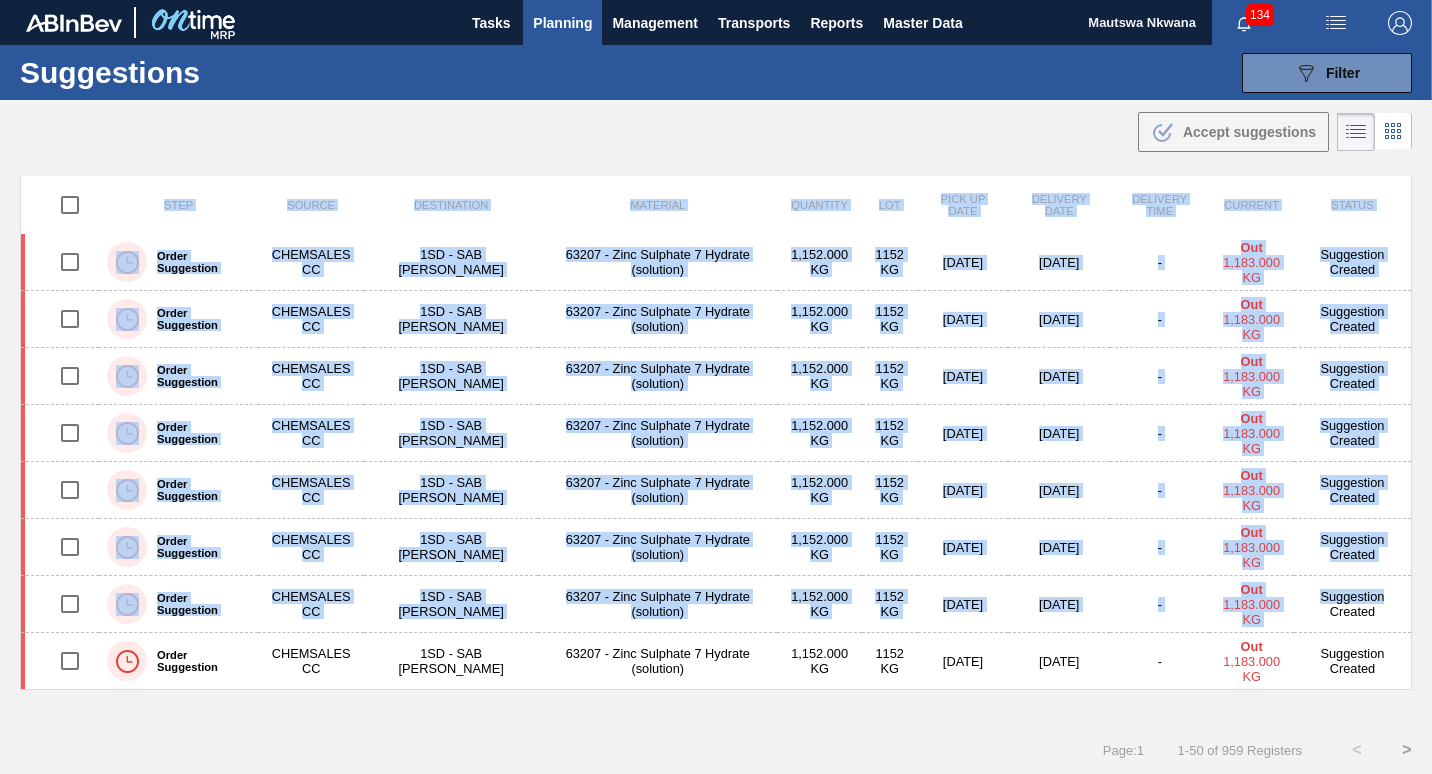 drag, startPoint x: 1397, startPoint y: 576, endPoint x: 1414, endPoint y: 660, distance: 85.70297 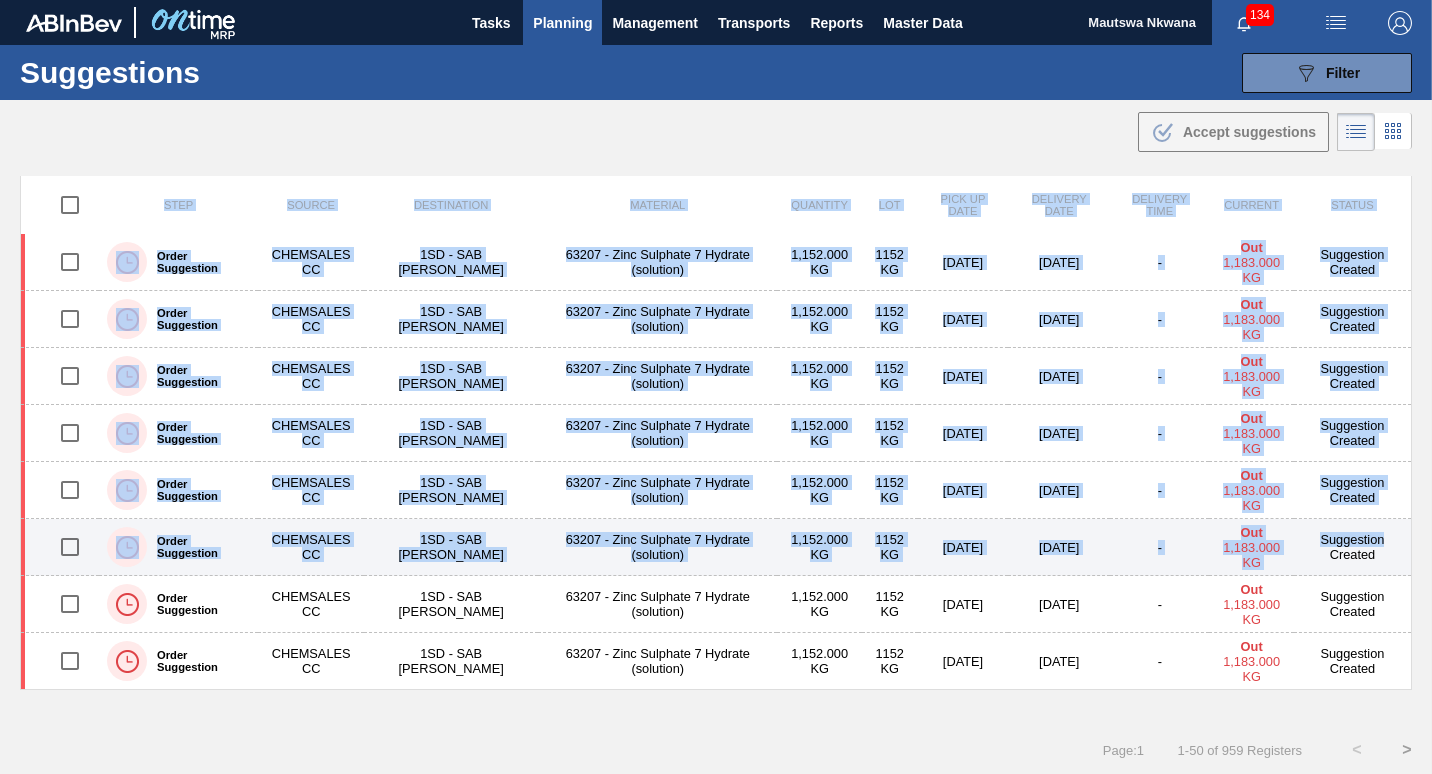 drag, startPoint x: 1410, startPoint y: 651, endPoint x: 1393, endPoint y: 527, distance: 125.1599 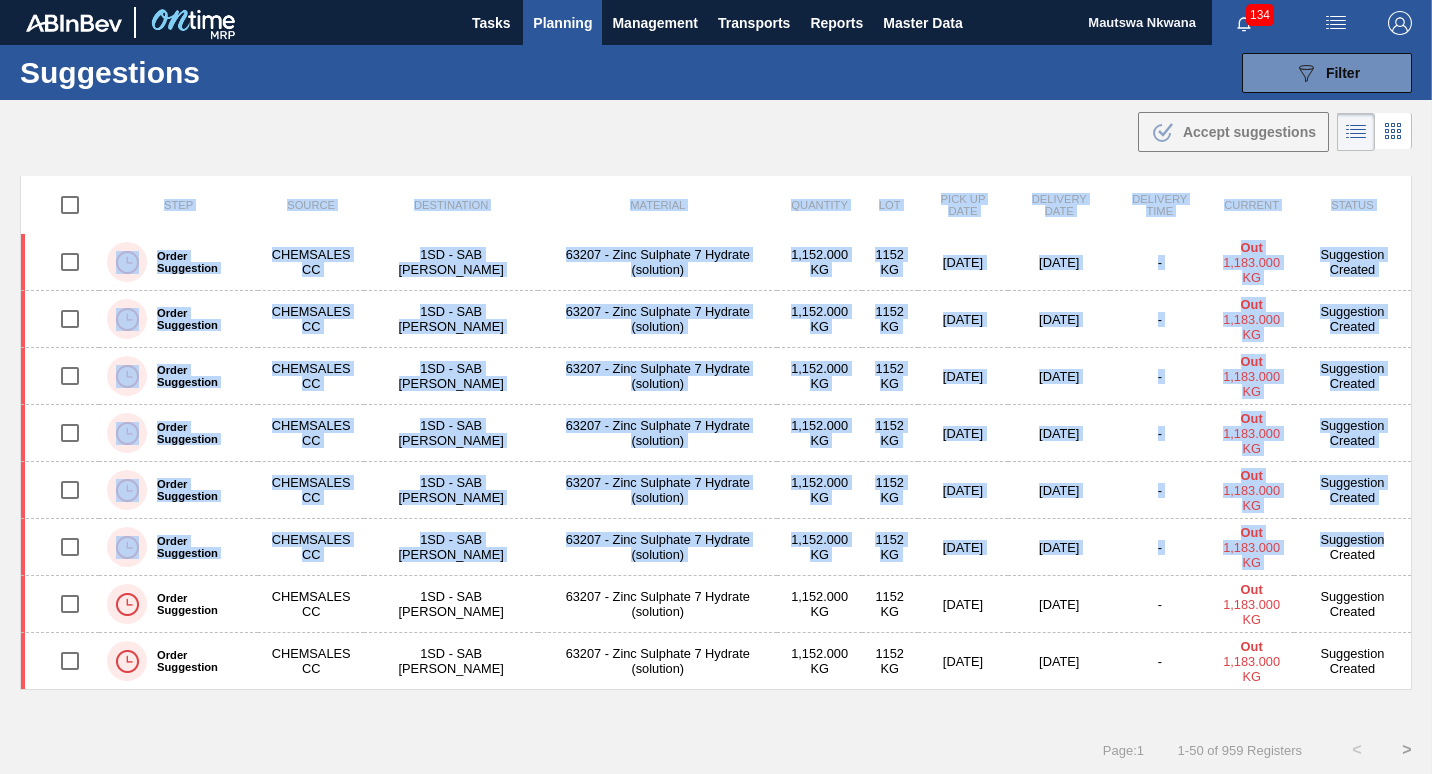 click on "Step Source Destination Material Quantity Lot Pick up Date Delivery Date Delivery Time Current Status Order Suggestion CHEMSALES CC 1SD - SAB Rosslyn Brewery 63207 -  Zinc Sulphate 7 Hydrate (solution) 1,152.000 KG 1152 KG [DATE] [DATE] - Out 1,183.000 KG Suggestion Created Order Suggestion CHEMSALES CC 1SD - SAB Rosslyn Brewery 63207 -  Zinc Sulphate 7 Hydrate (solution) 1,152.000 KG 1152 KG [DATE] [DATE] - Out 1,183.000 KG Suggestion Created Order Suggestion CHEMSALES CC 1SD - SAB Rosslyn Brewery 63207 -  Zinc Sulphate 7 Hydrate (solution) 1,152.000 KG 1152 KG [DATE] [DATE] - Out 1,183.000 KG Suggestion Created Order Suggestion CHEMSALES CC 1SD - SAB Rosslyn Brewery 63207 -  Zinc Sulphate 7 Hydrate (solution) 1,152.000 KG 1152 KG [DATE] [DATE] - Out 1,183.000 KG Suggestion Created Order Suggestion CHEMSALES CC 1SD - SAB Rosslyn Brewery 63207 -  Zinc Sulphate 7 Hydrate (solution) 1,152.000 KG 1152 KG [DATE] [DATE] - Out 1,183.000 KG Suggestion Created Order Suggestion" at bounding box center (716, 450) 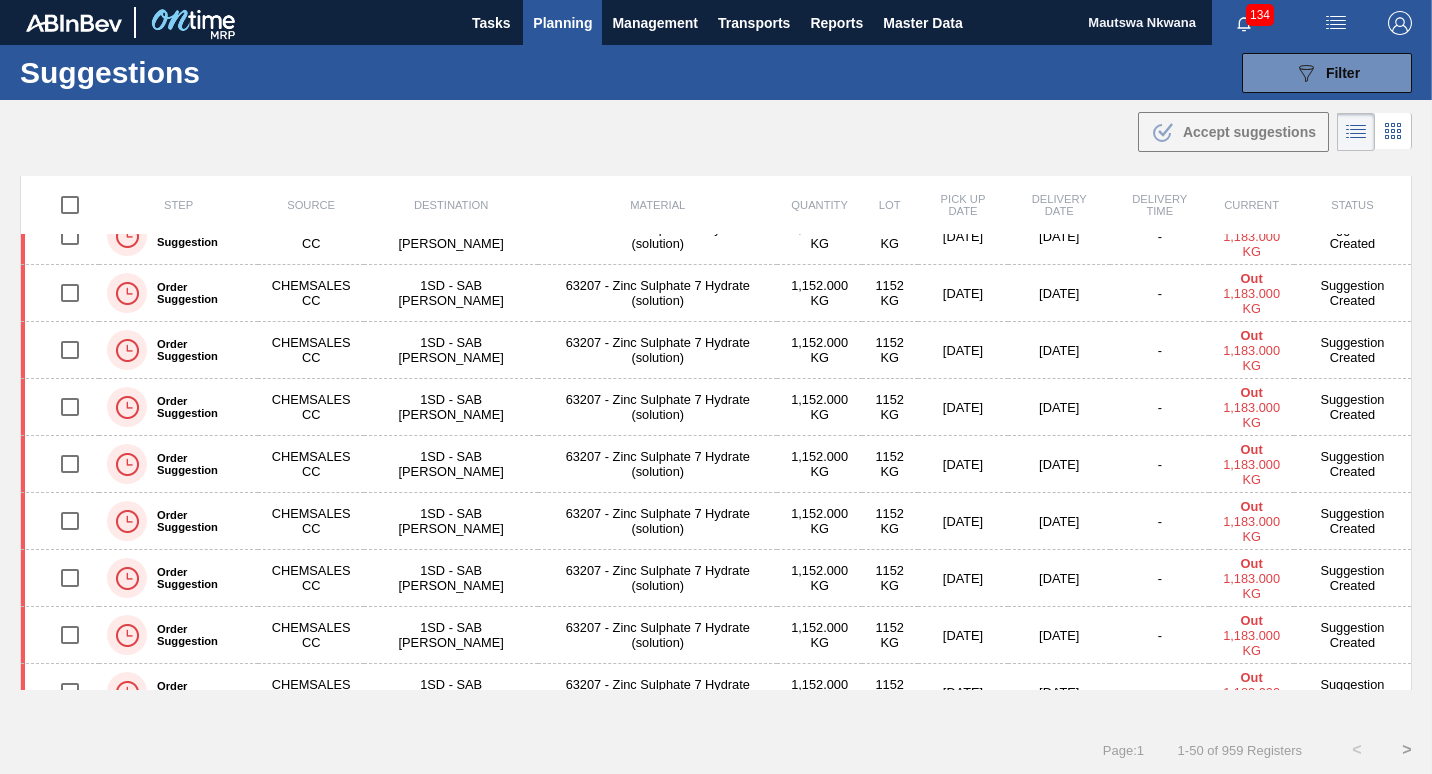 scroll, scrollTop: 2396, scrollLeft: 0, axis: vertical 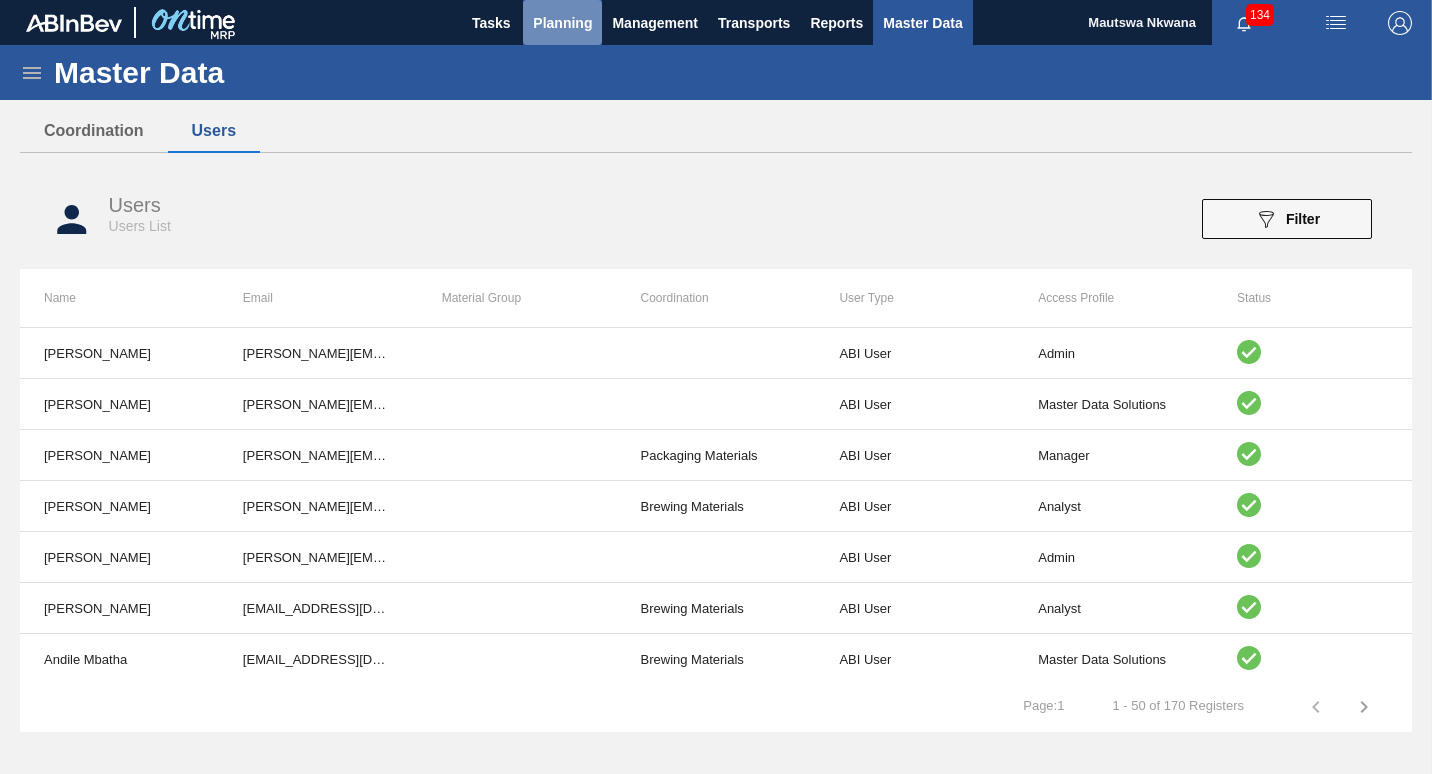 click on "Planning" at bounding box center [562, 23] 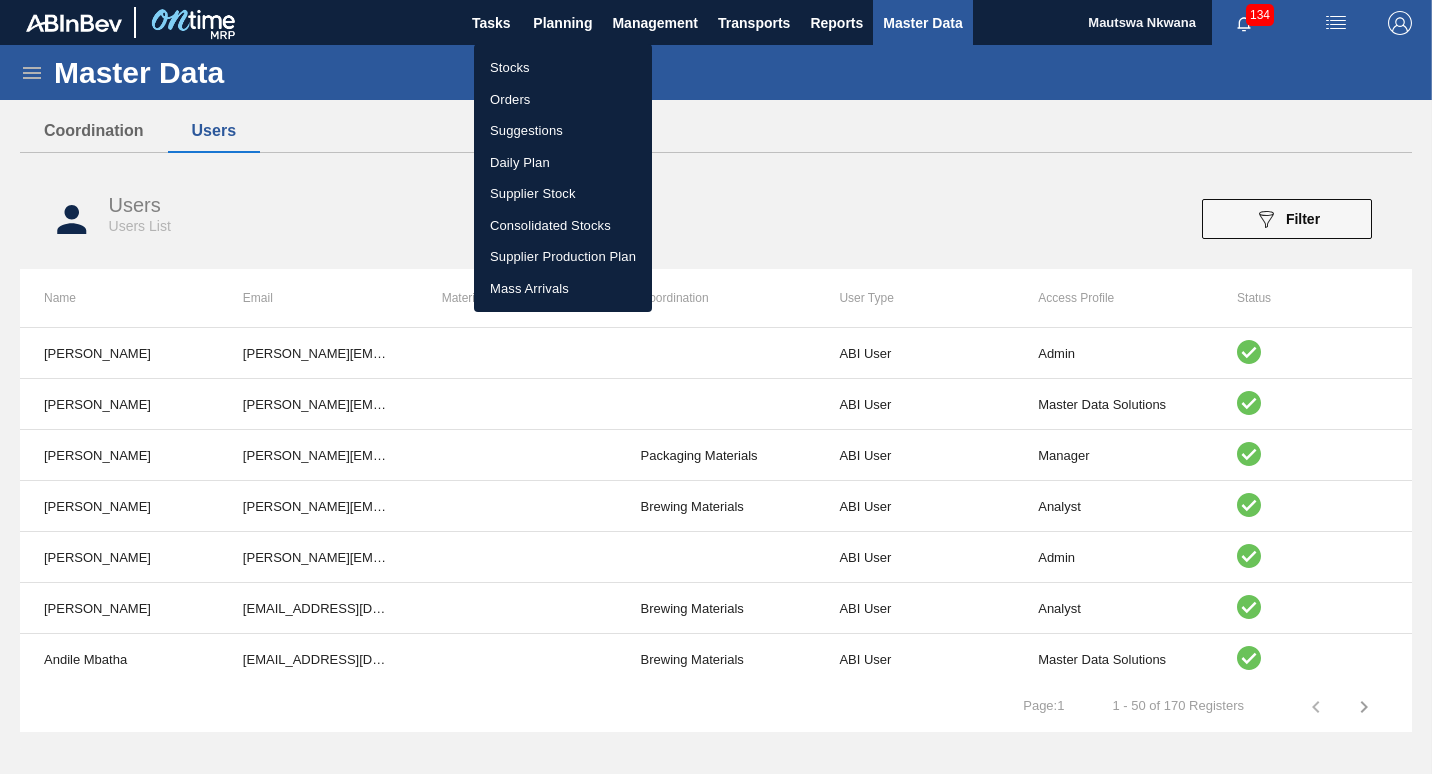 click on "Suggestions" at bounding box center [563, 131] 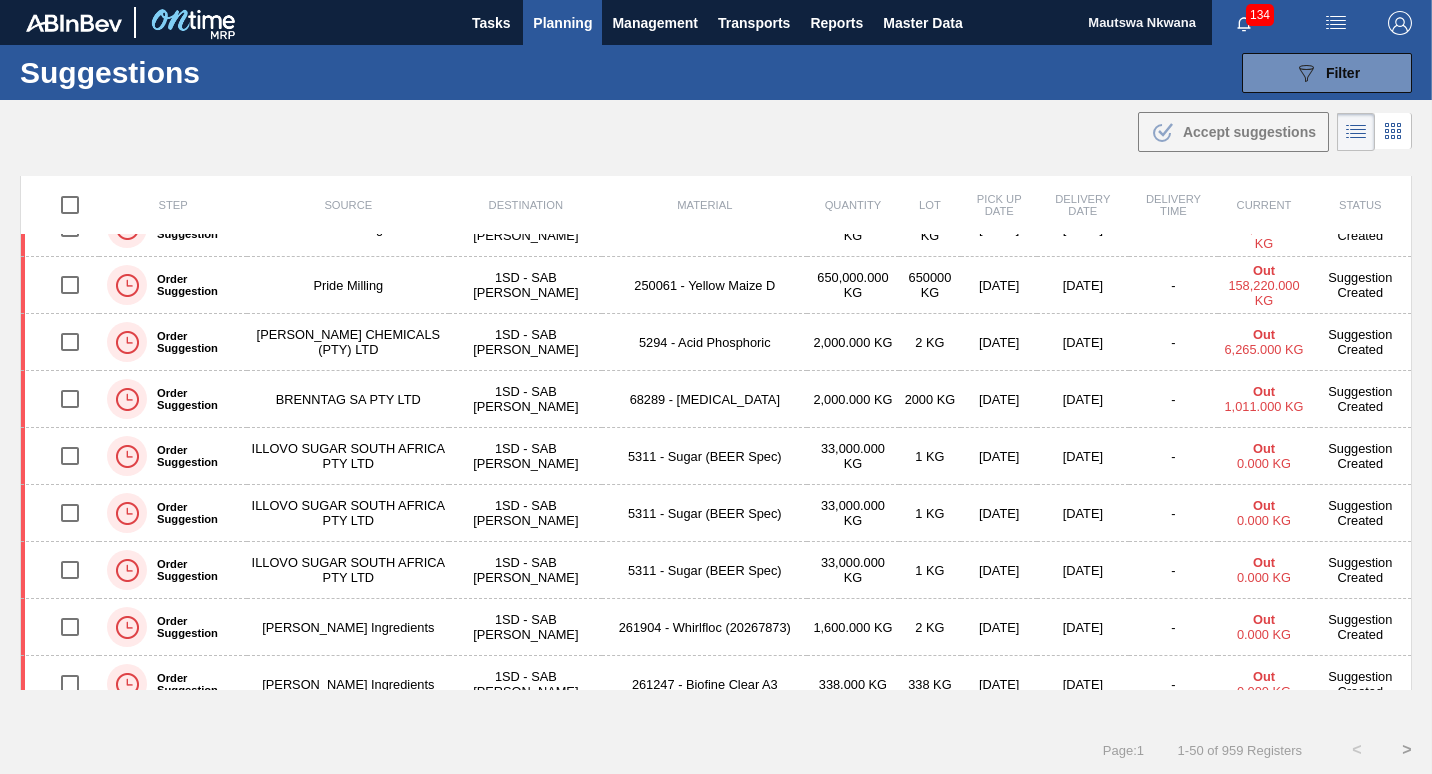 scroll, scrollTop: 476, scrollLeft: 0, axis: vertical 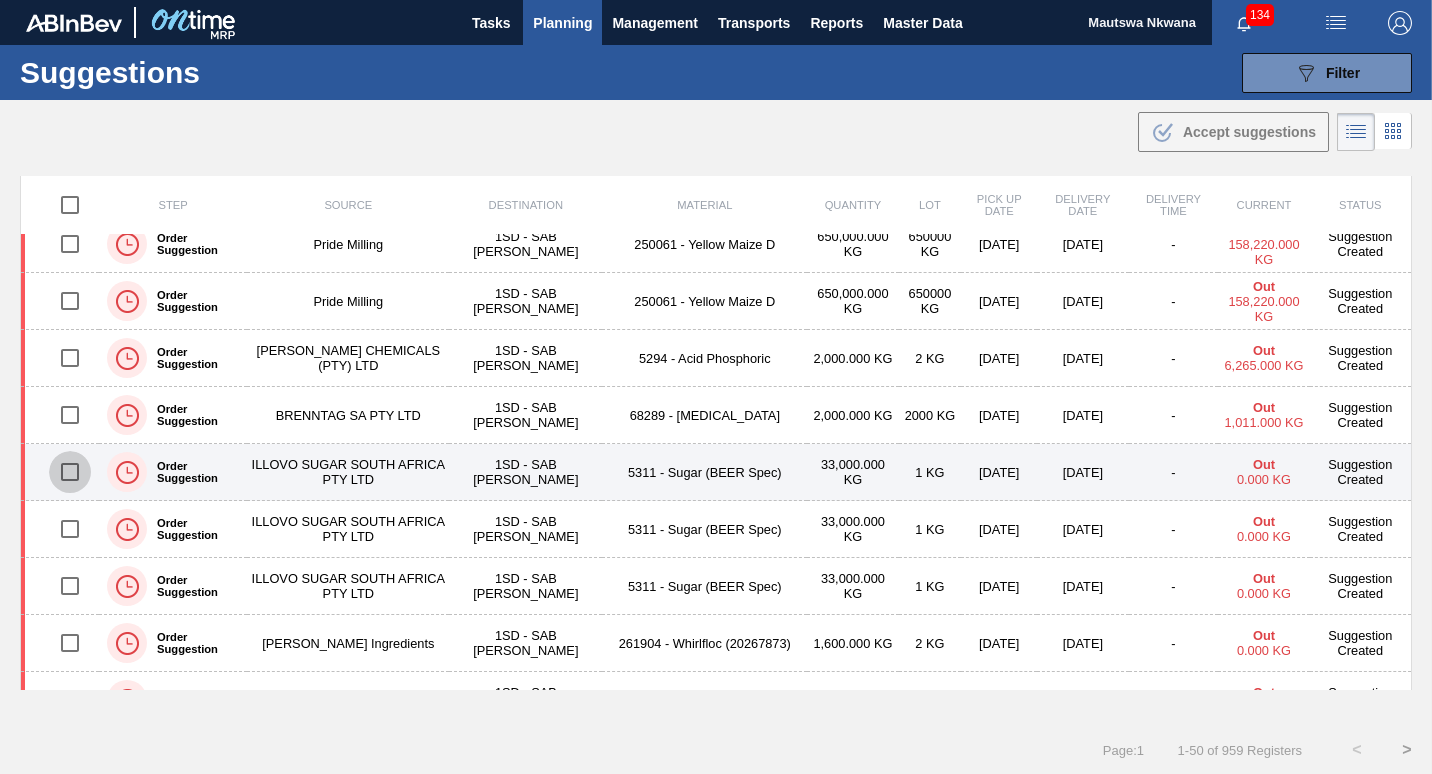 click at bounding box center (70, 472) 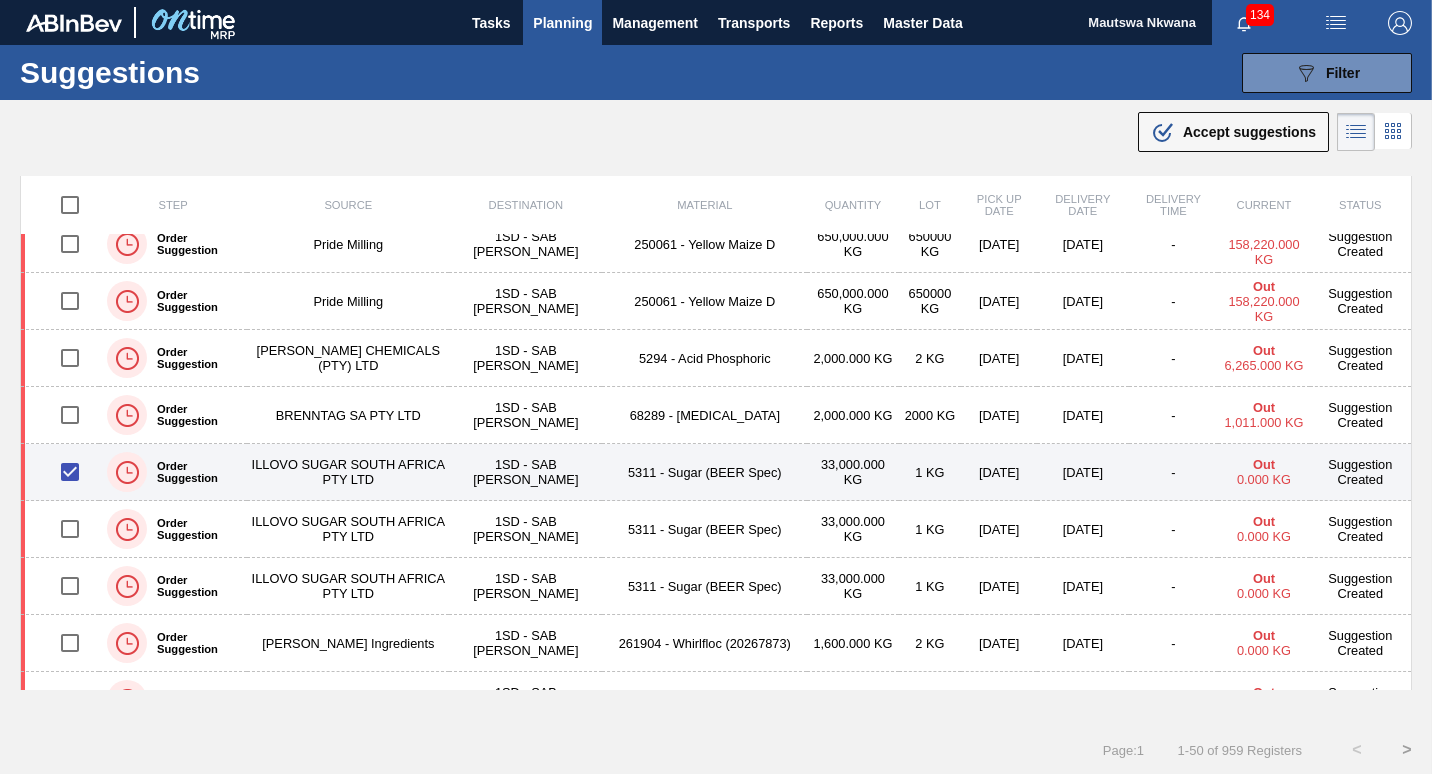 click at bounding box center [70, 472] 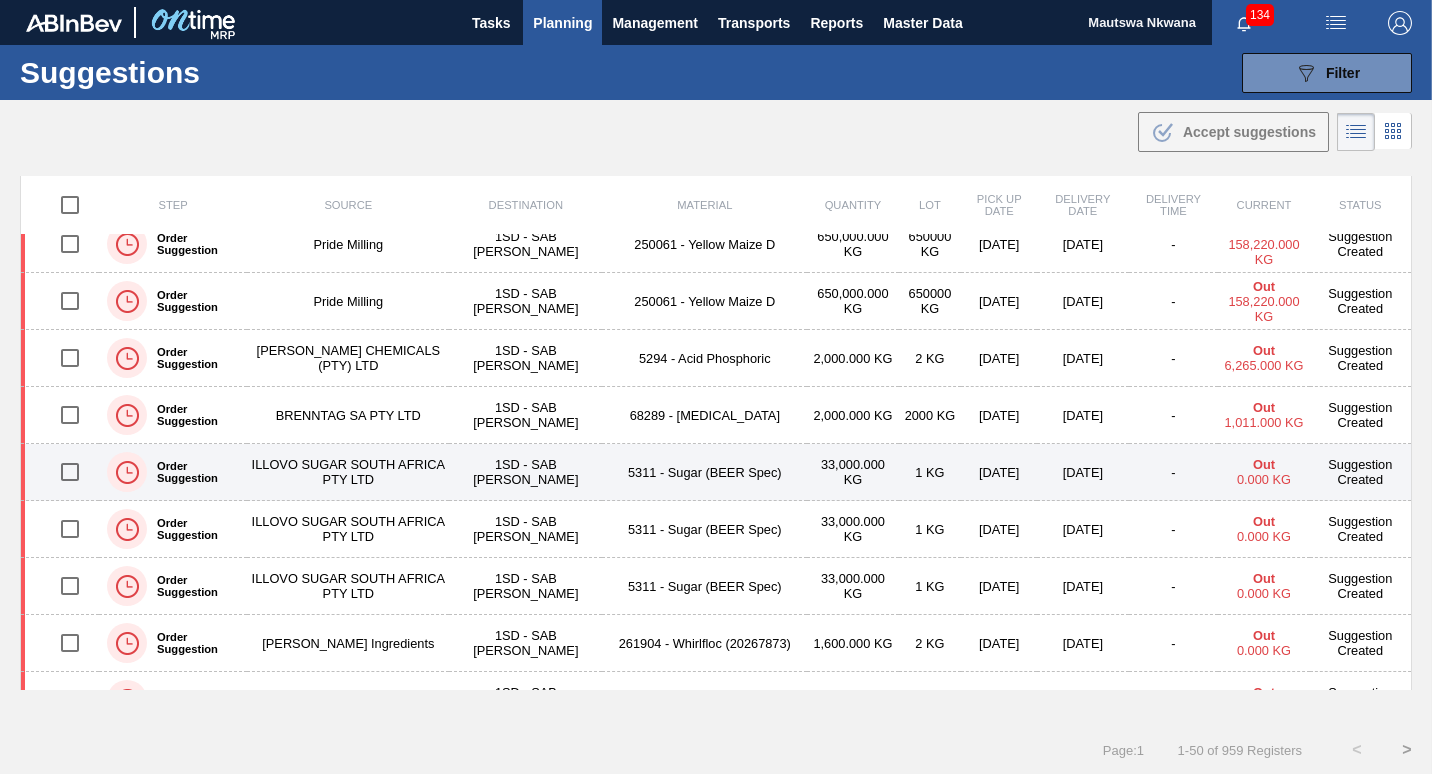 click at bounding box center (70, 472) 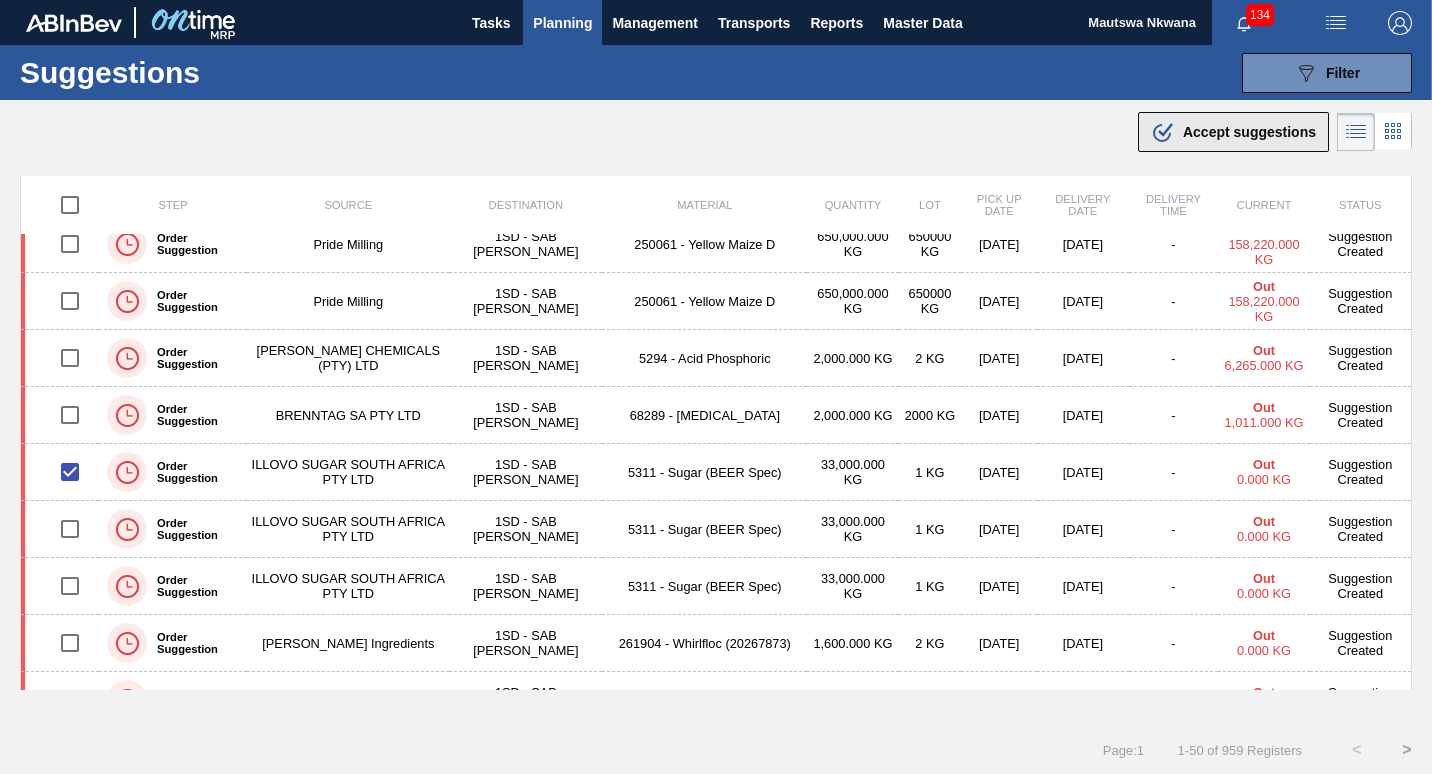 click on "Accept suggestions" at bounding box center (1249, 132) 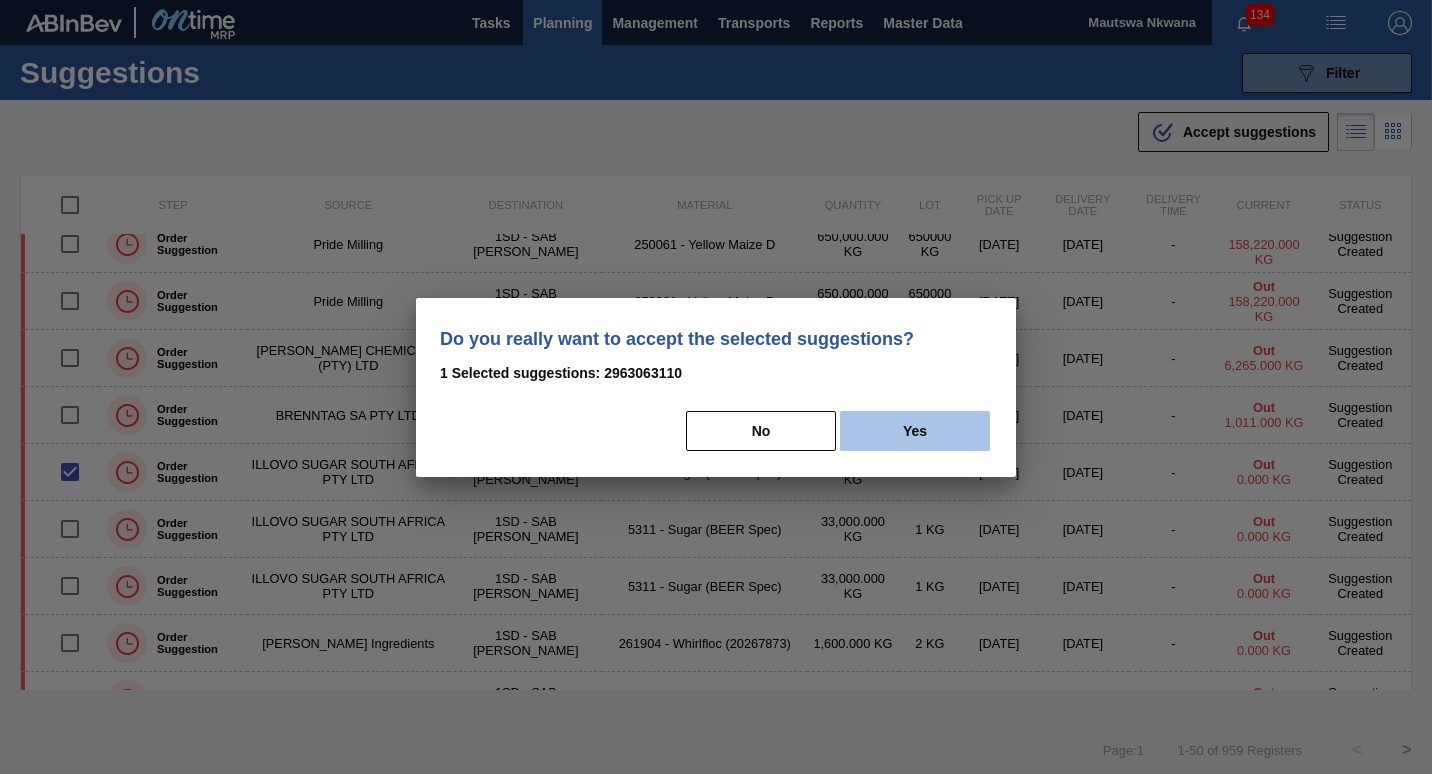 click on "Yes" at bounding box center (915, 431) 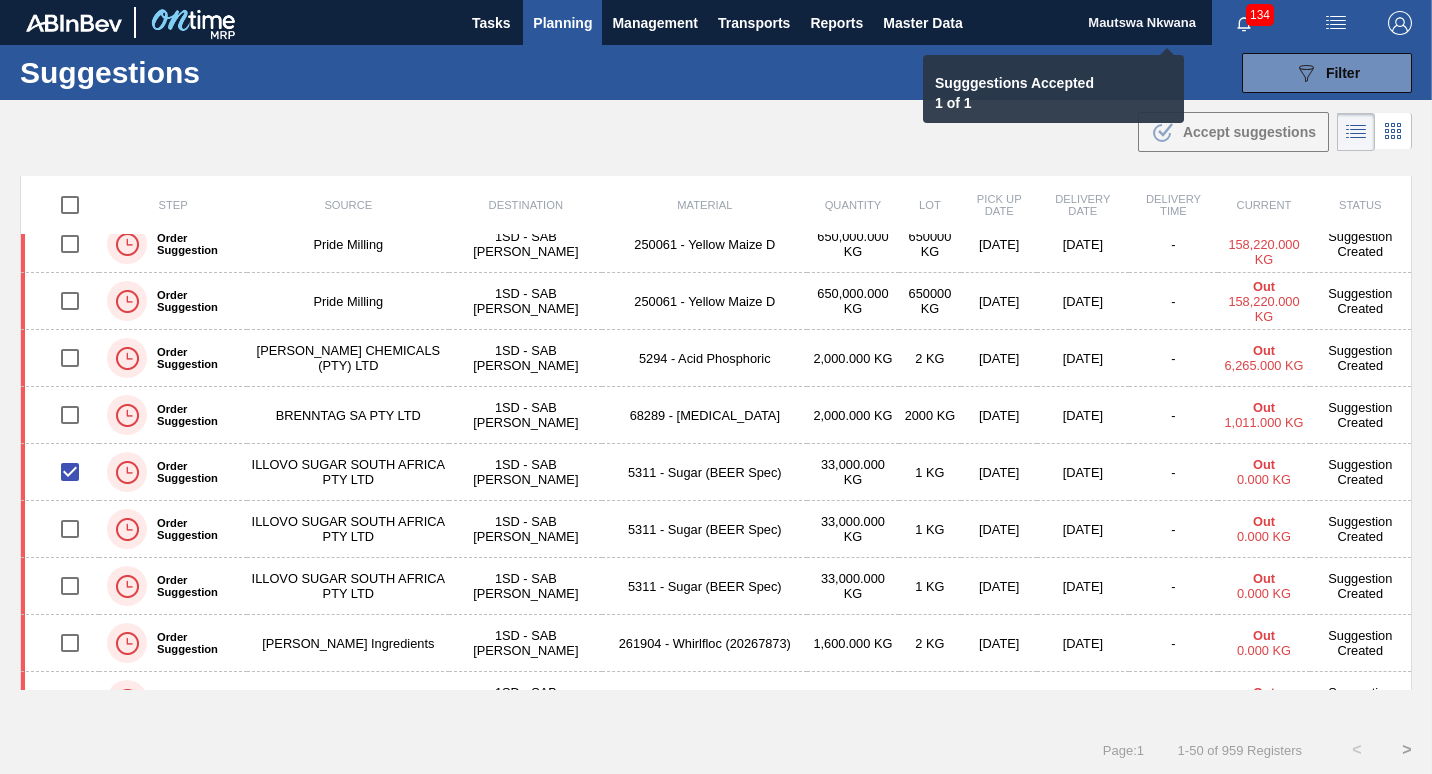 checkbox on "false" 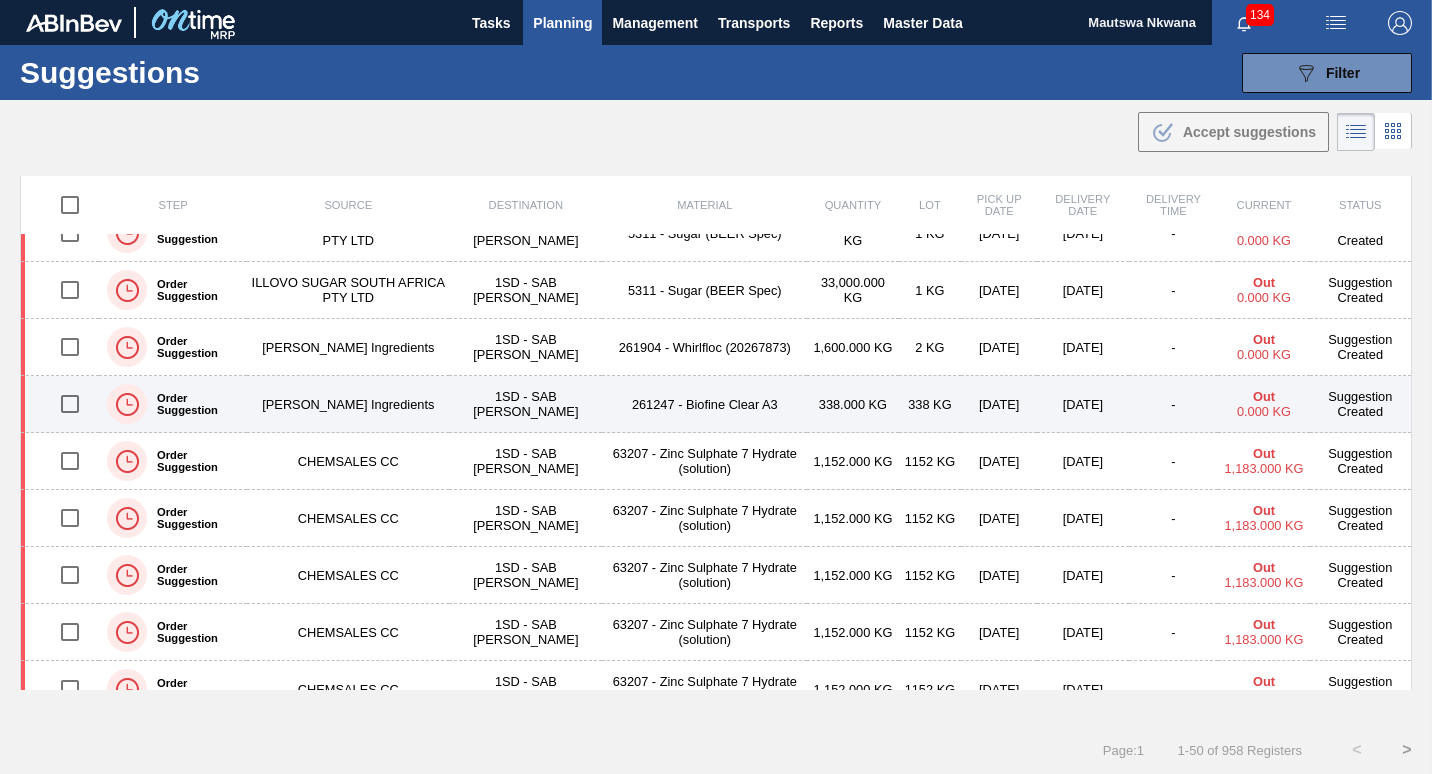 scroll, scrollTop: 576, scrollLeft: 0, axis: vertical 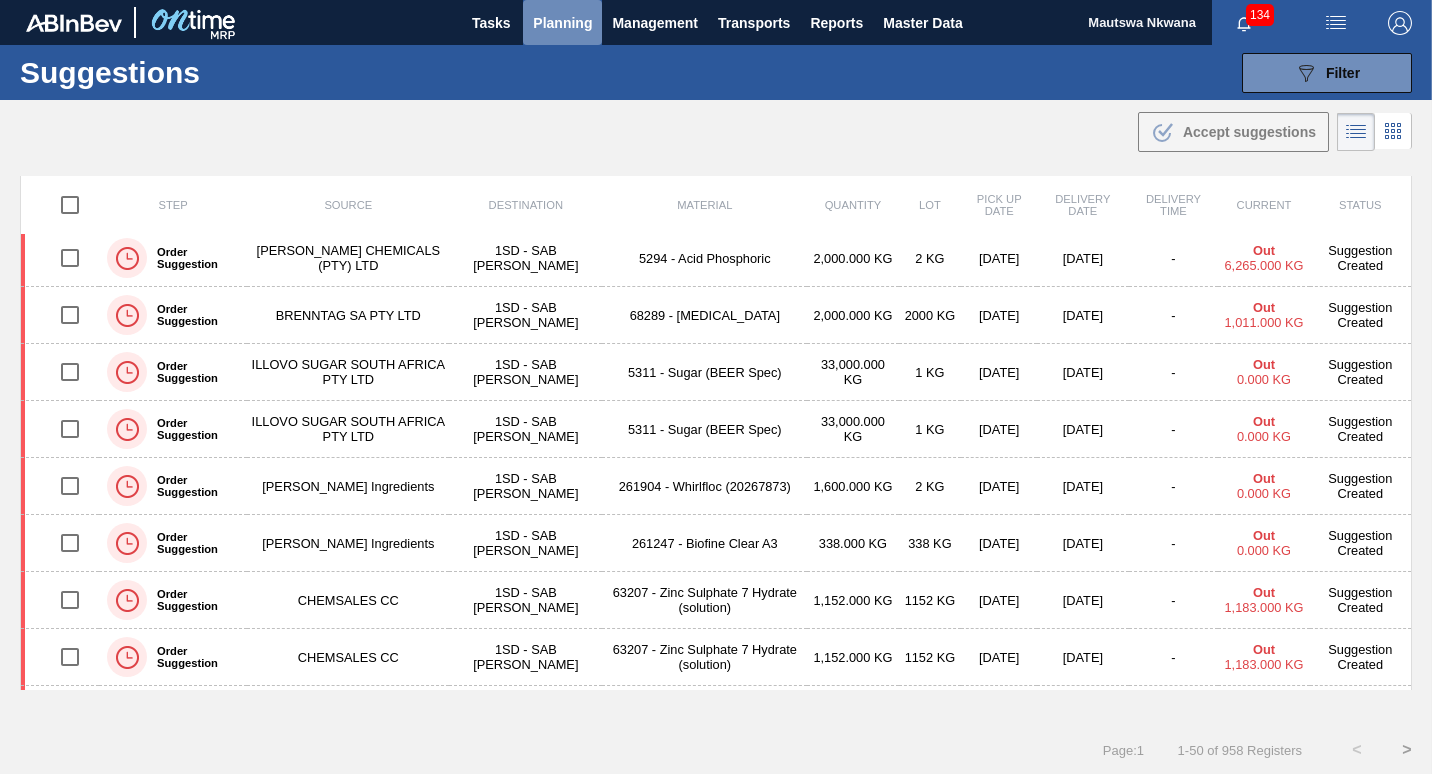 click on "Planning" at bounding box center (562, 23) 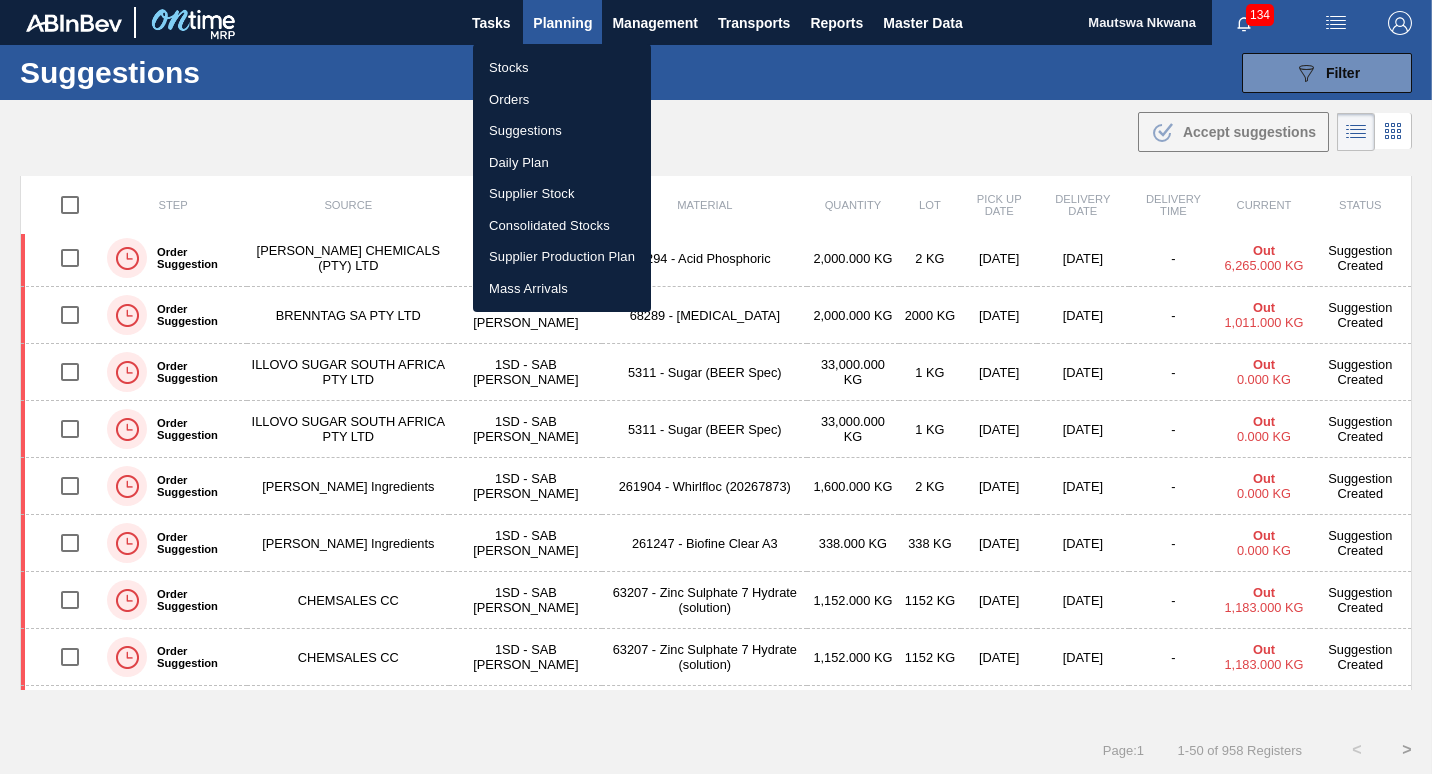 click on "Suggestions" at bounding box center (562, 131) 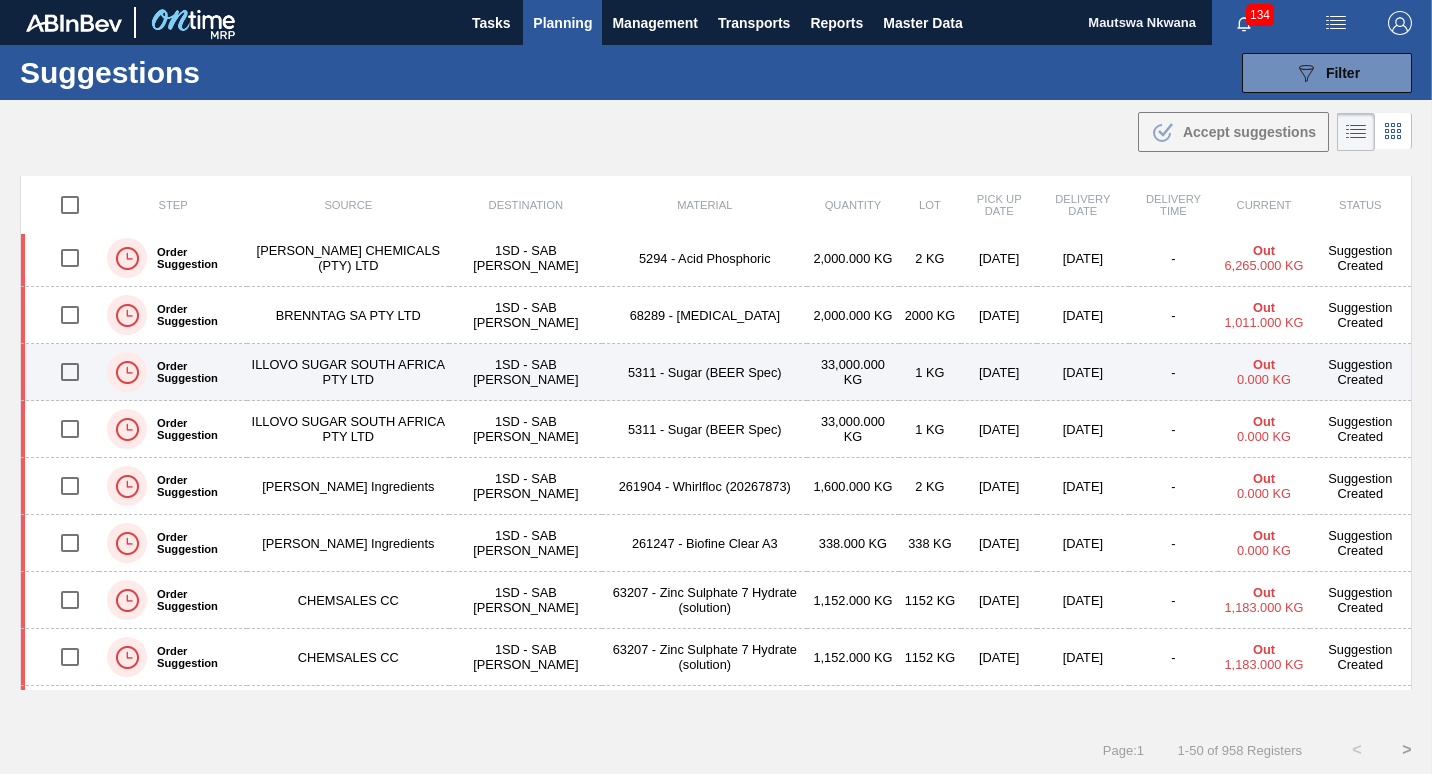 click at bounding box center (70, 372) 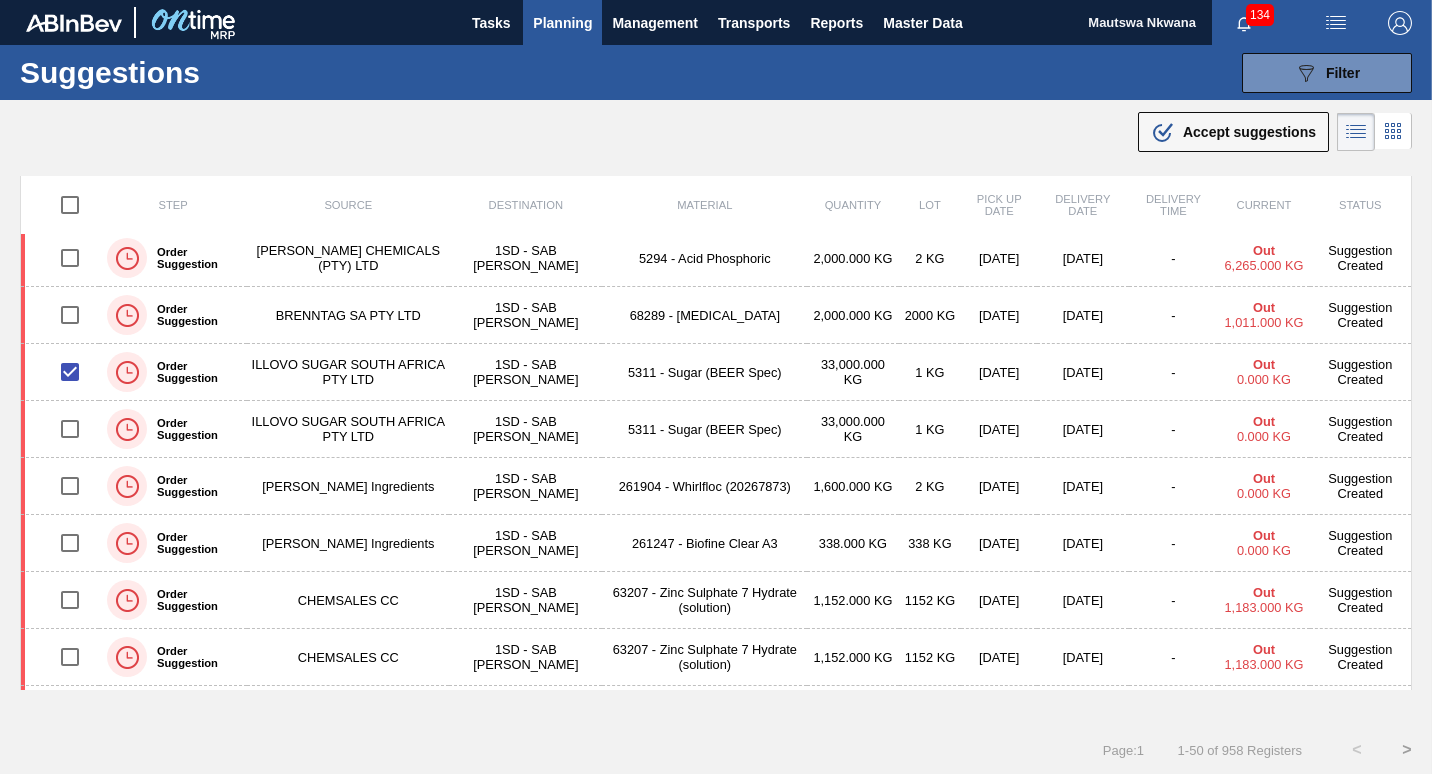 click on "ILLOVO SUGAR SOUTH AFRICA PTY LTD" at bounding box center [348, 372] 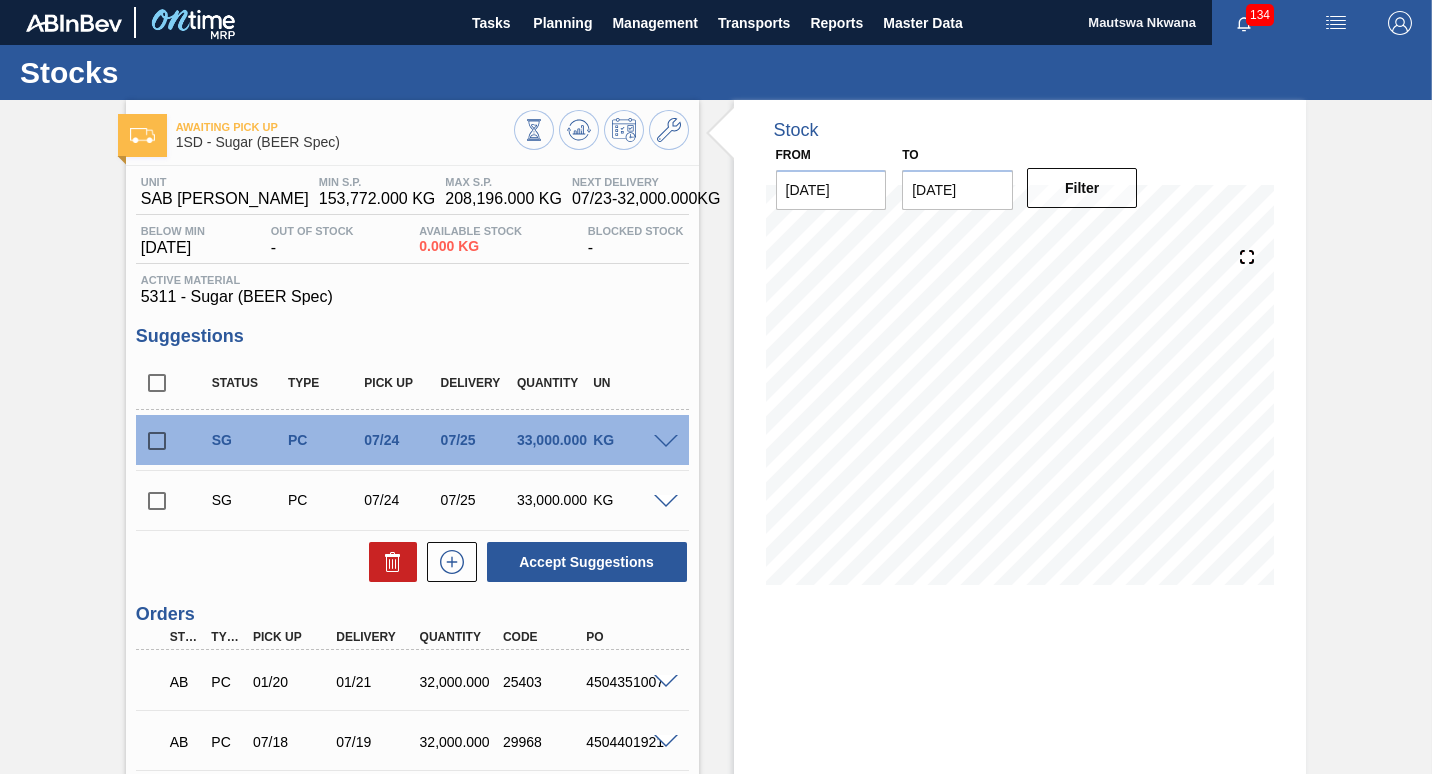 scroll, scrollTop: 280, scrollLeft: 0, axis: vertical 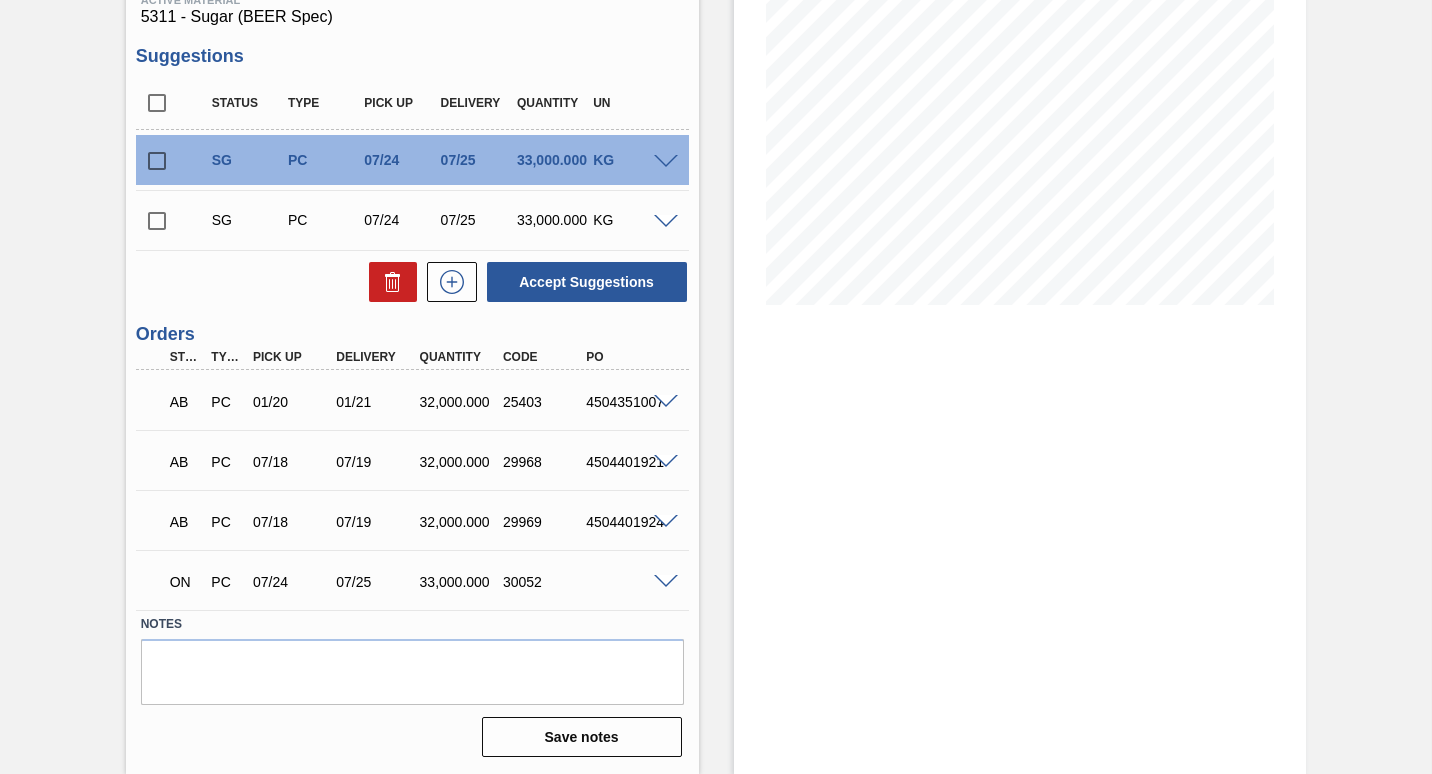 click at bounding box center [666, 582] 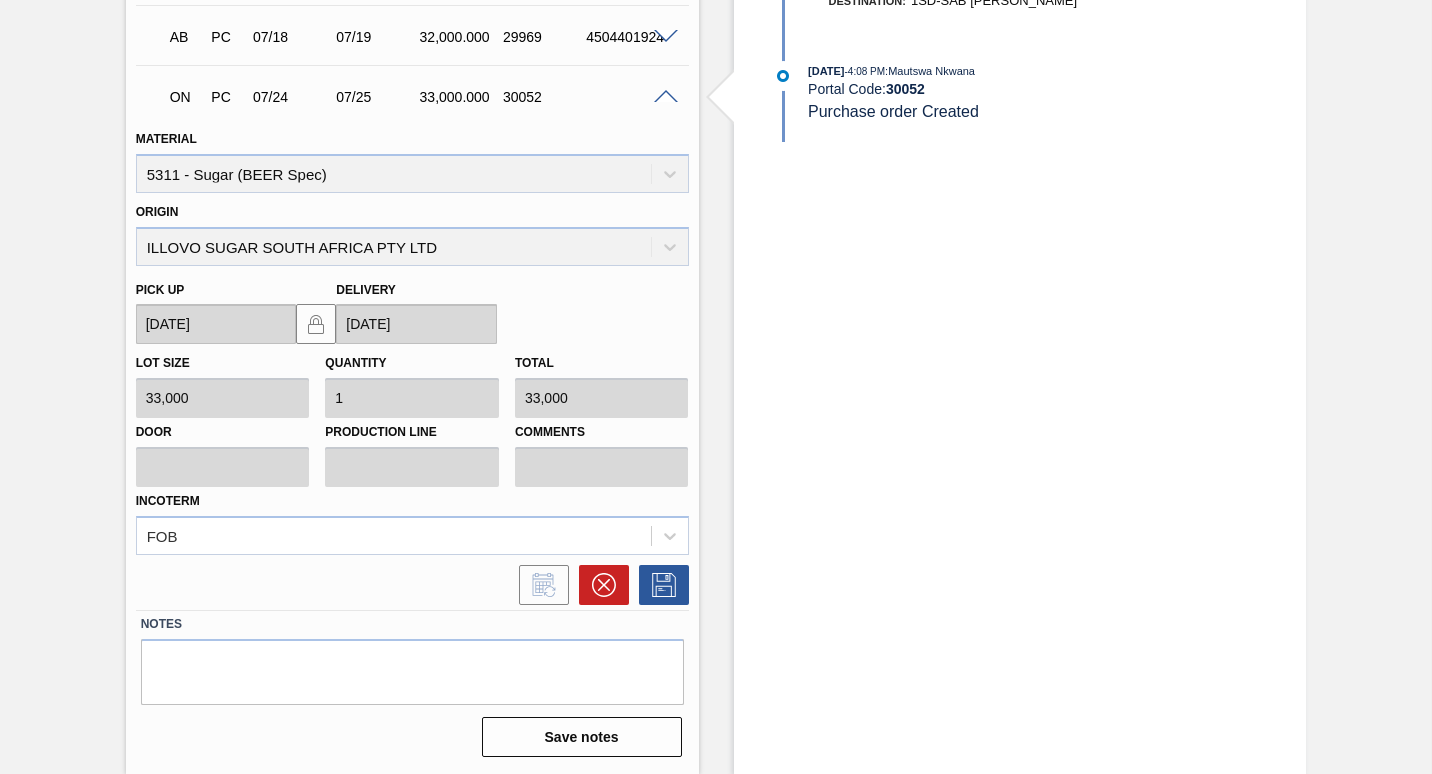 scroll, scrollTop: 365, scrollLeft: 0, axis: vertical 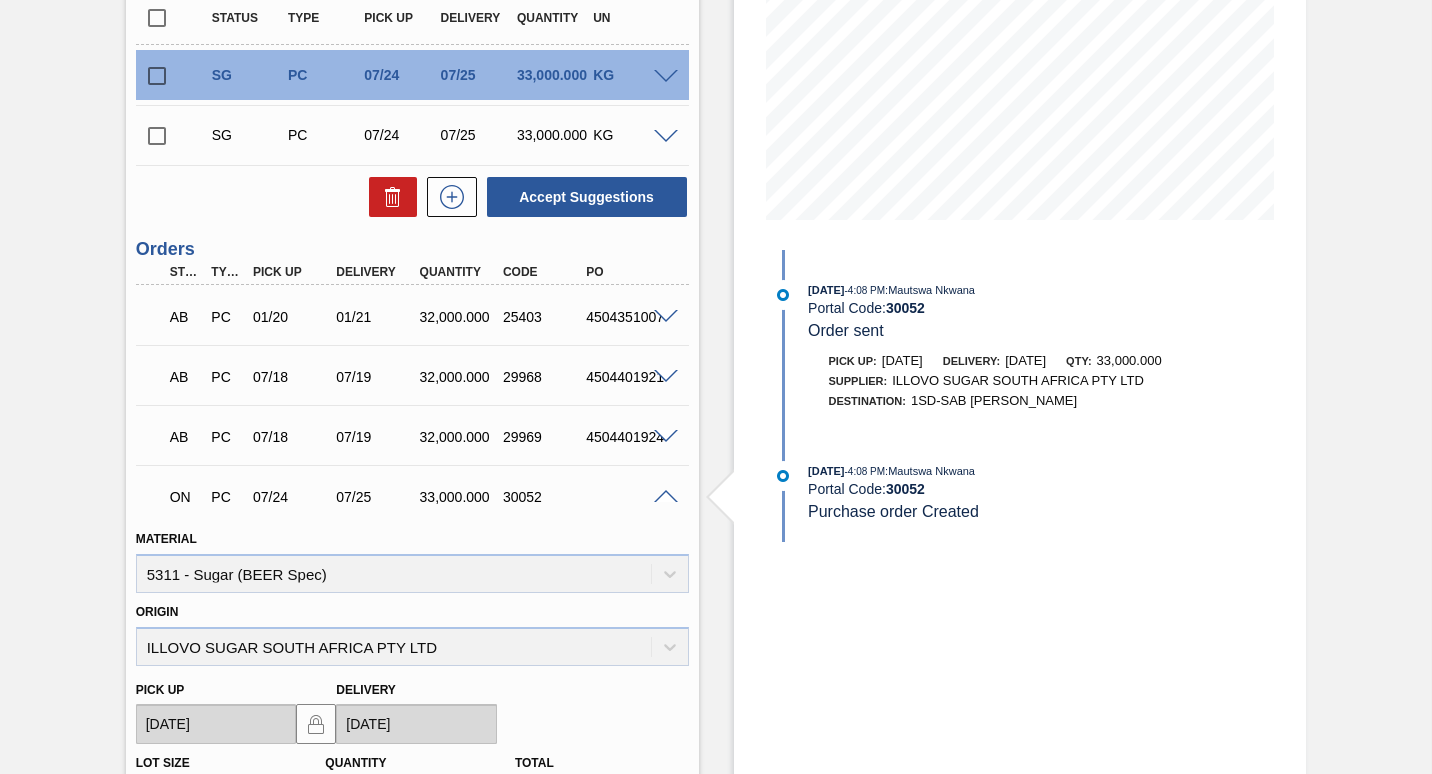 click at bounding box center (666, 497) 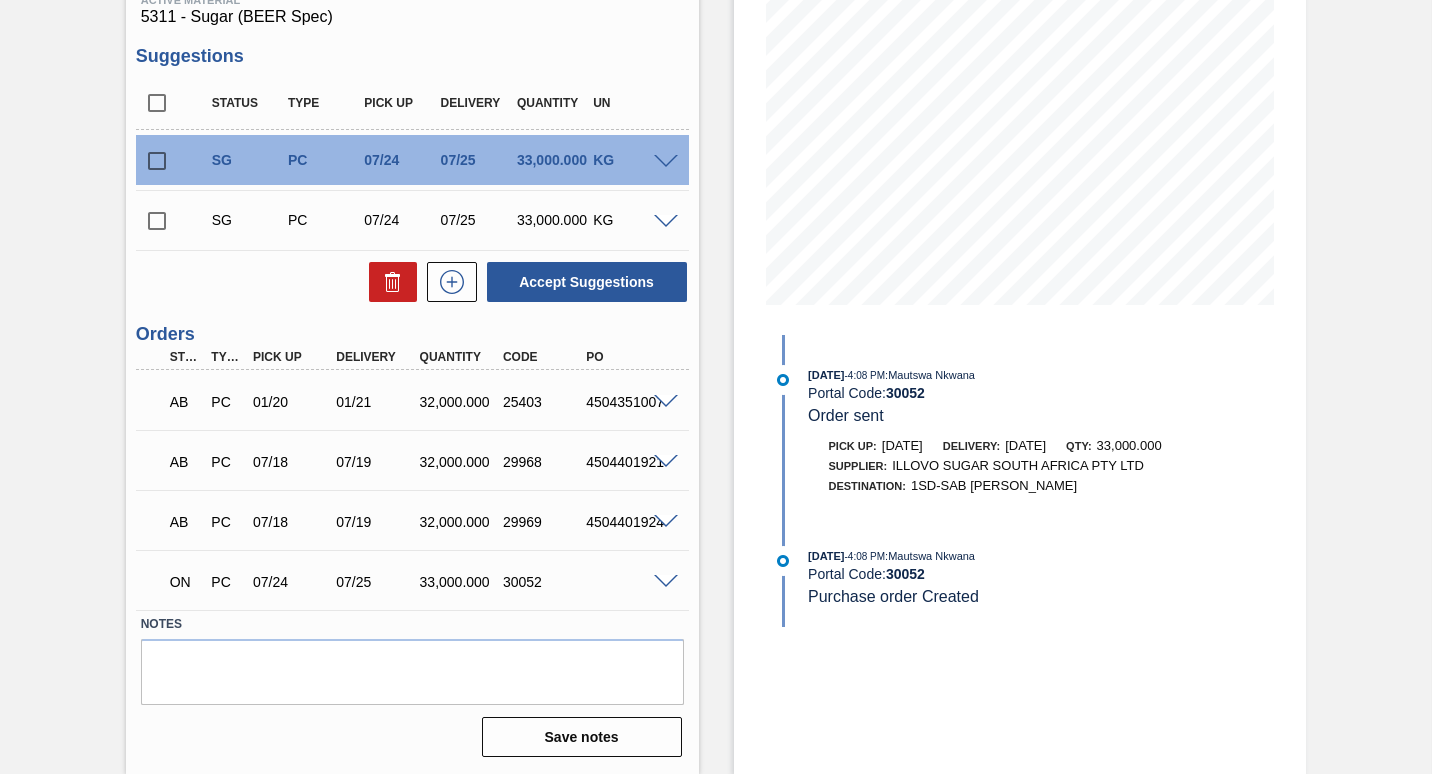click at bounding box center (157, 161) 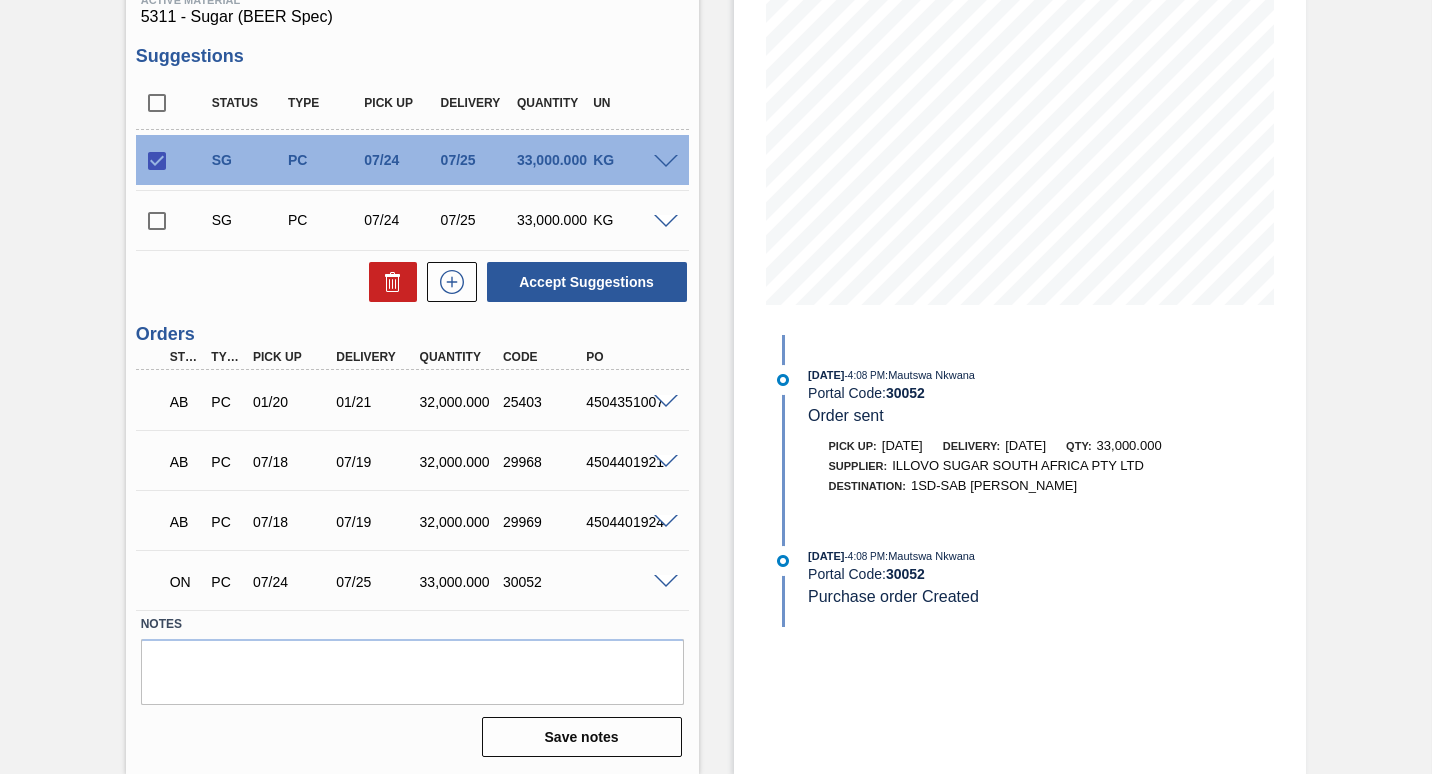 click at bounding box center (666, 162) 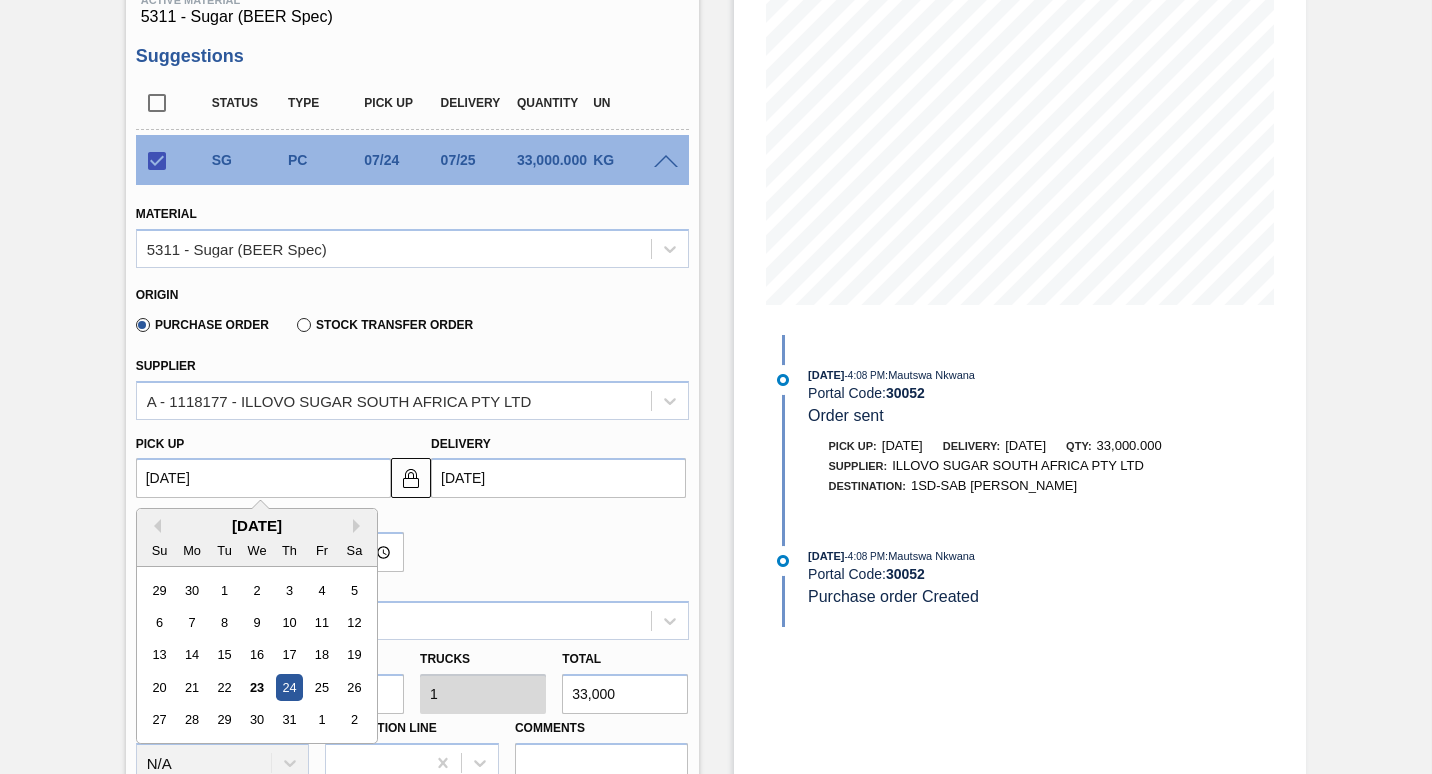 click on "[DATE]" at bounding box center (263, 478) 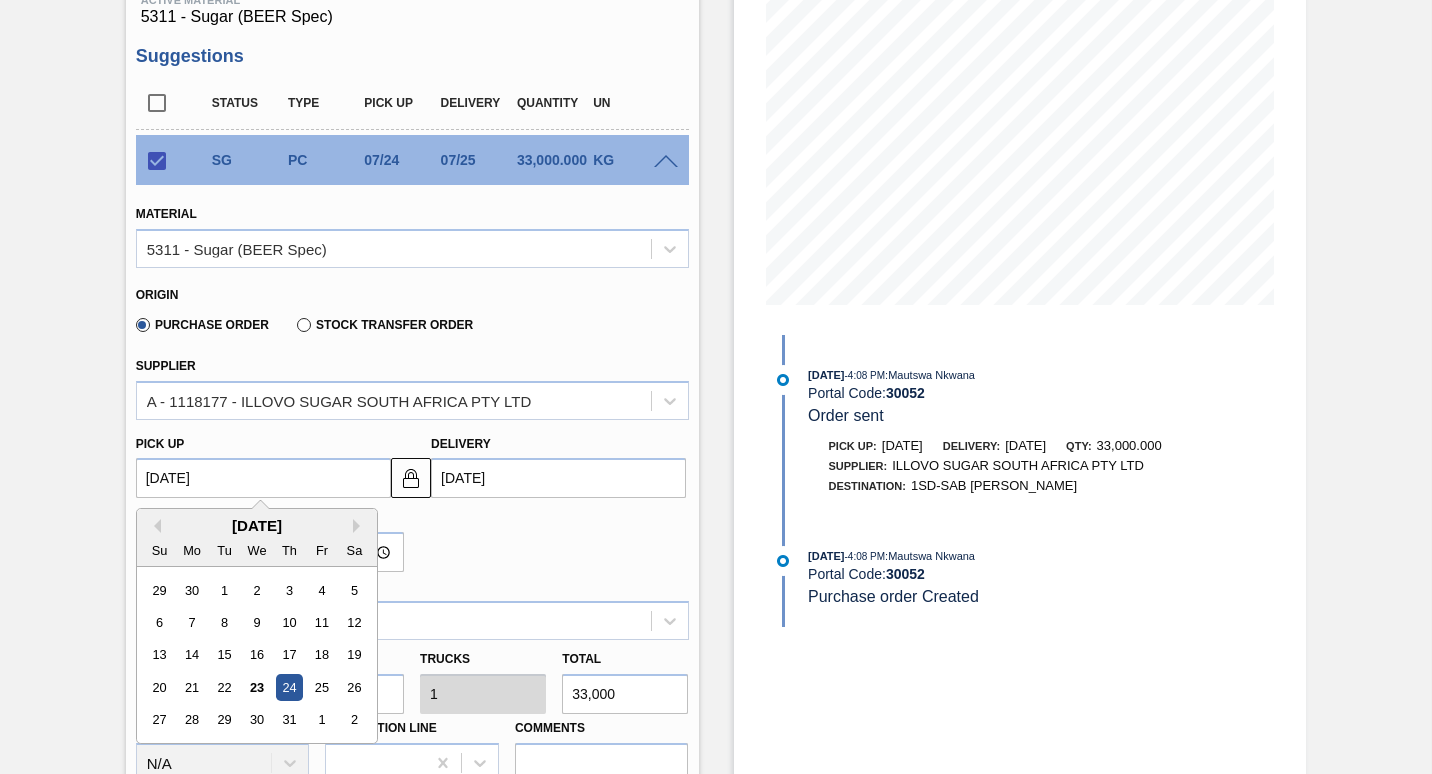 scroll, scrollTop: 580, scrollLeft: 0, axis: vertical 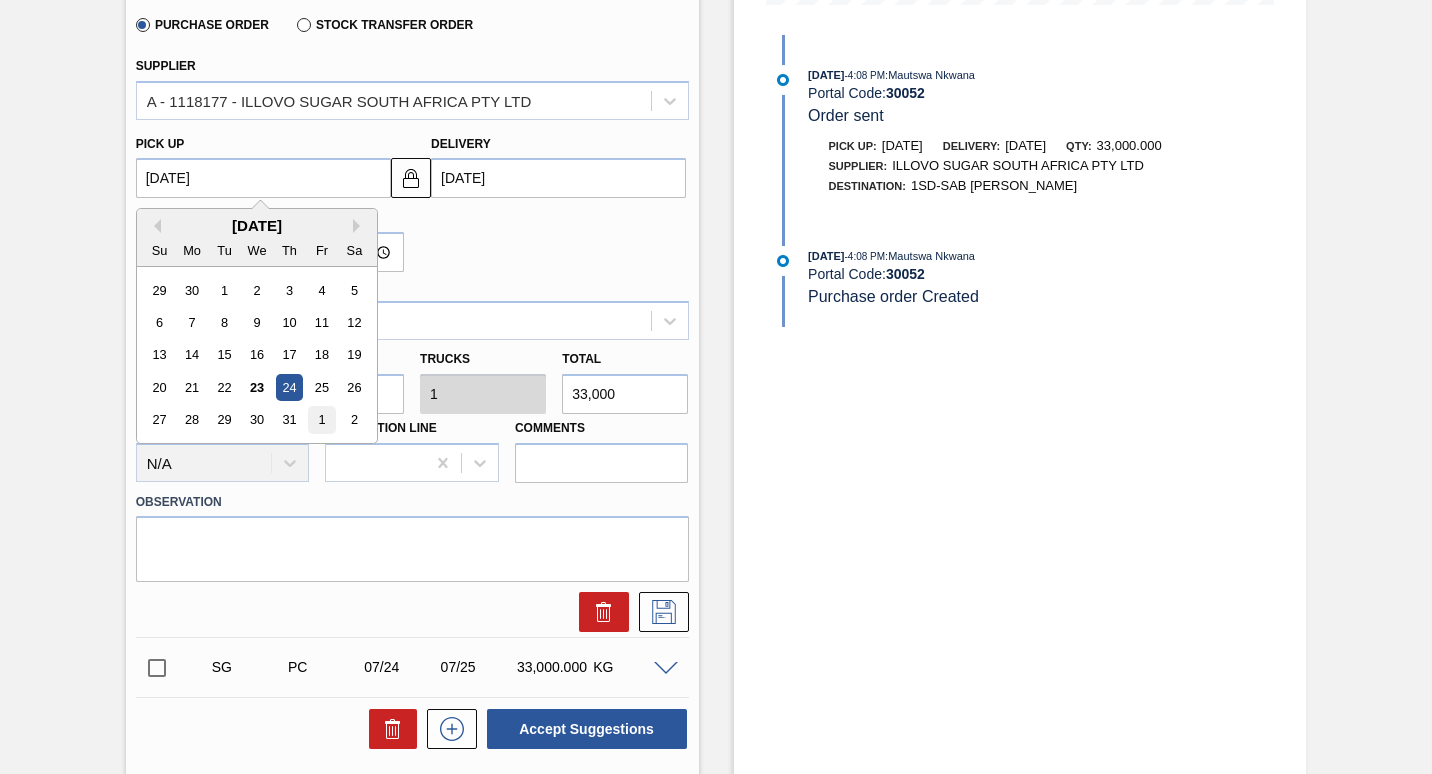 click on "1" at bounding box center [321, 420] 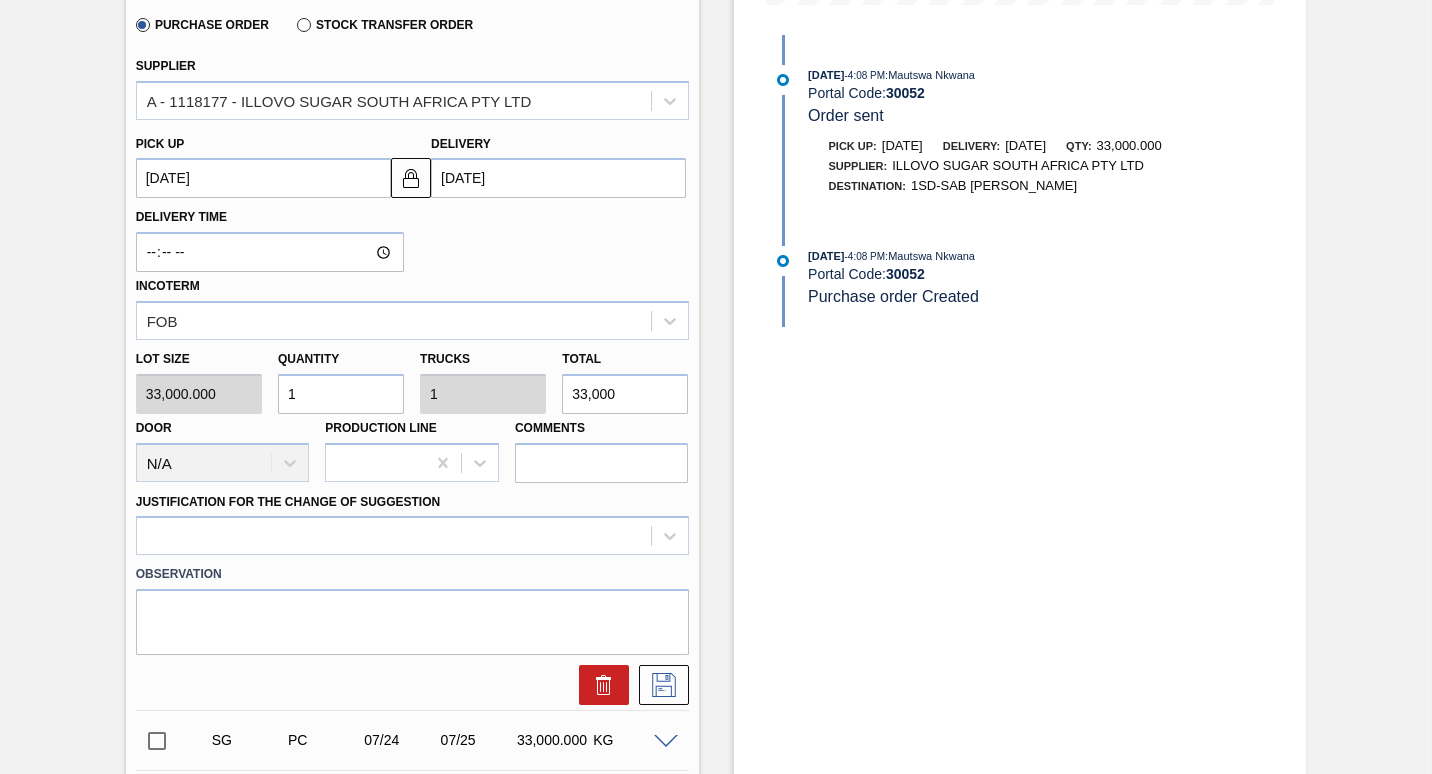 click on "1" at bounding box center [341, 394] 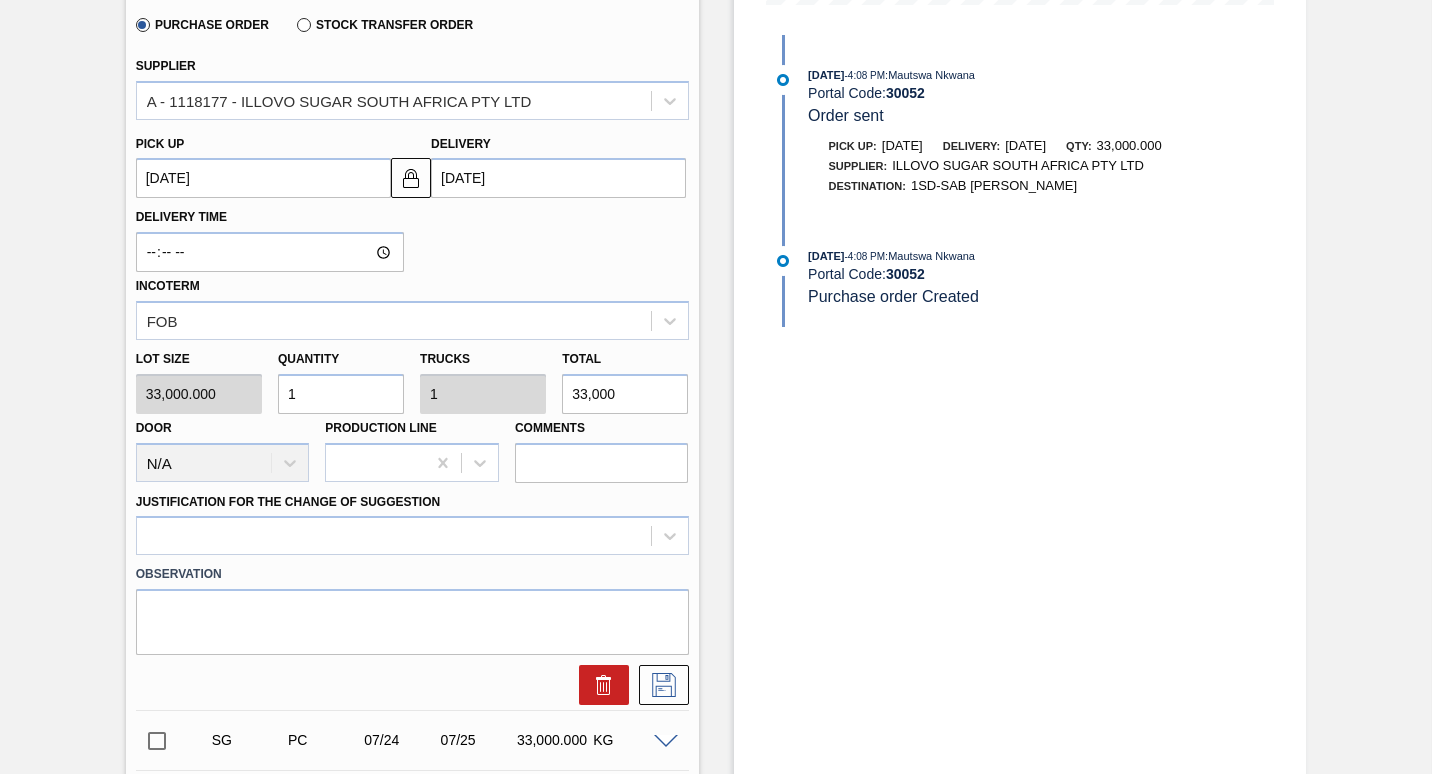 type 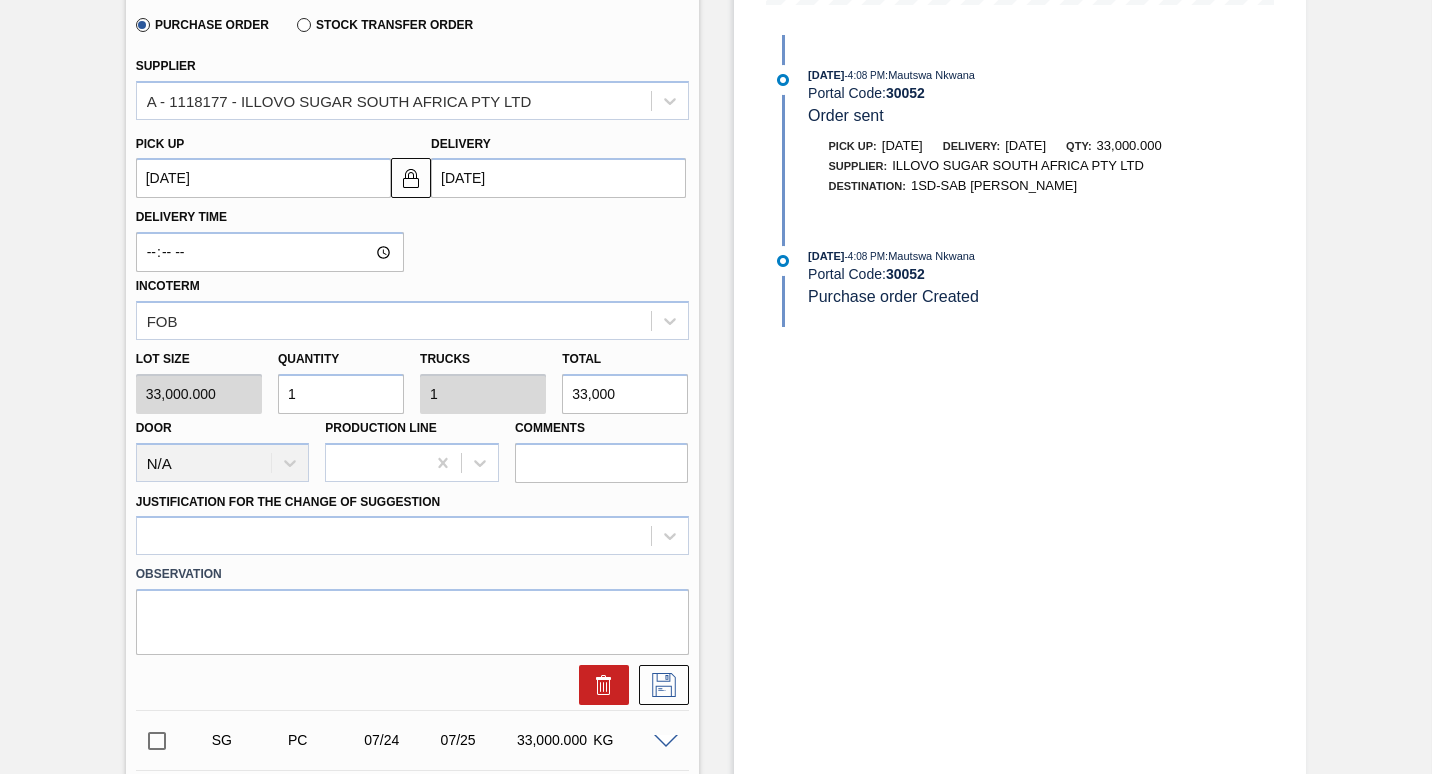 type on "0" 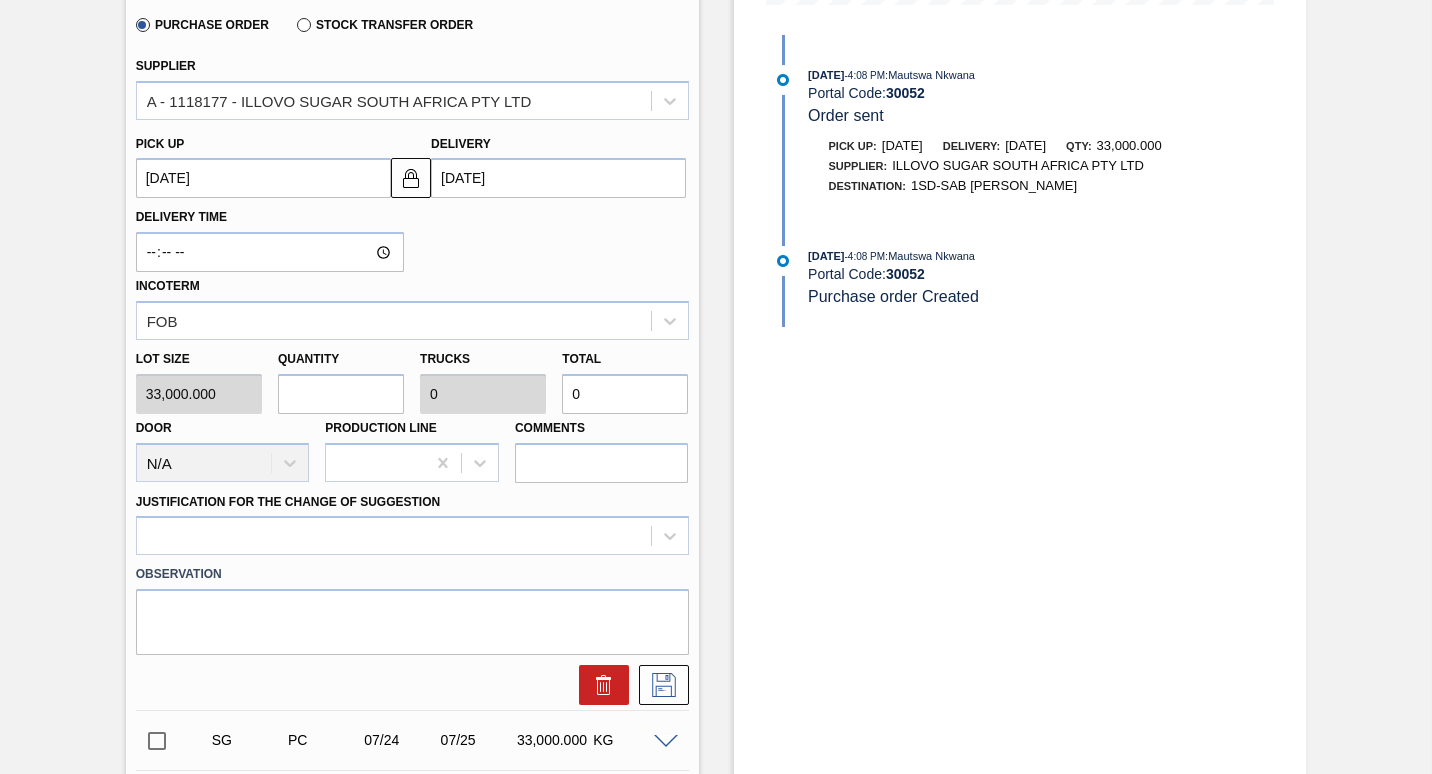 type on "3" 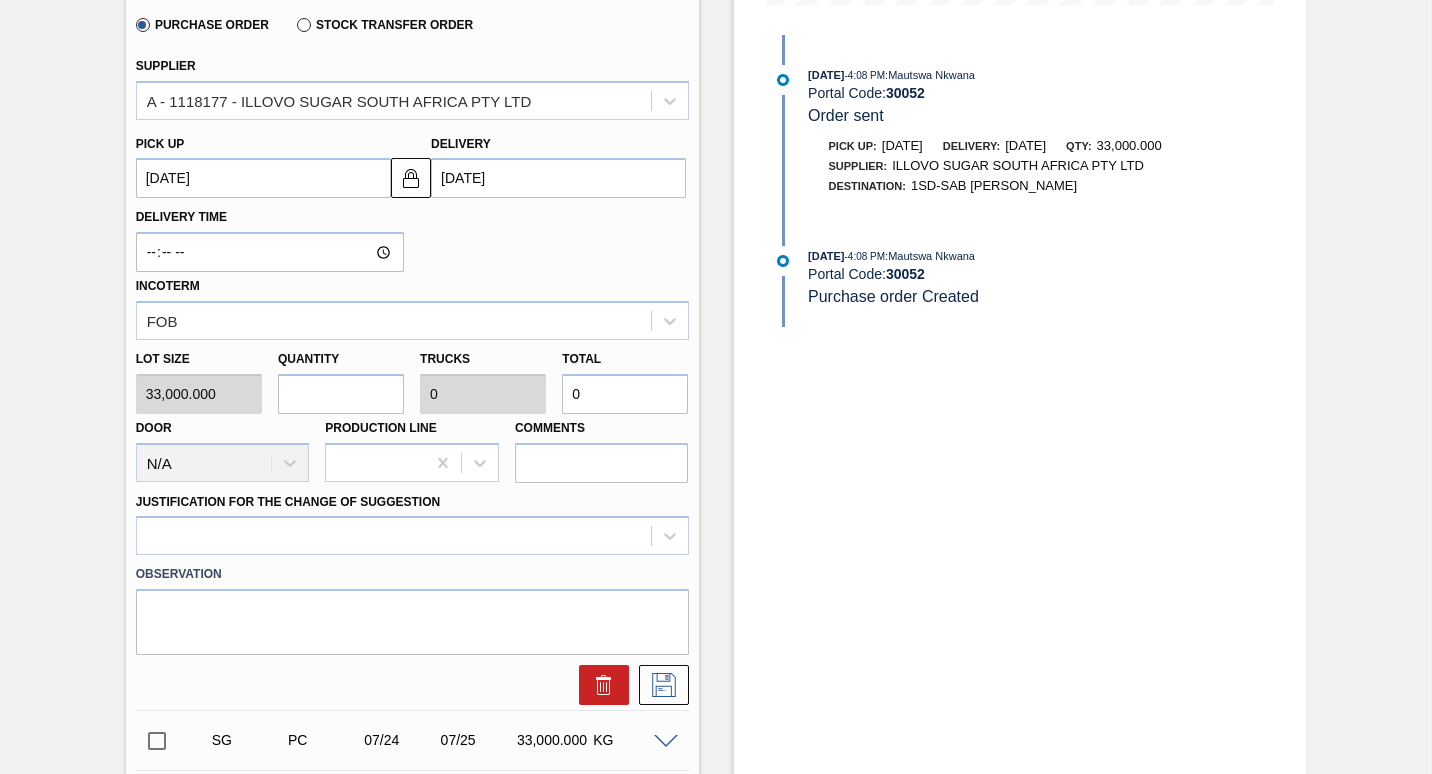 type on "3" 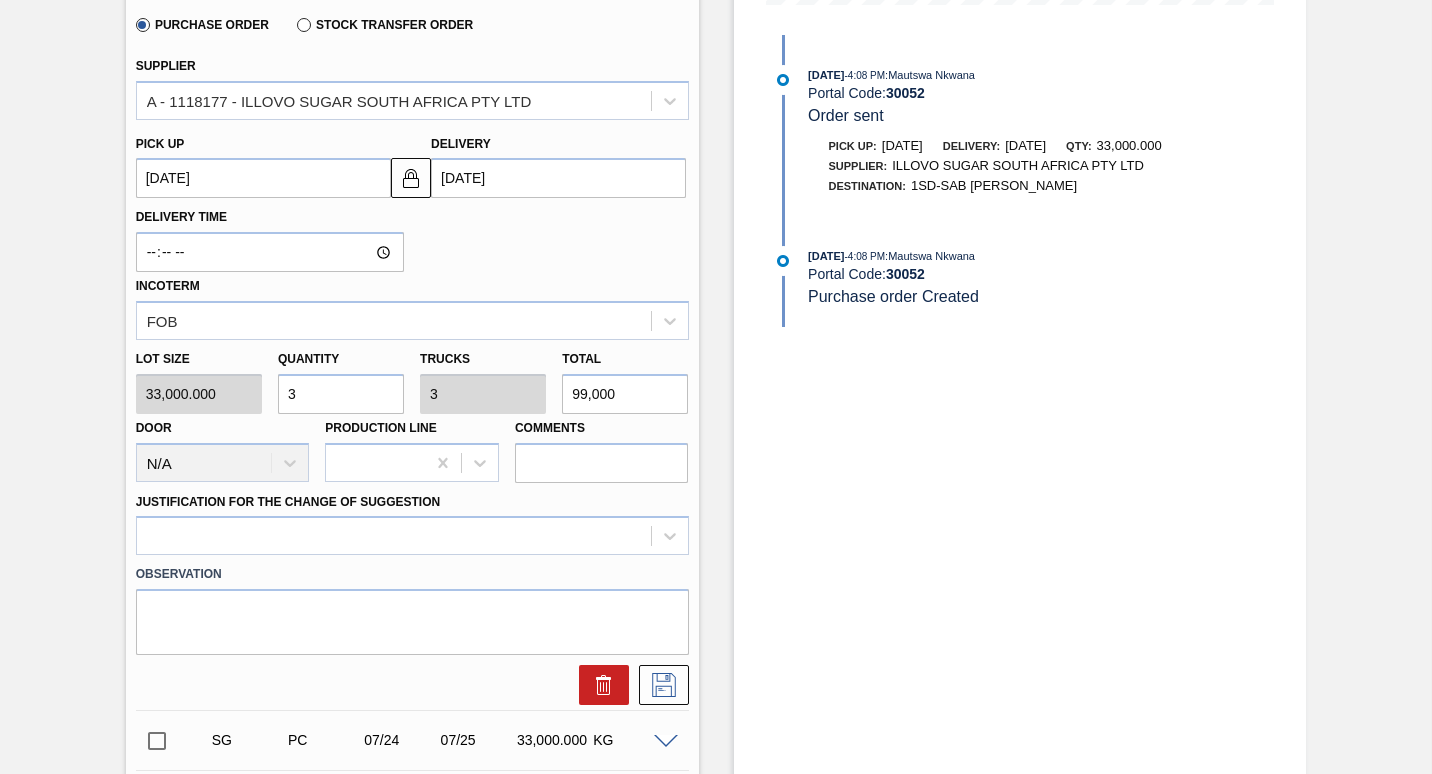 type on "33" 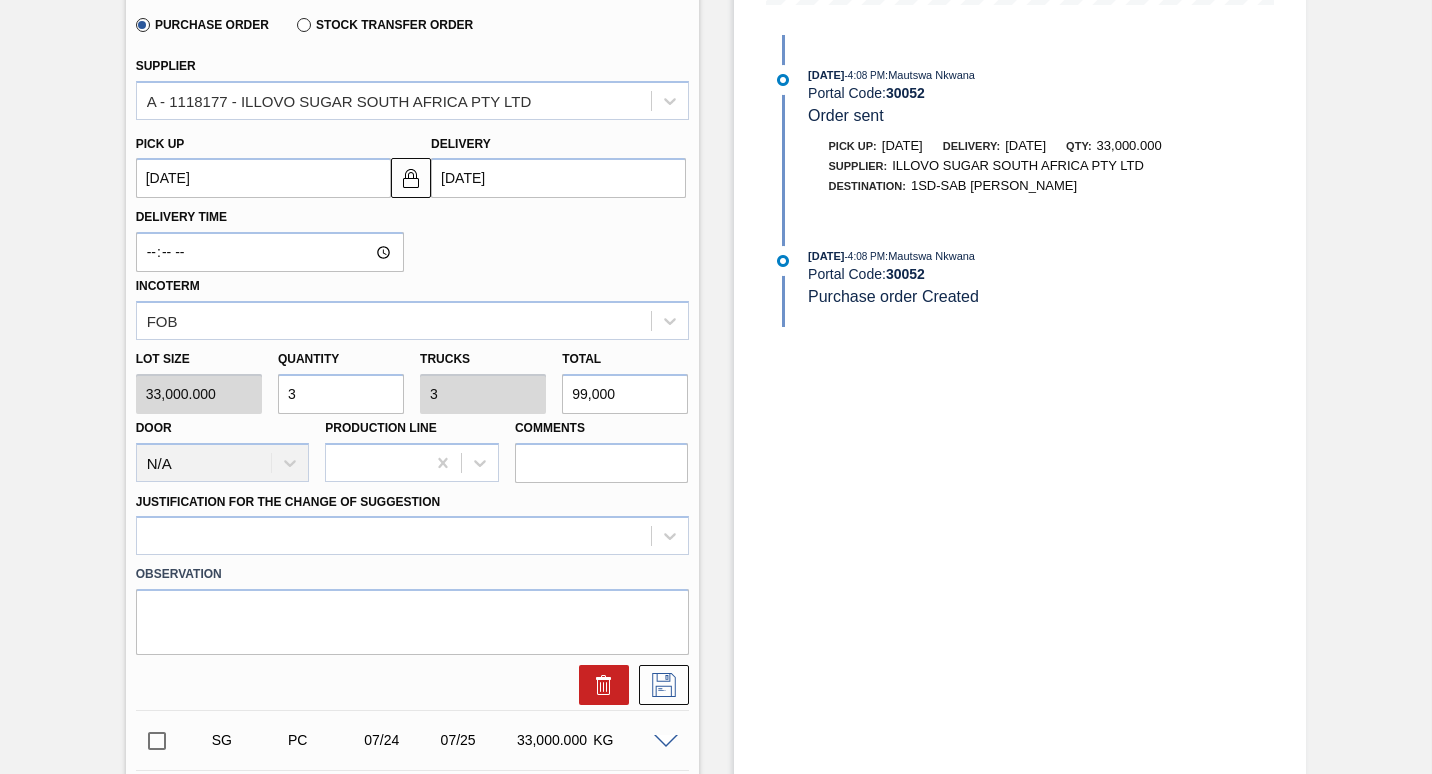 type on "33" 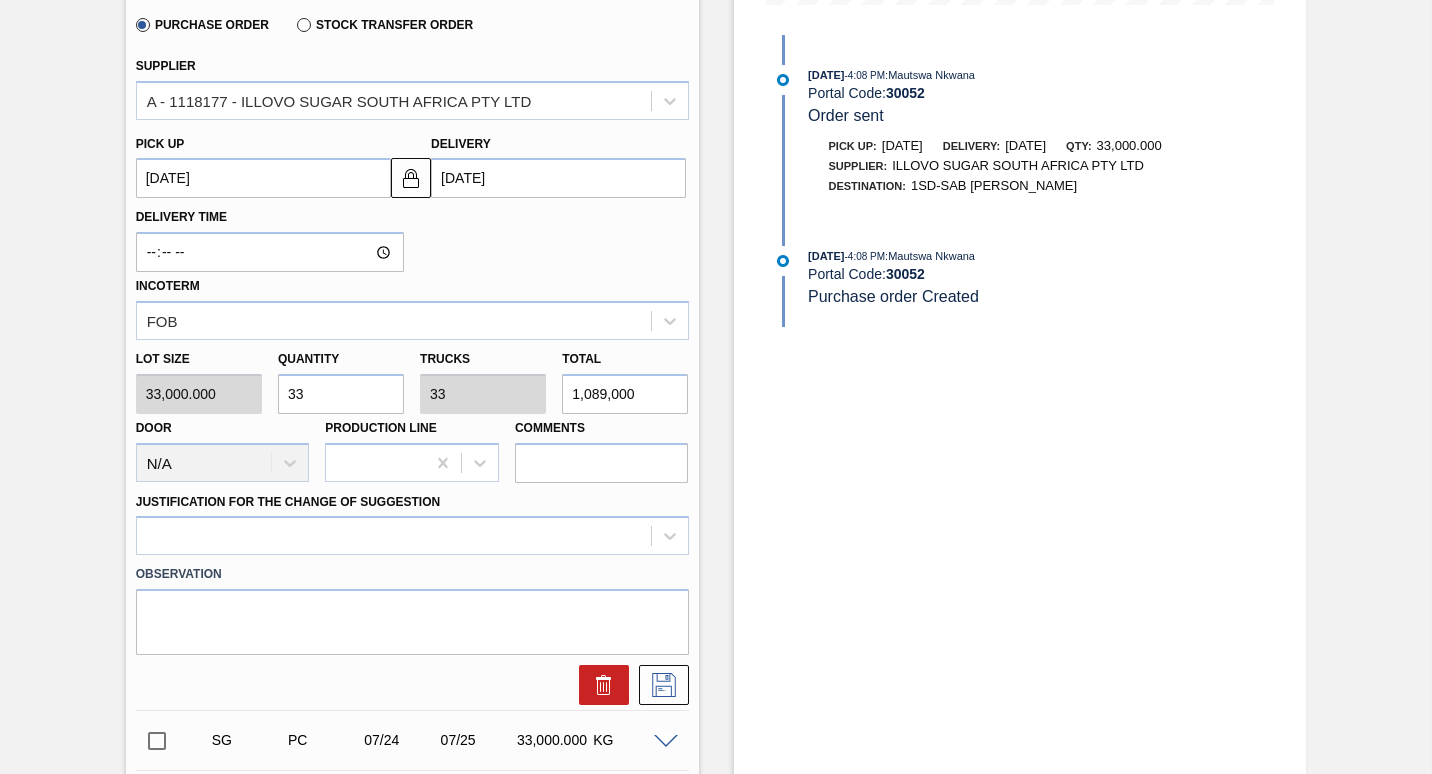 type on "330" 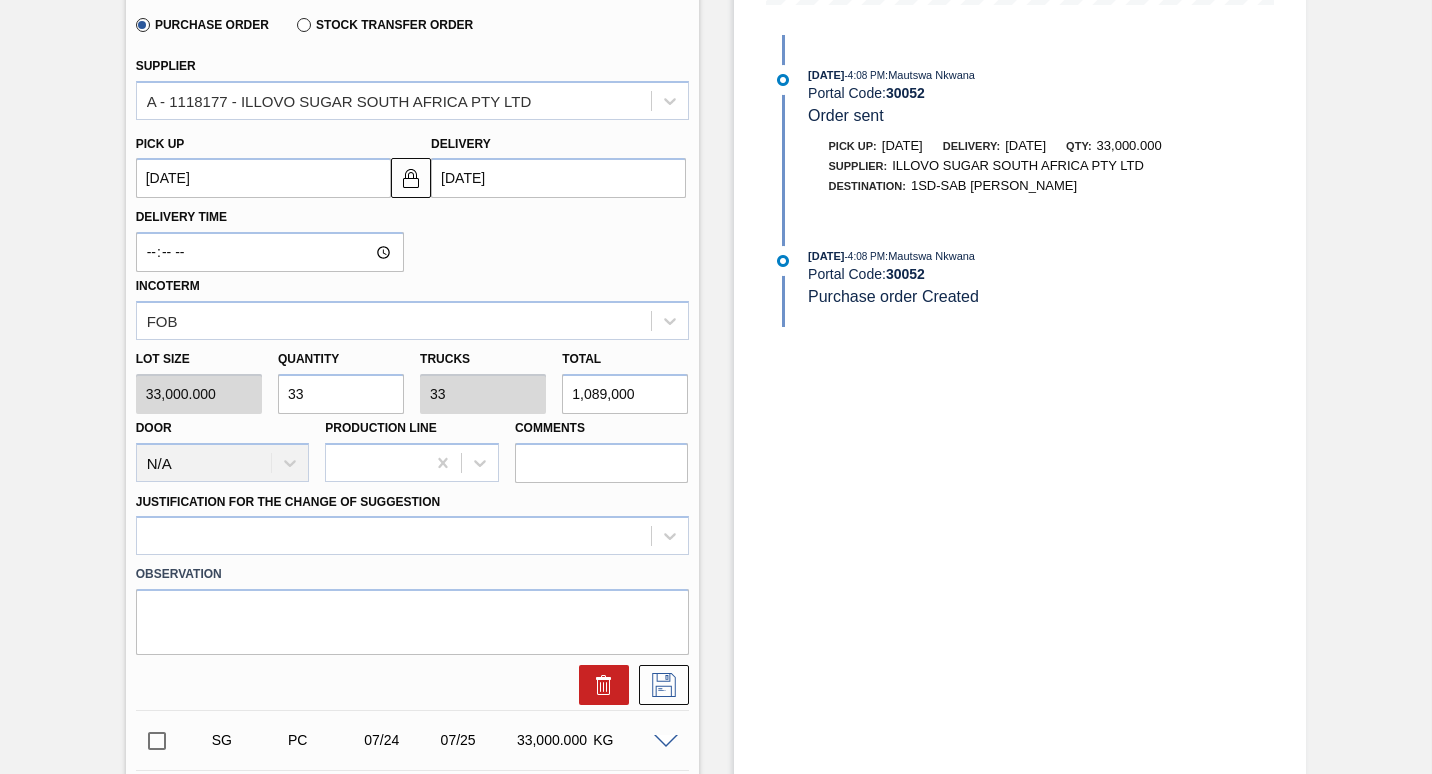 type on "330" 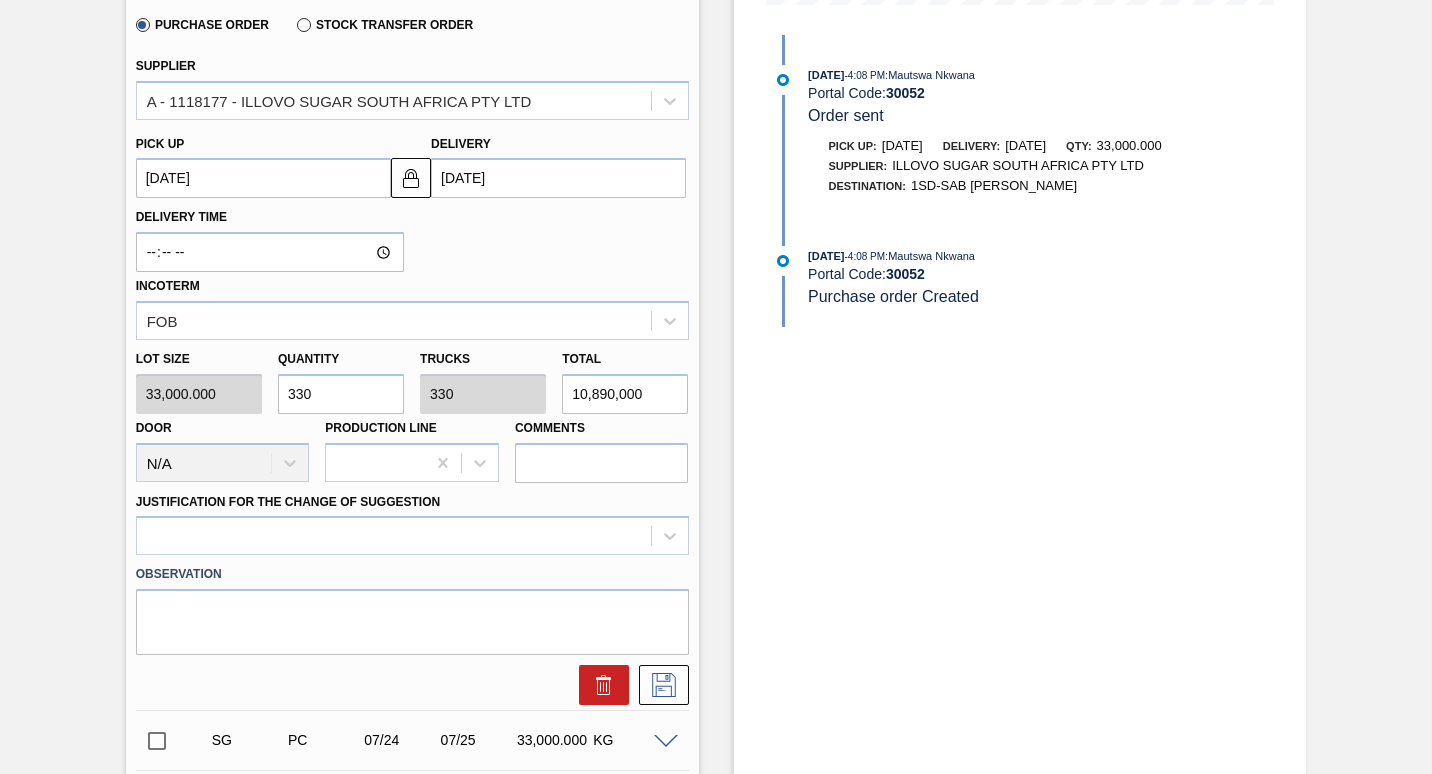 type on "3,300" 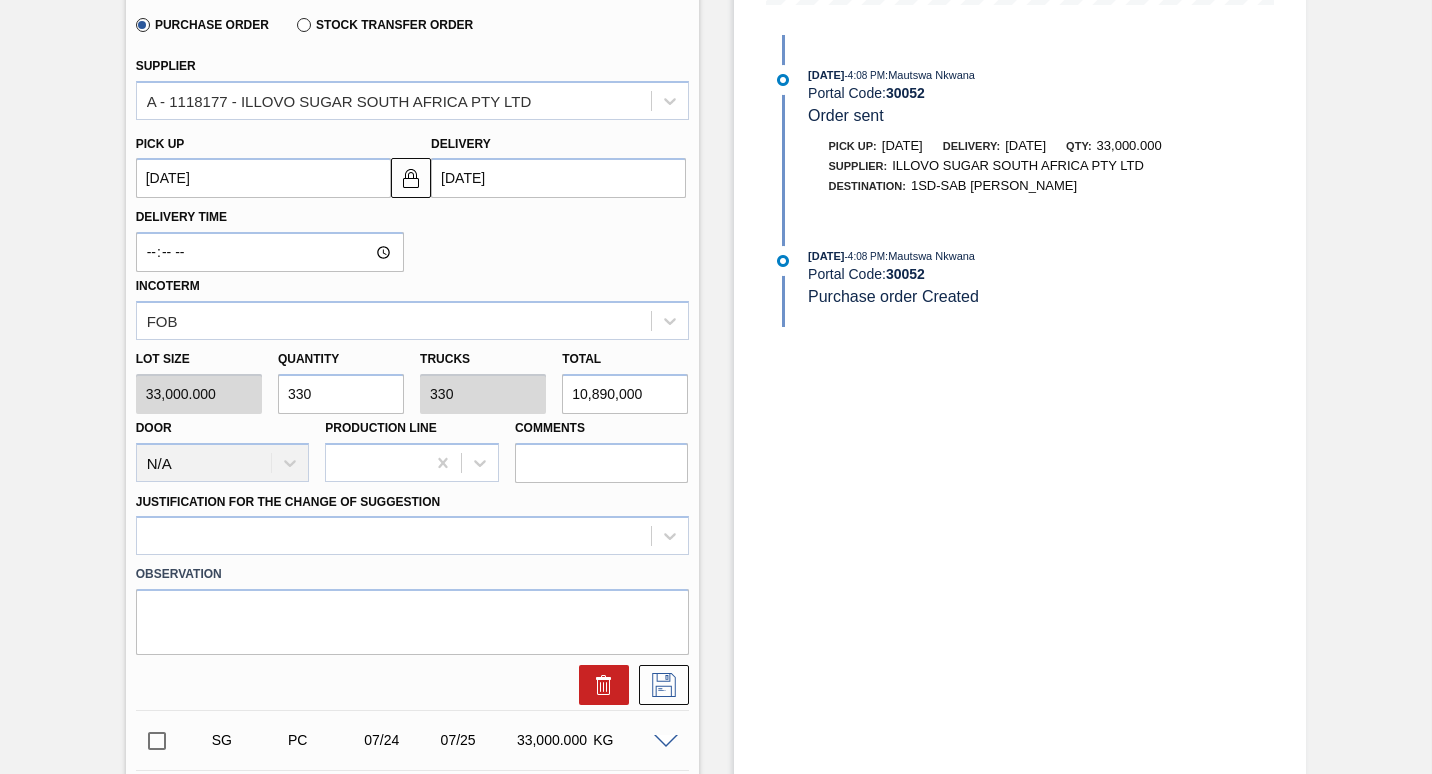 type on "3,300" 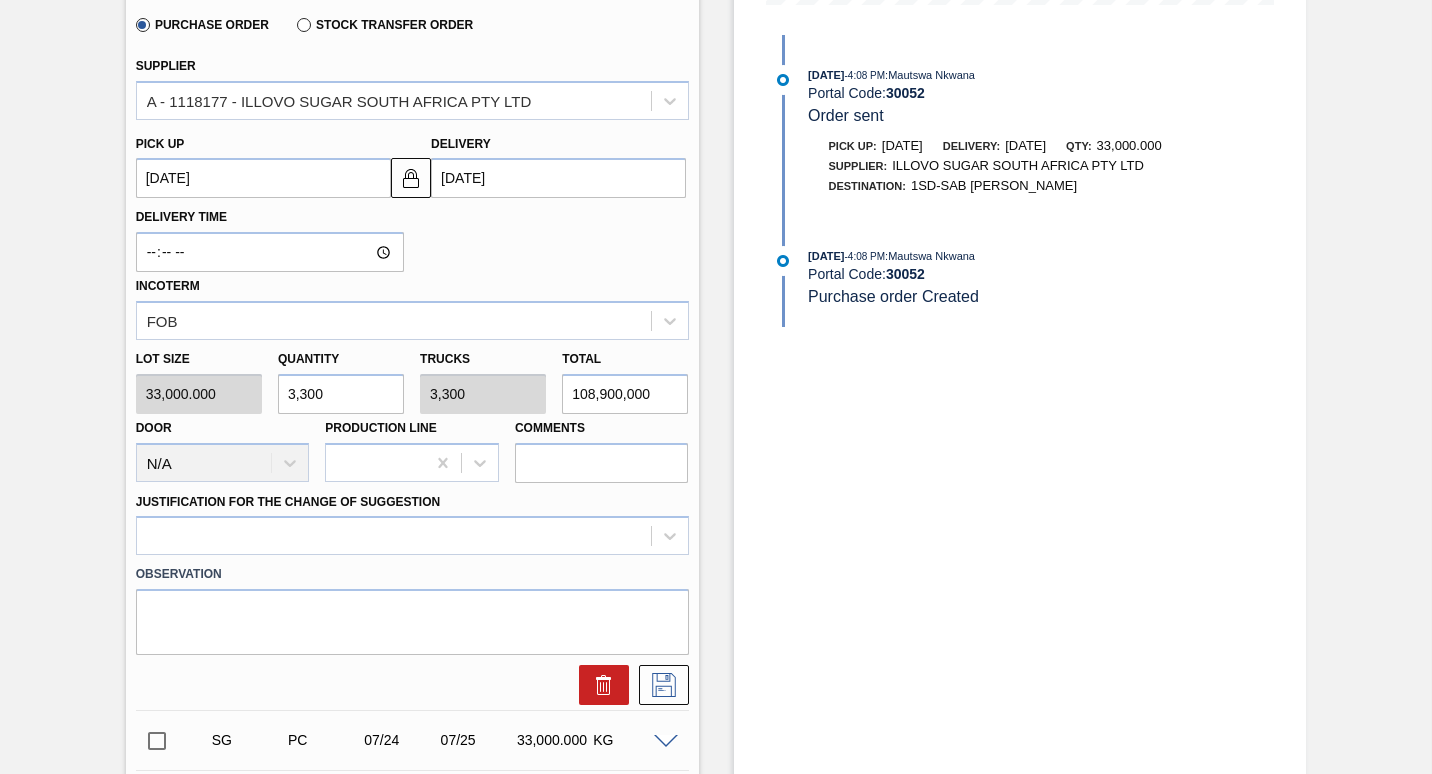 type on "33,000" 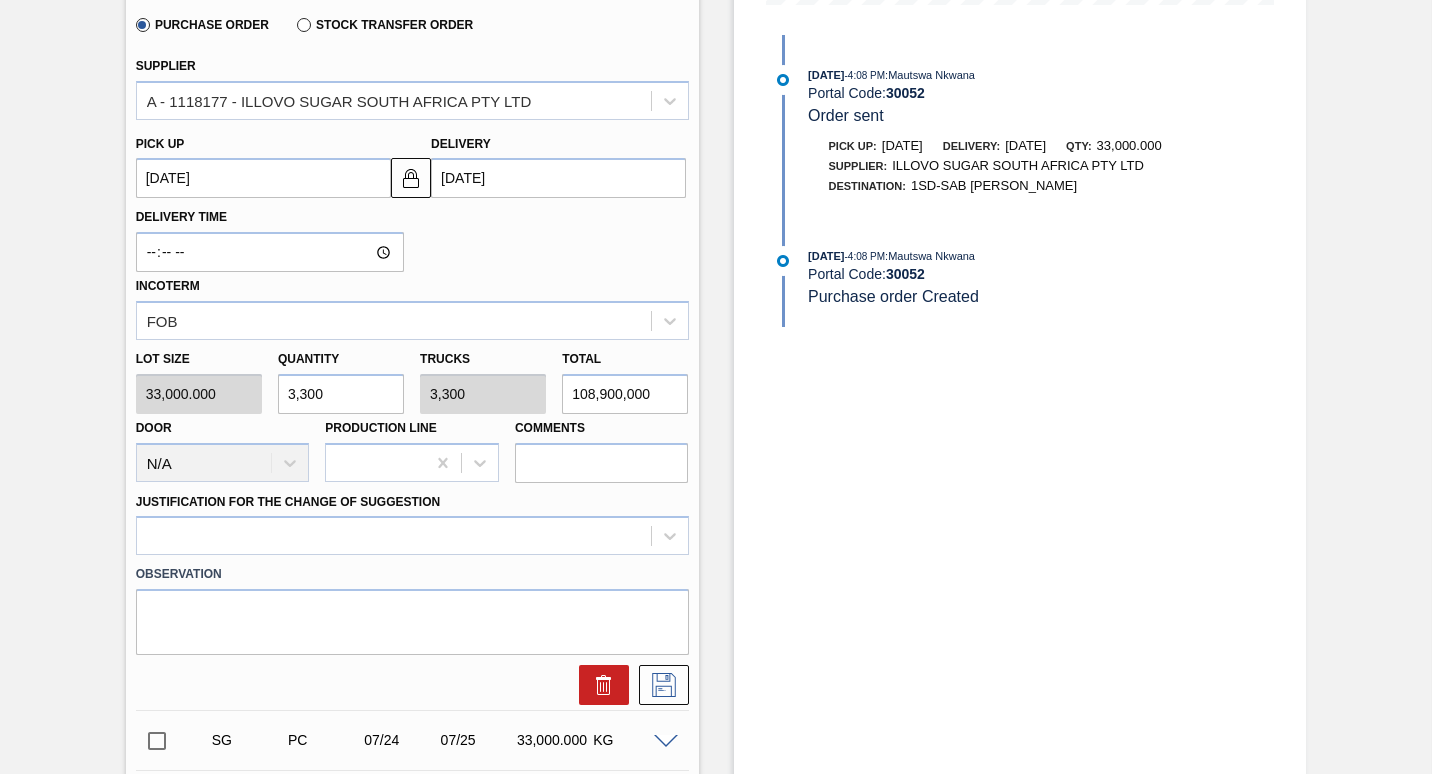 type on "33,000" 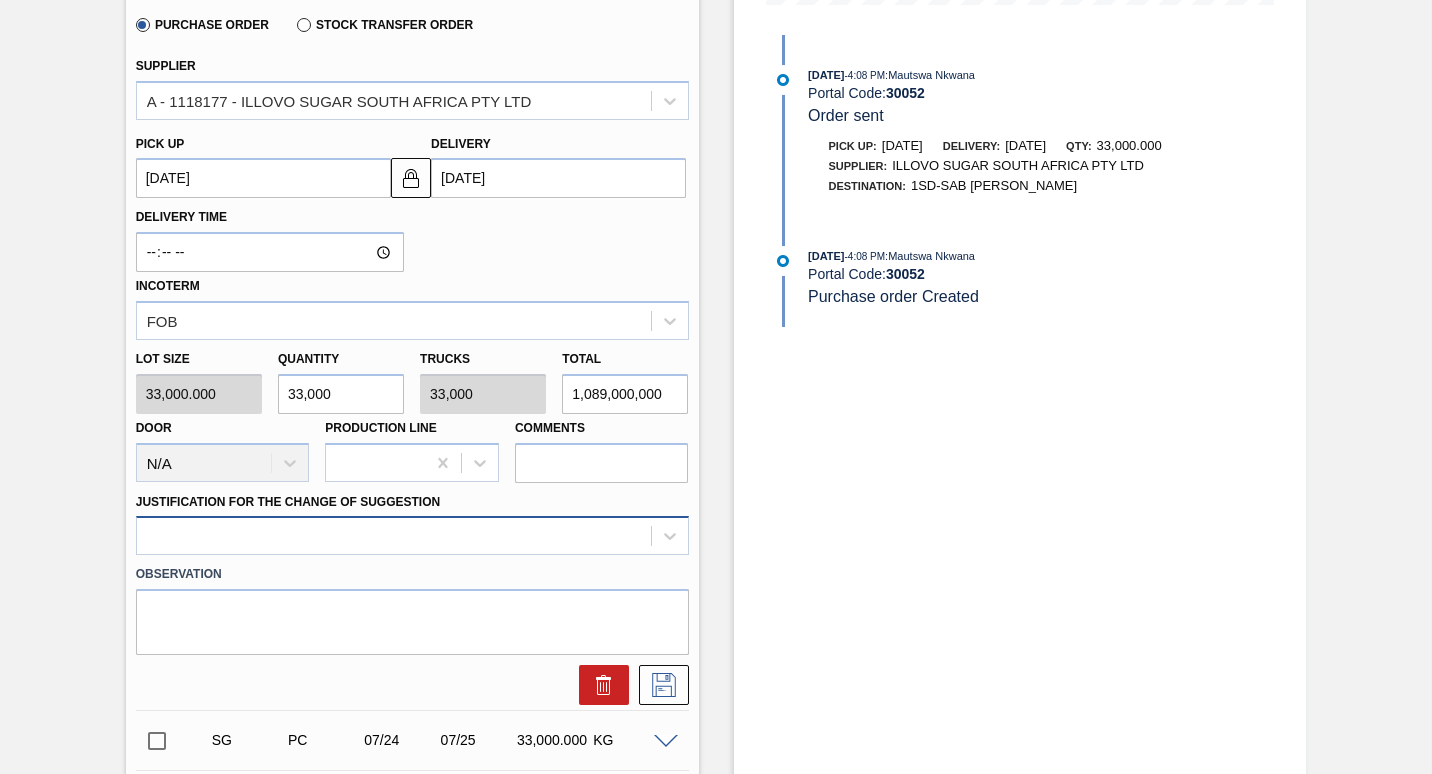 type on "33,000" 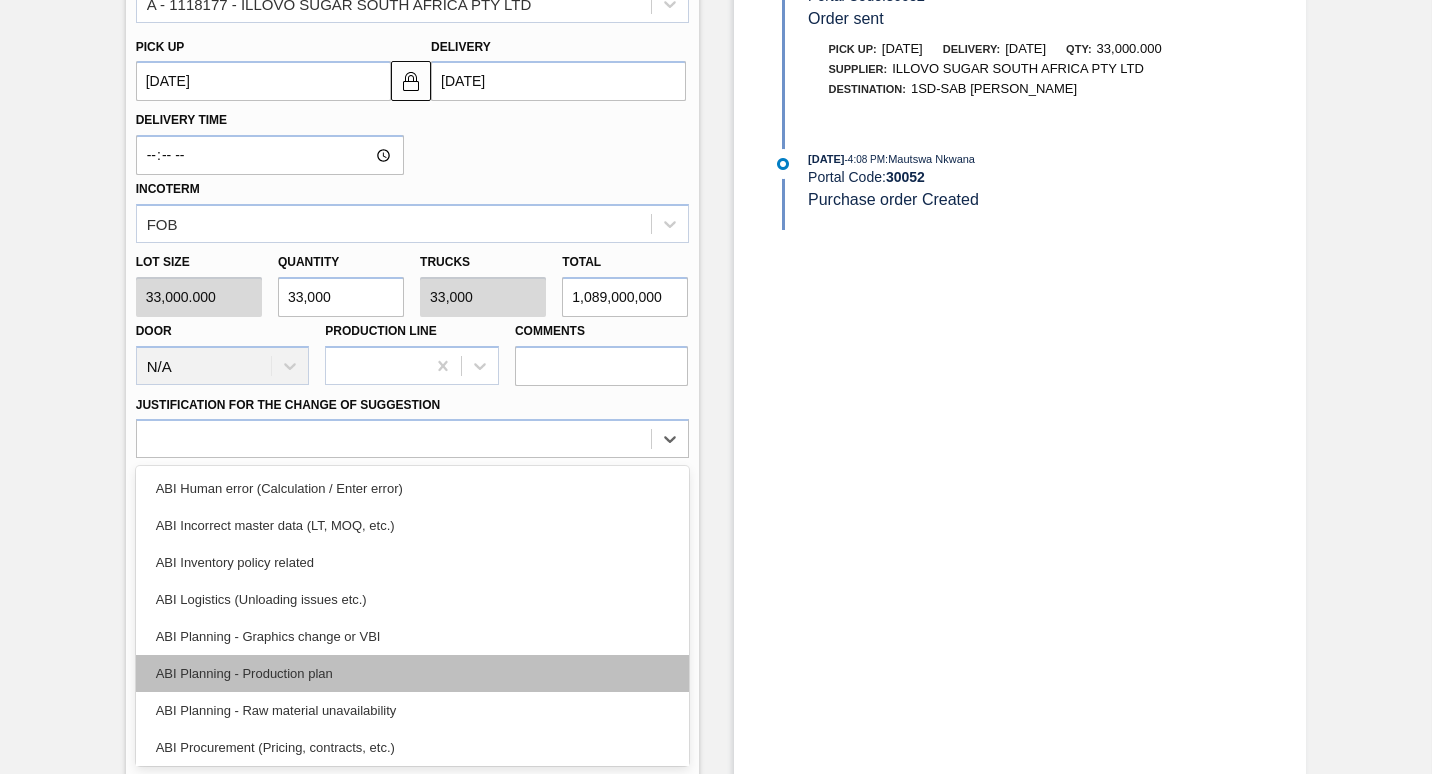 click on "ABI Planning - Production plan" at bounding box center (412, 673) 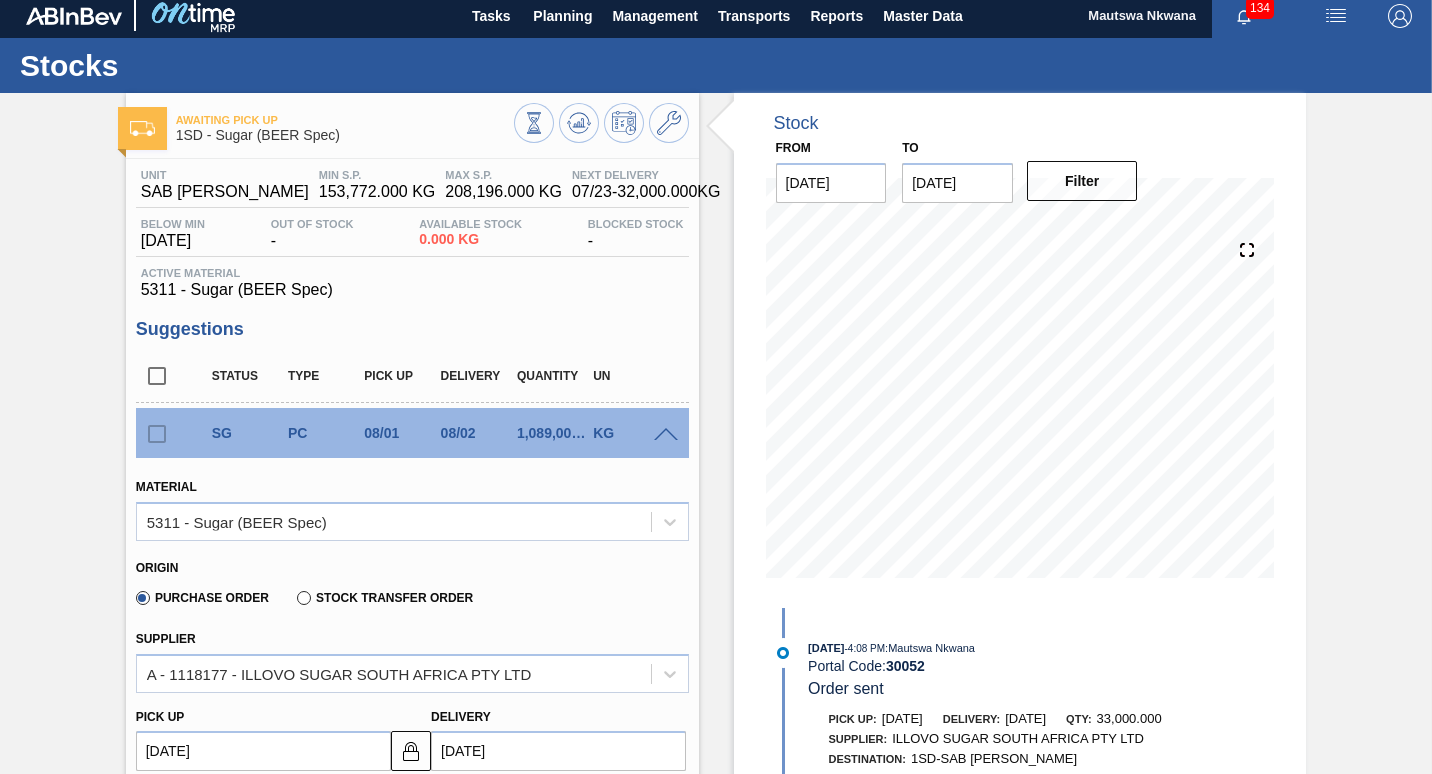 scroll, scrollTop: 3, scrollLeft: 0, axis: vertical 